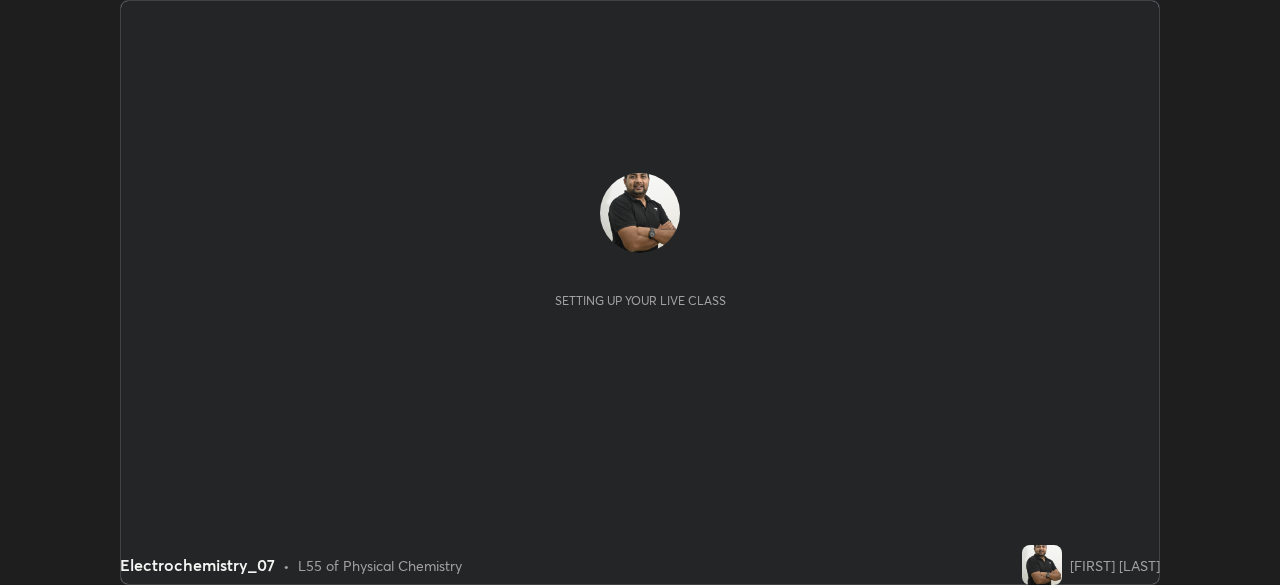scroll, scrollTop: 0, scrollLeft: 0, axis: both 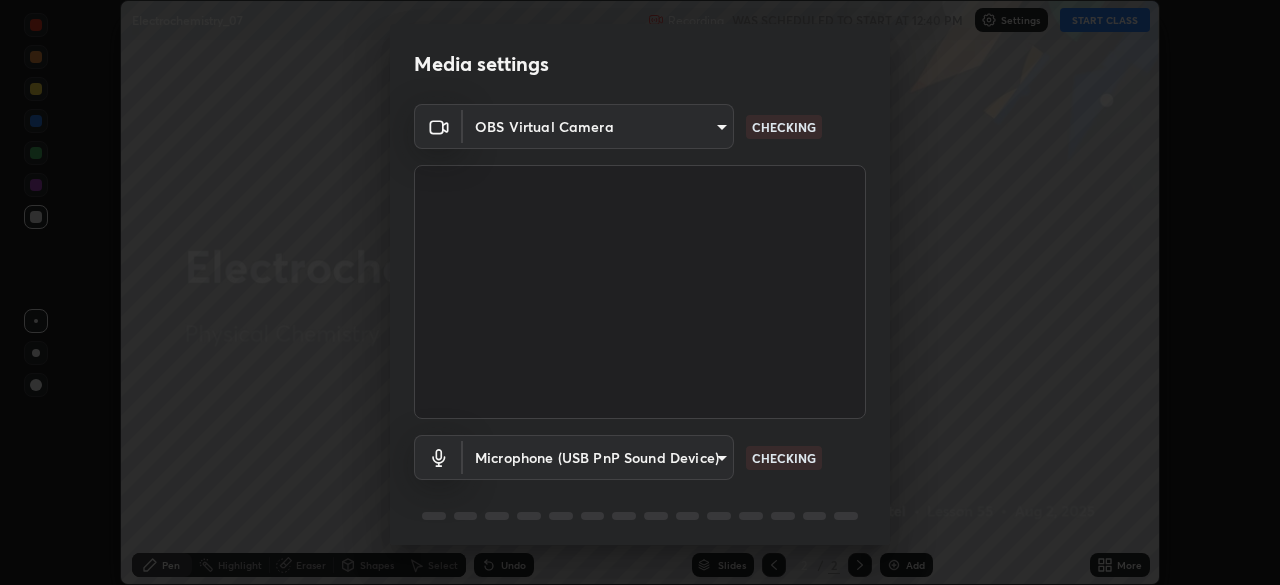 type on "9d859b0dc9df3993e45d71748640ef8916b2c21d6ac1b4416f64a69378af508e" 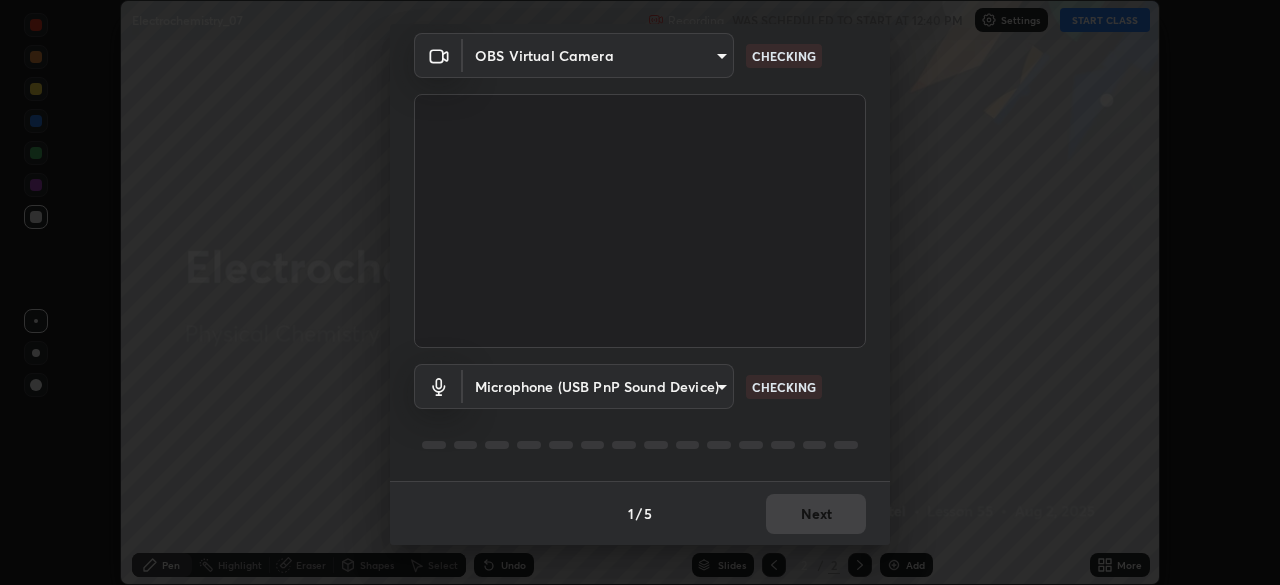 click on "Erase all Electrochemistry_07 Recording WAS SCHEDULED TO START AT  12:40 PM Settings START CLASS Setting up your live class Electrochemistry_07 • L55 of Physical Chemistry [FIRST] [LAST] Pen Highlight Eraser Shapes Select Undo Slides 2 / 2 Add More No doubts shared Encourage your learners to ask a doubt for better clarity Report an issue Reason for reporting Buffering Chat not working Audio - Video sync issue Educator video quality low ​ Attach an image Report Media settings OBS Virtual Camera [HASH] CHECKING Microphone (USB PnP Sound Device) [HASH] CHECKING 1 / 5 Next" at bounding box center [640, 292] 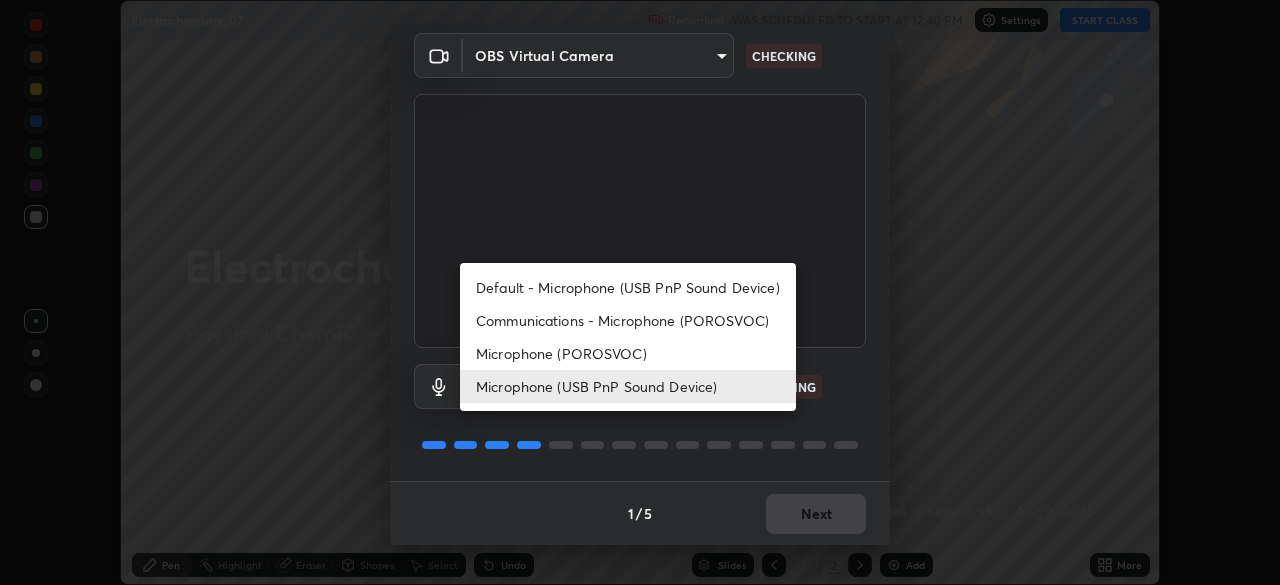 click on "Microphone (POROSVOC)" at bounding box center [628, 353] 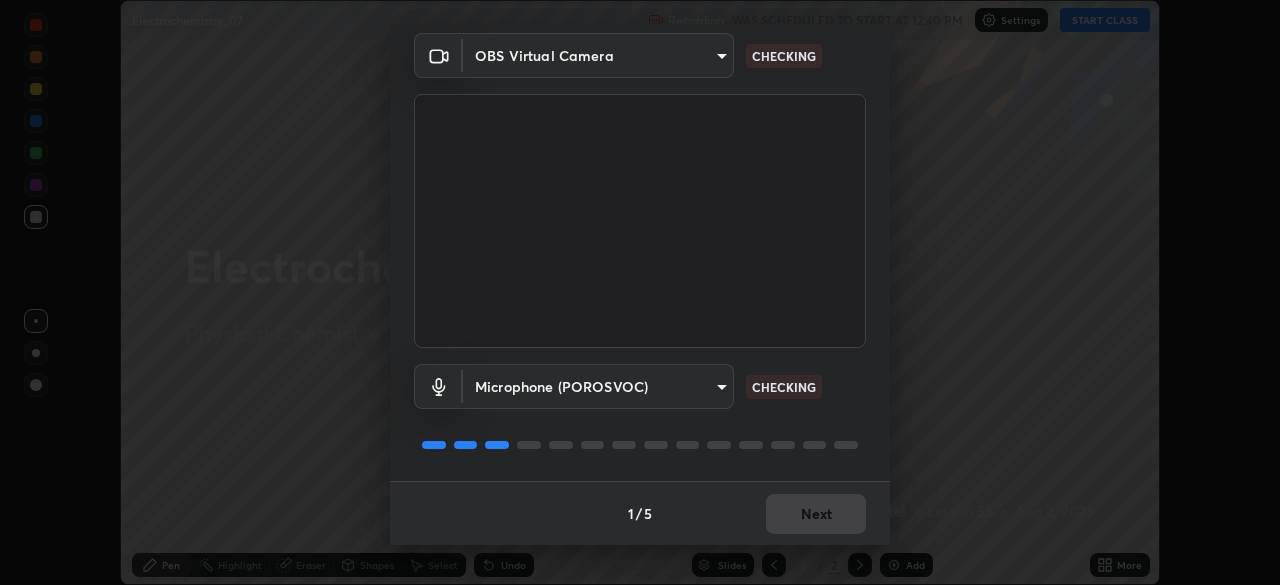 click on "Erase all Electrochemistry_07 Recording WAS SCHEDULED TO START AT  12:40 PM Settings START CLASS Setting up your live class Electrochemistry_07 • L55 of Physical Chemistry [FIRST] [LAST] Pen Highlight Eraser Shapes Select Undo Slides 2 / 2 Add More No doubts shared Encourage your learners to ask a doubt for better clarity Report an issue Reason for reporting Buffering Chat not working Audio - Video sync issue Educator video quality low ​ Attach an image Report Media settings OBS Virtual Camera [HASH] CHECKING Microphone (POROSVOC) [HASH] CHECKING 1 / 5 Next" at bounding box center [640, 292] 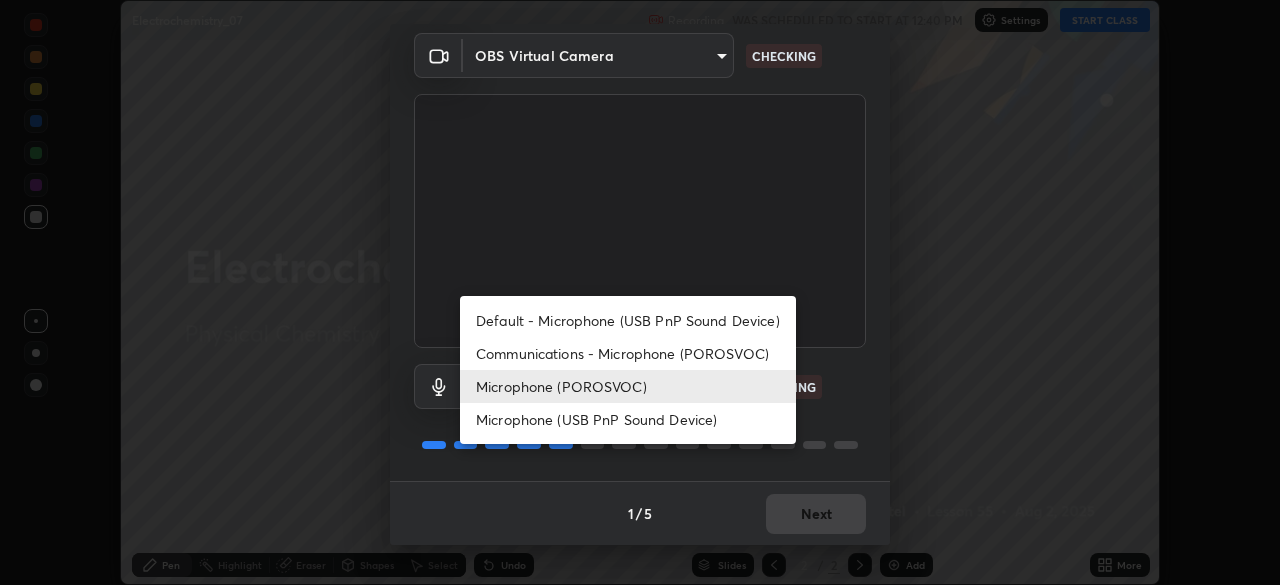 click on "Microphone (USB PnP Sound Device)" at bounding box center [628, 419] 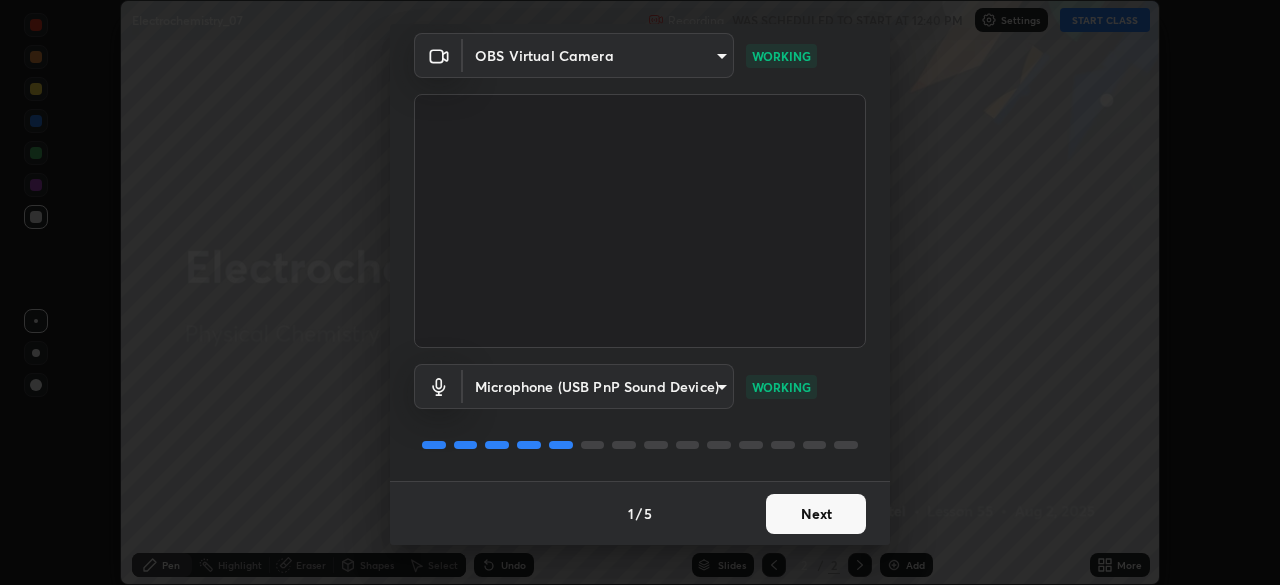 click on "Next" at bounding box center [816, 514] 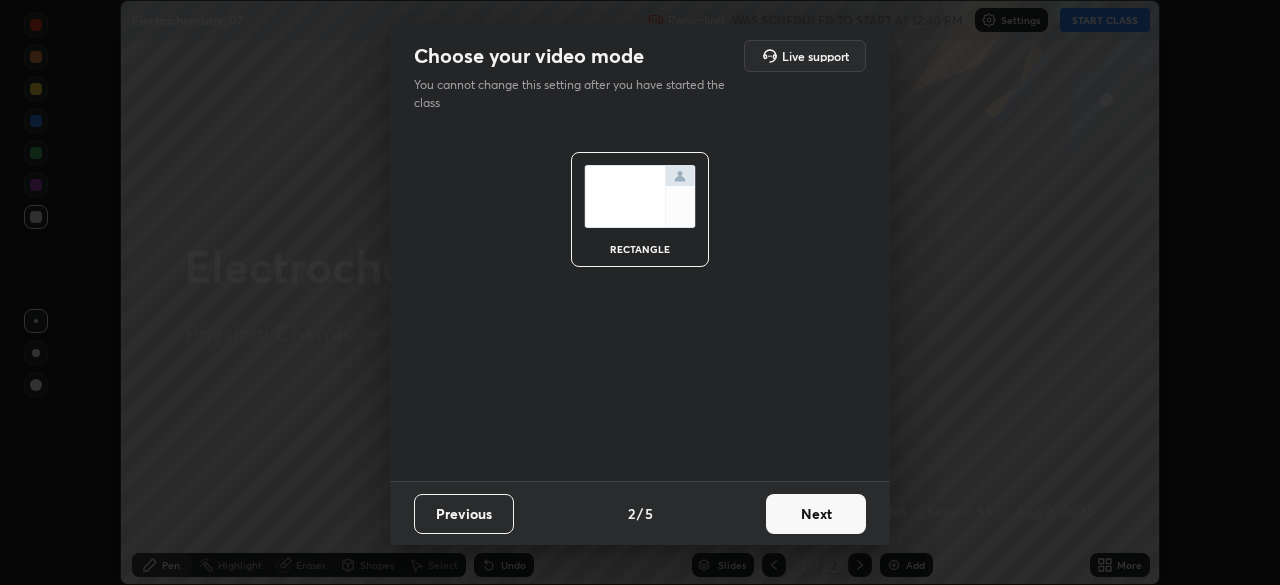scroll, scrollTop: 0, scrollLeft: 0, axis: both 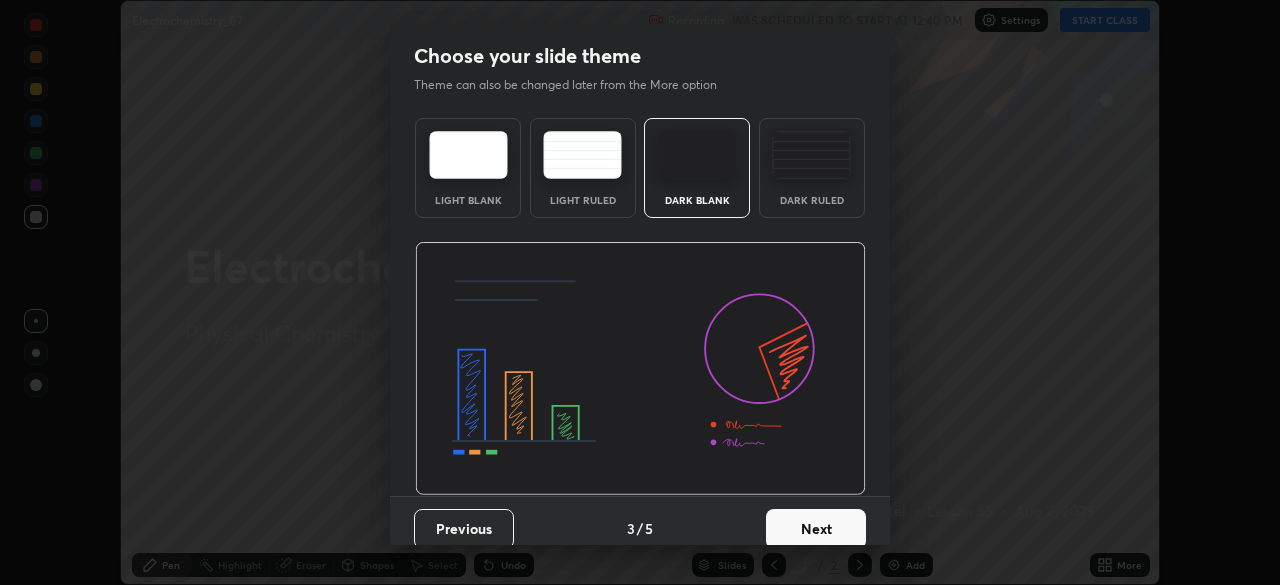 click on "Next" at bounding box center [816, 529] 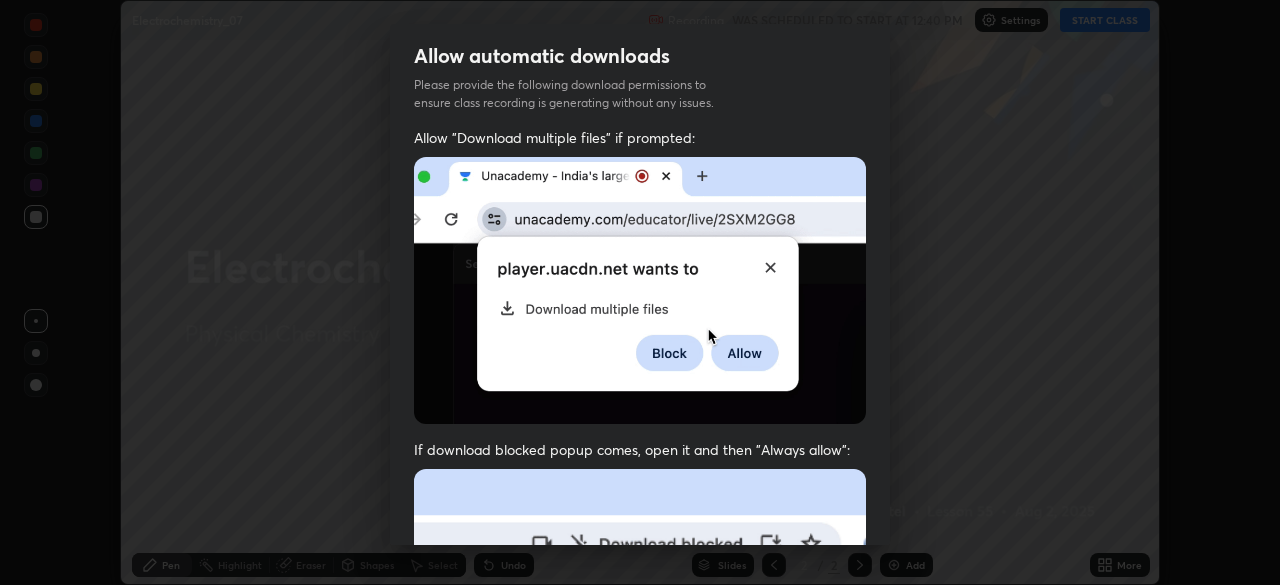 click on "Previous 5 / 5 Done" at bounding box center (640, 1002) 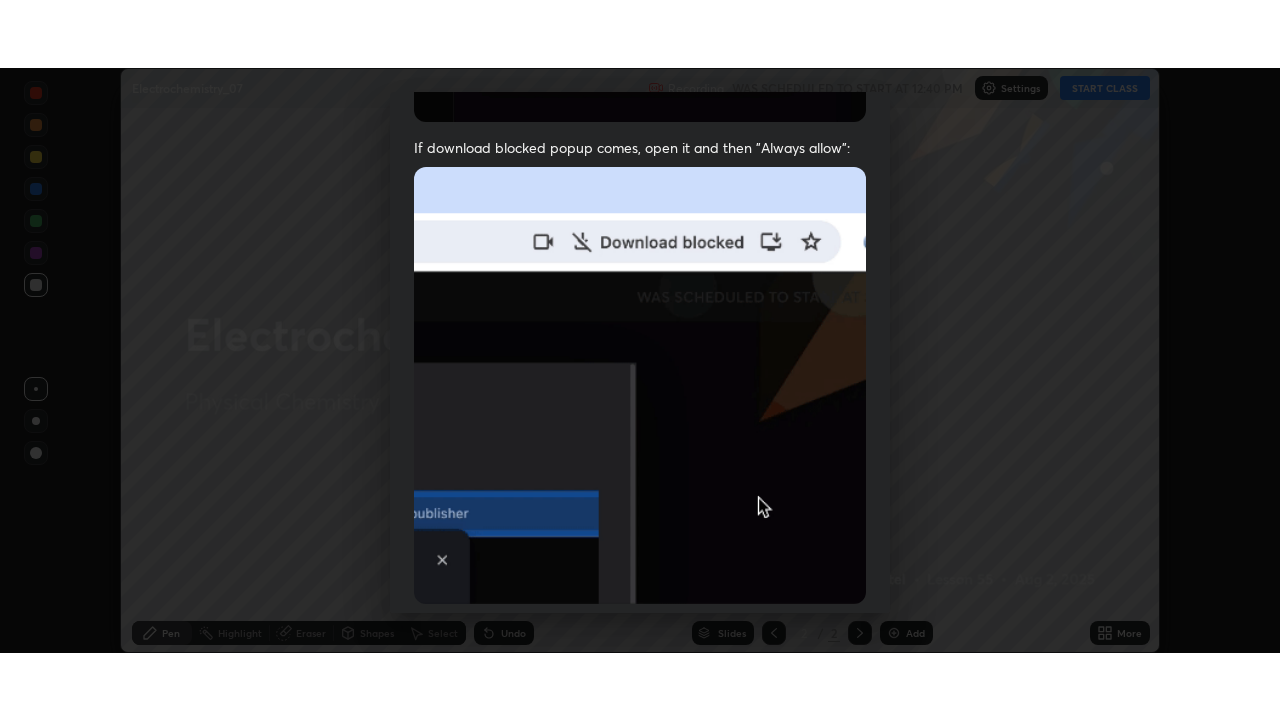 scroll, scrollTop: 479, scrollLeft: 0, axis: vertical 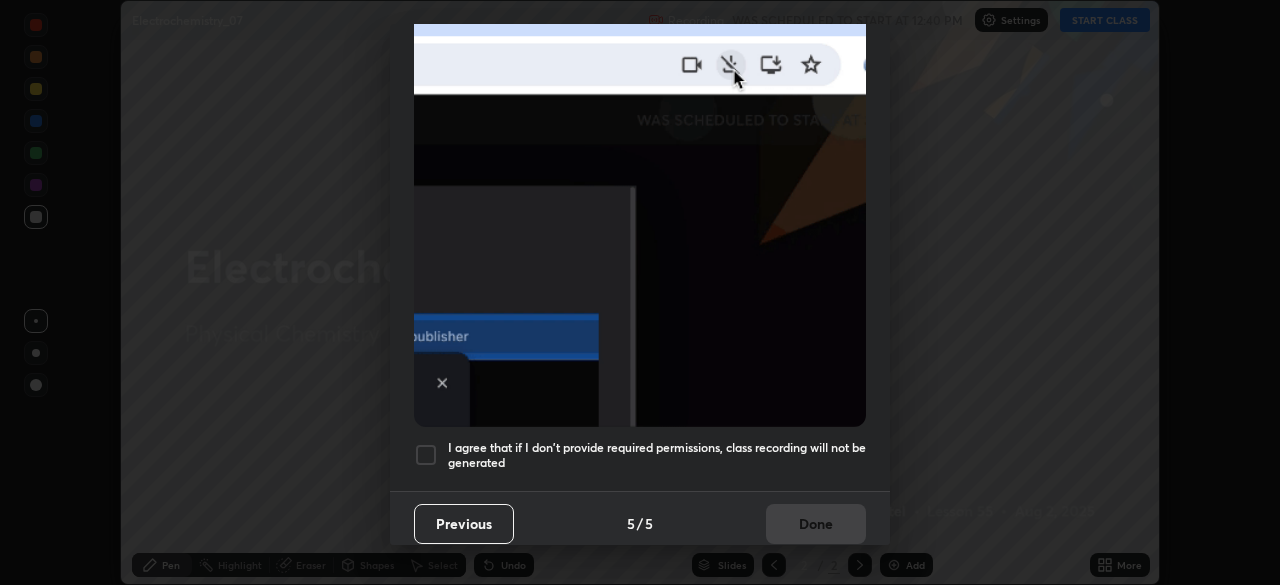 click on "I agree that if I don't provide required permissions, class recording will not be generated" at bounding box center (657, 455) 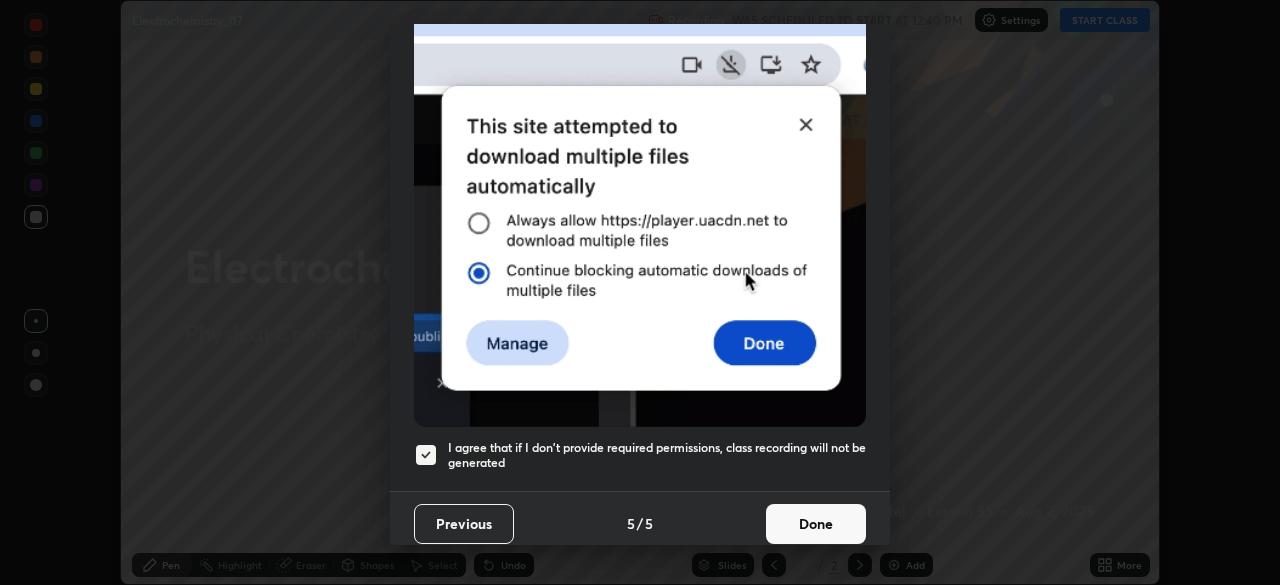 click on "Done" at bounding box center (816, 524) 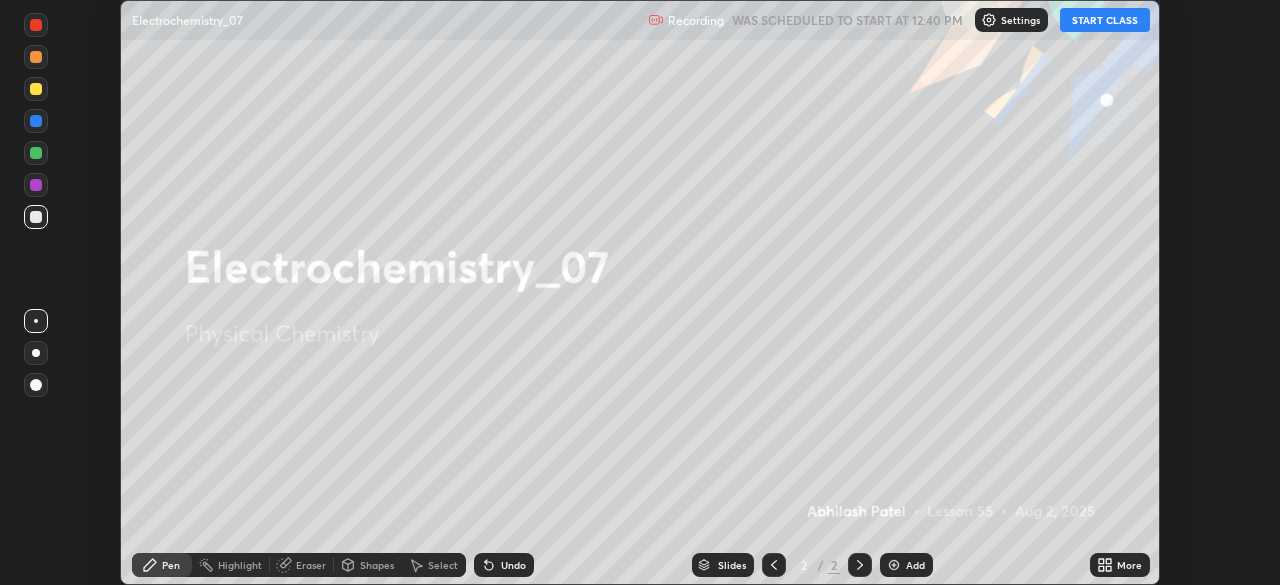 click on "START CLASS" at bounding box center [1105, 20] 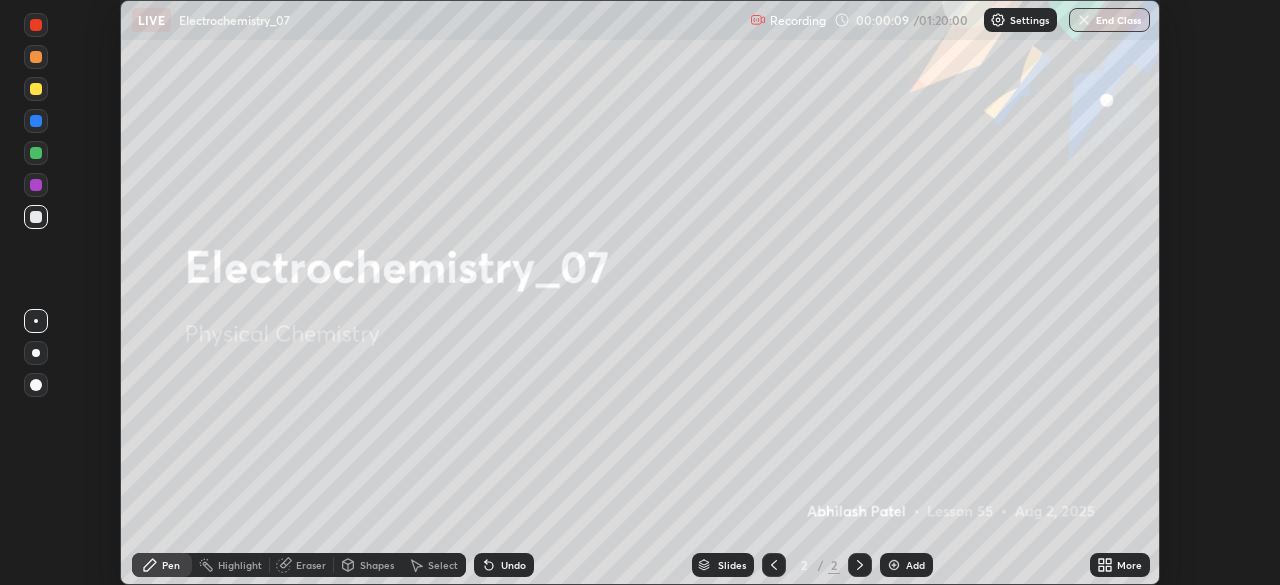click 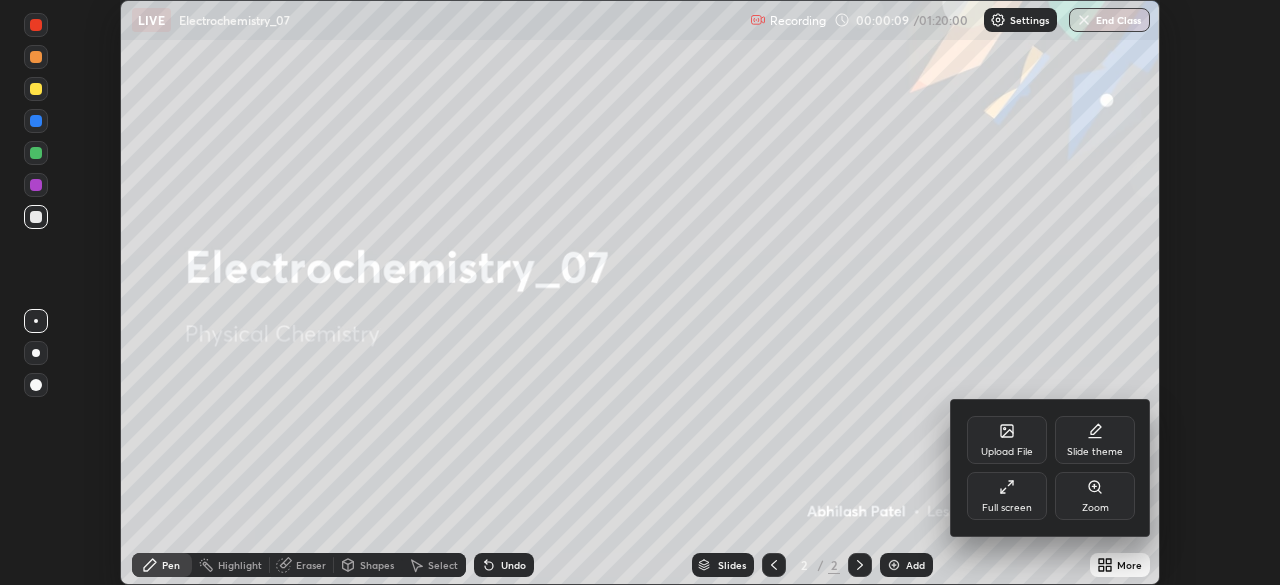 click on "Full screen" at bounding box center (1007, 508) 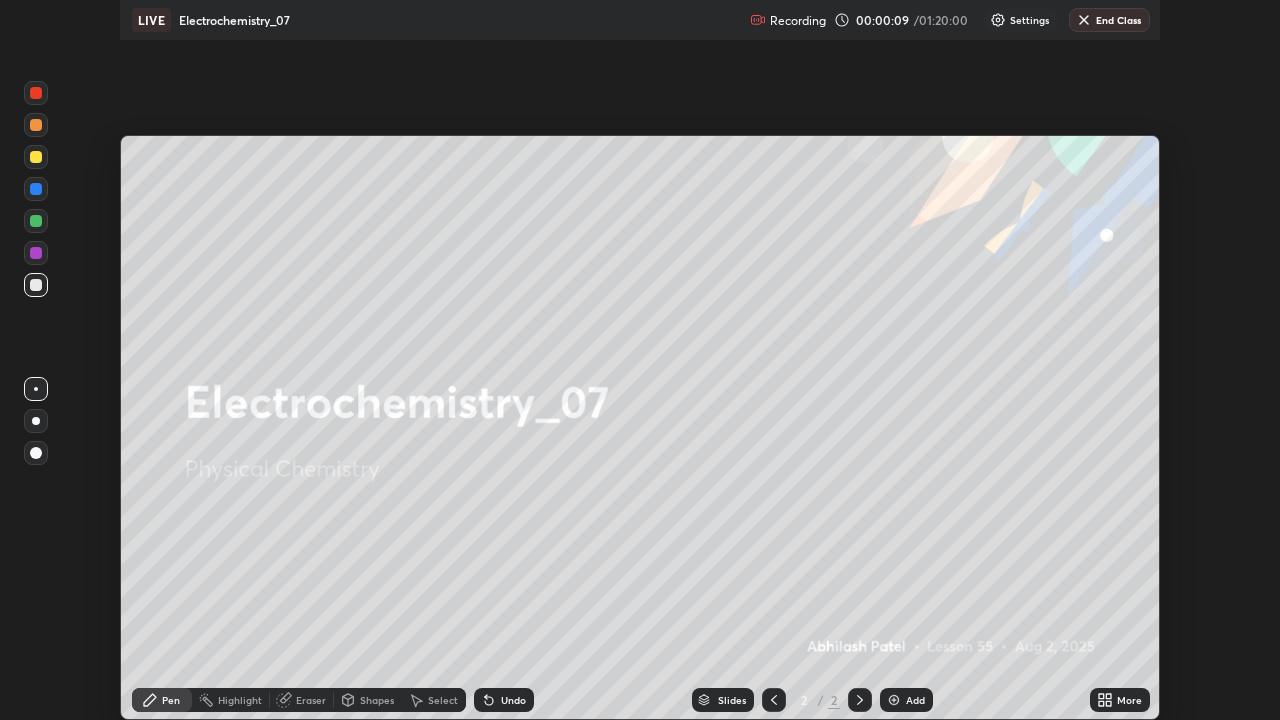 scroll, scrollTop: 99280, scrollLeft: 98720, axis: both 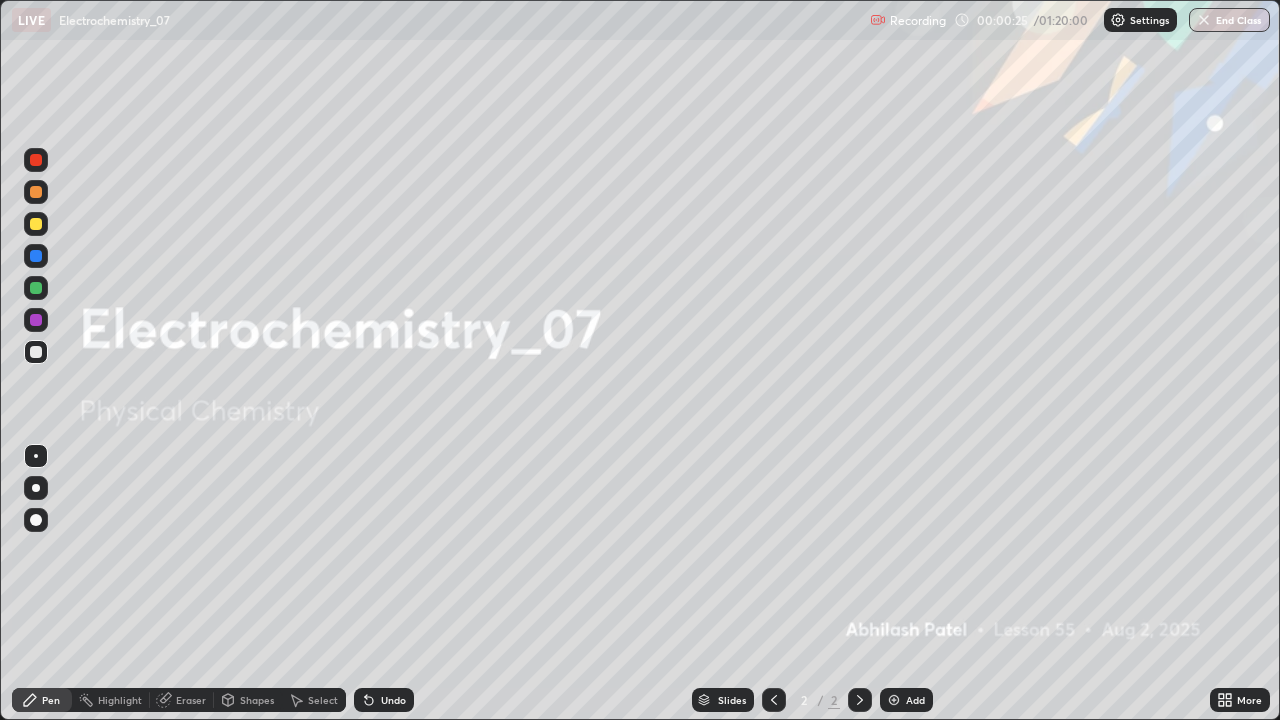 click on "Add" at bounding box center [906, 700] 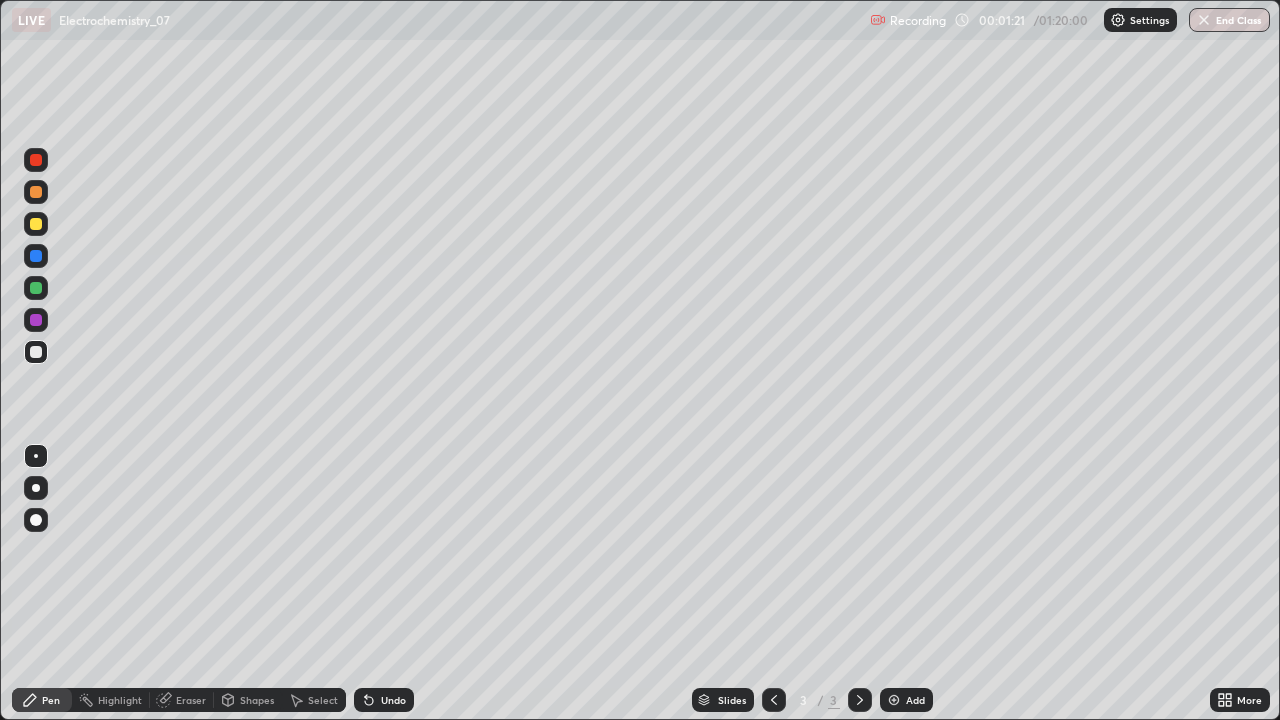 click at bounding box center (36, 488) 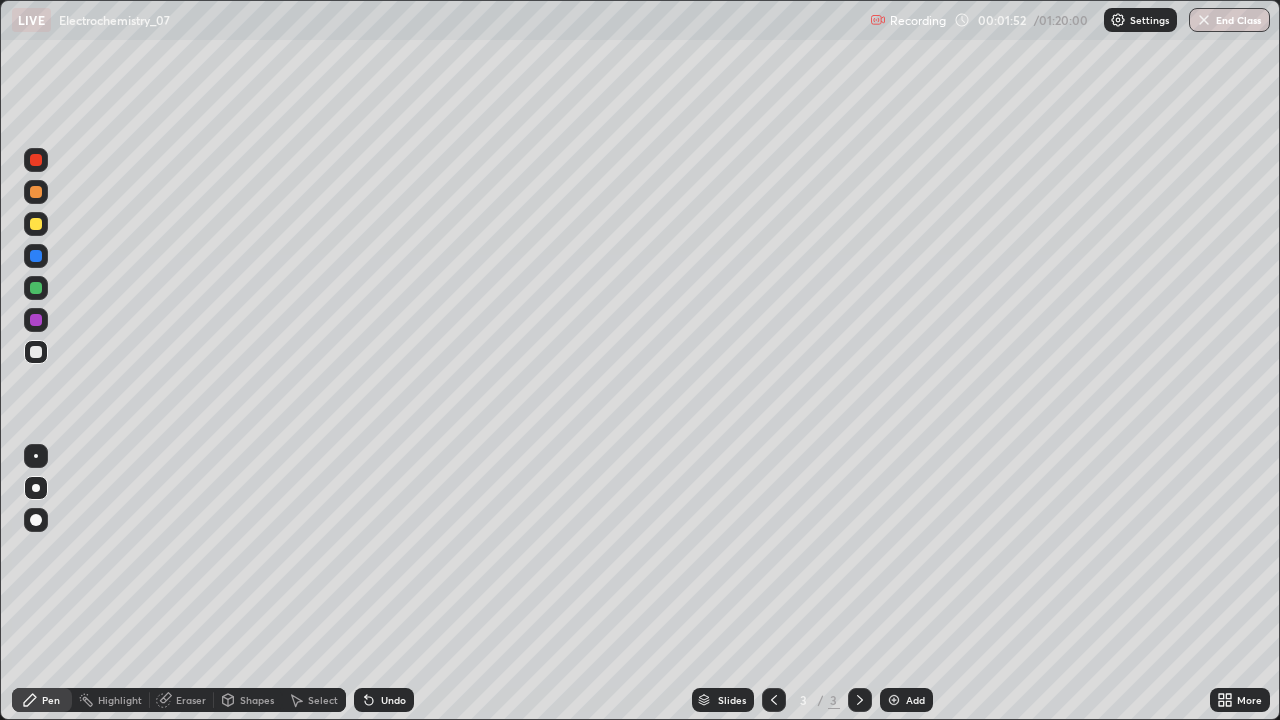 click on "Undo" at bounding box center [393, 700] 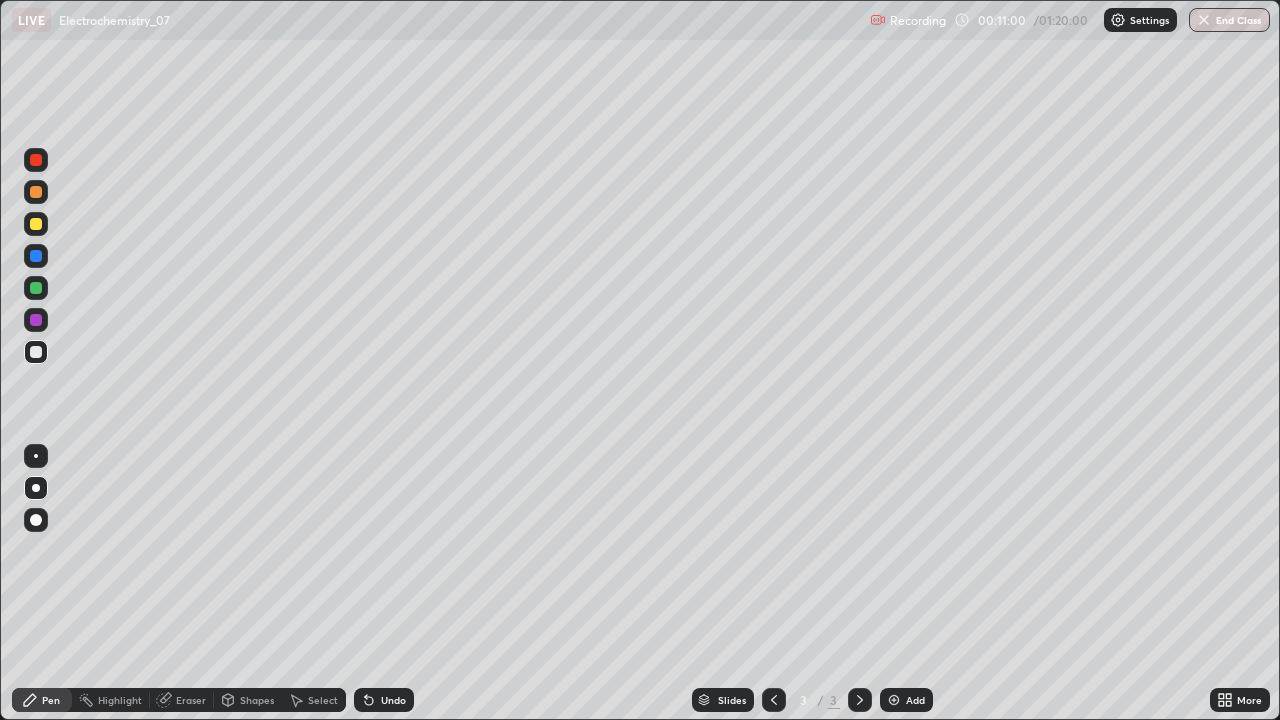 click on "Add" at bounding box center [915, 700] 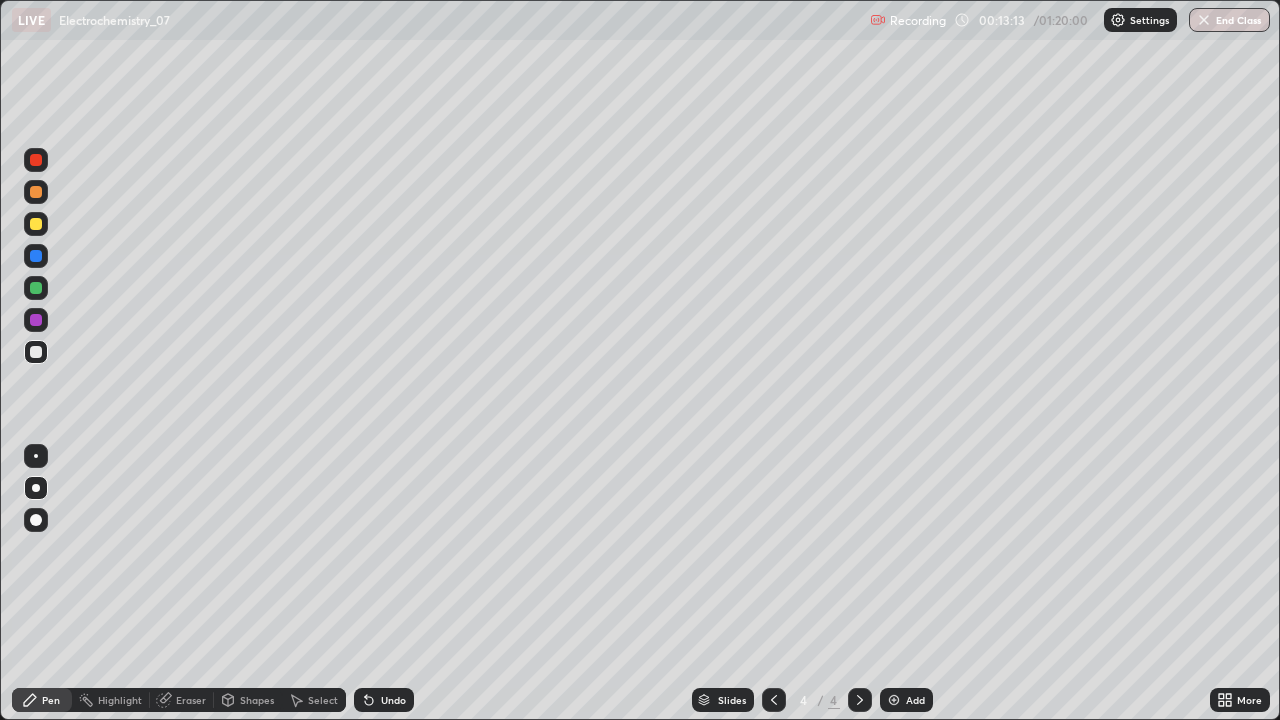 click on "Eraser" at bounding box center (191, 700) 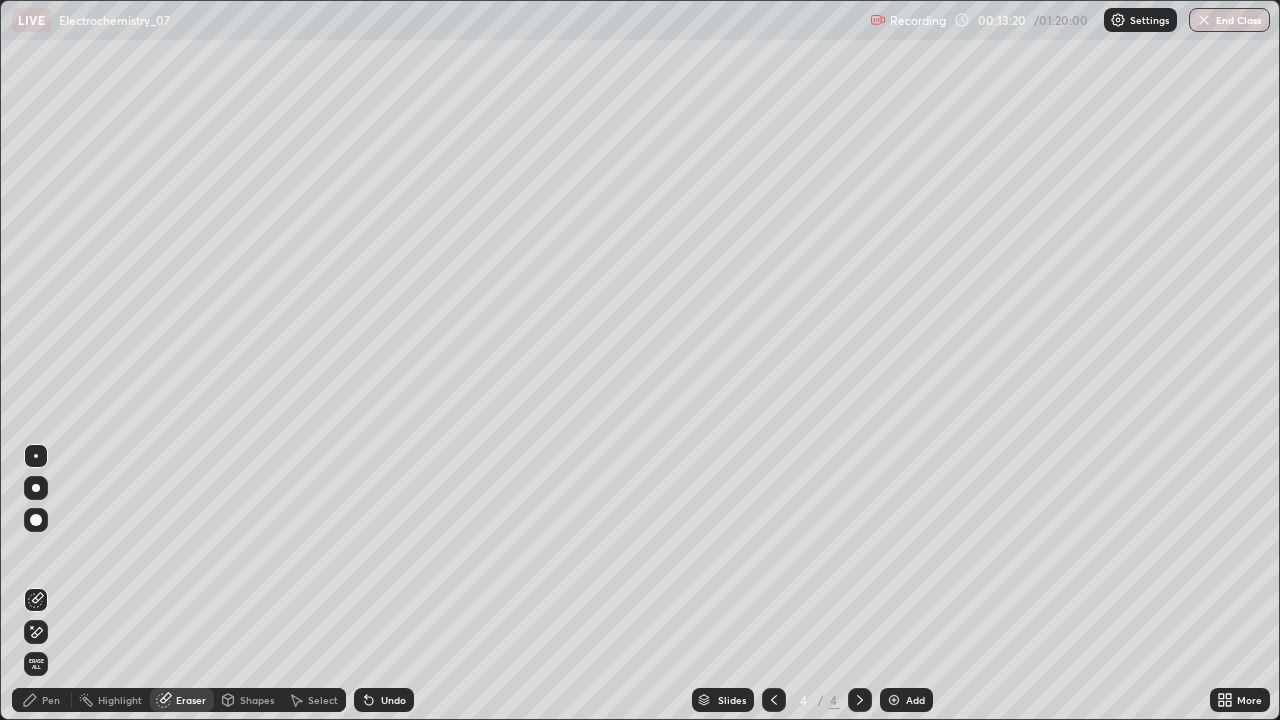 click on "Shapes" at bounding box center [248, 700] 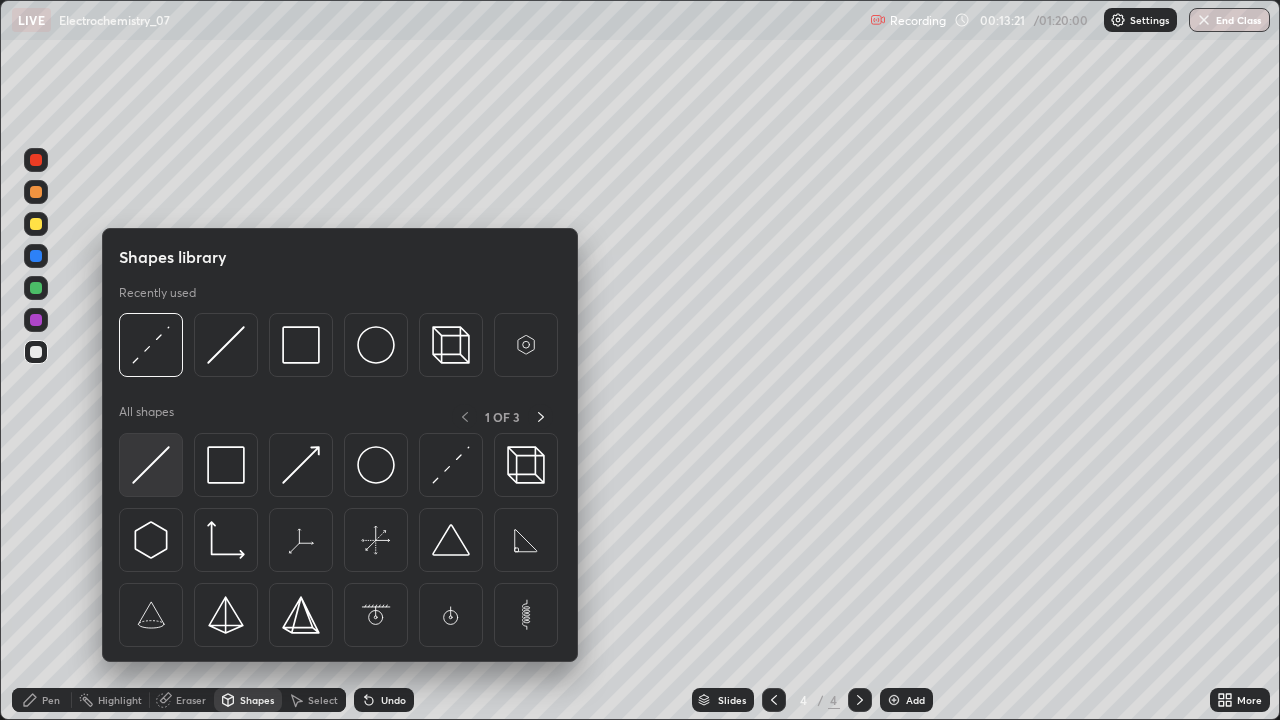 click at bounding box center [151, 465] 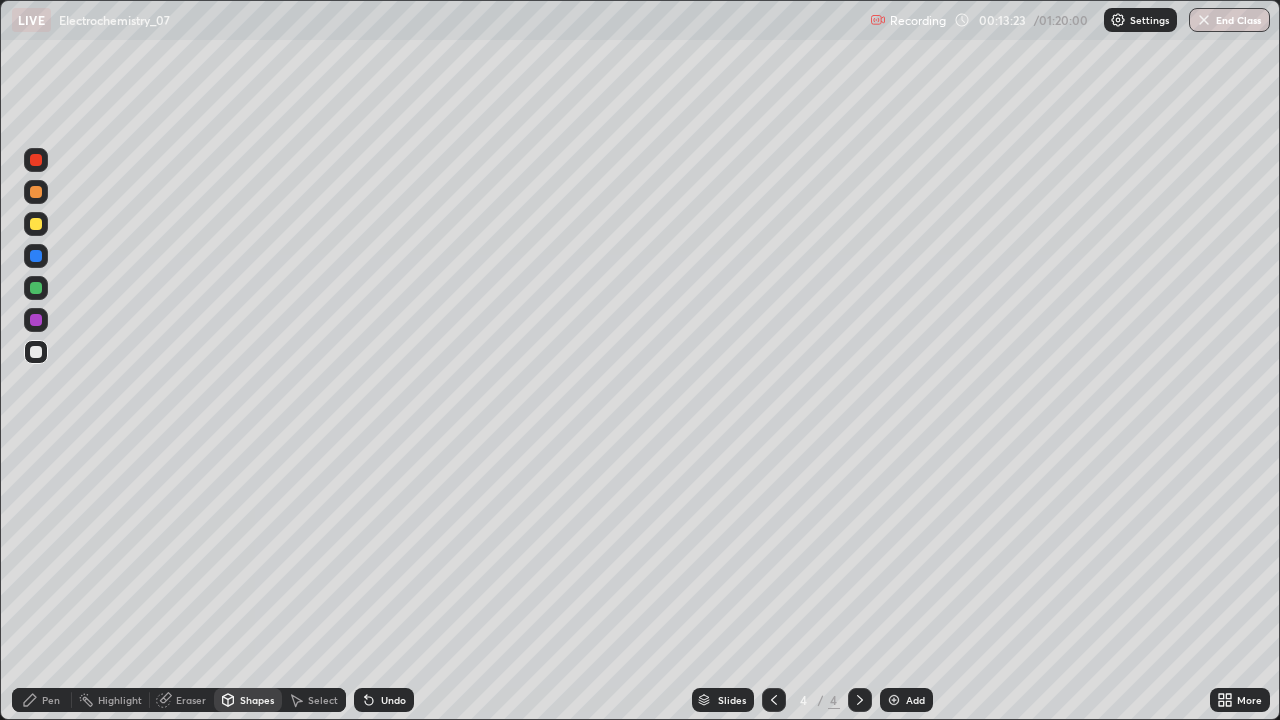 click on "Pen" at bounding box center (42, 700) 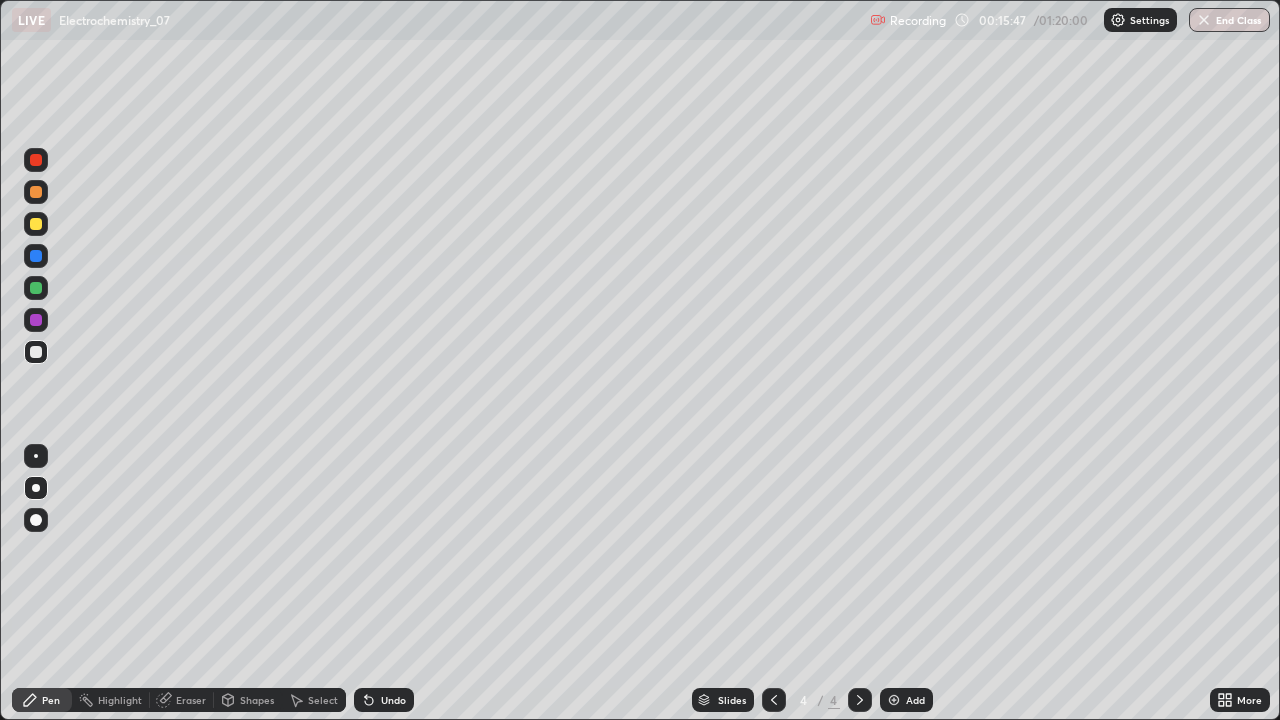 click on "Add" at bounding box center (906, 700) 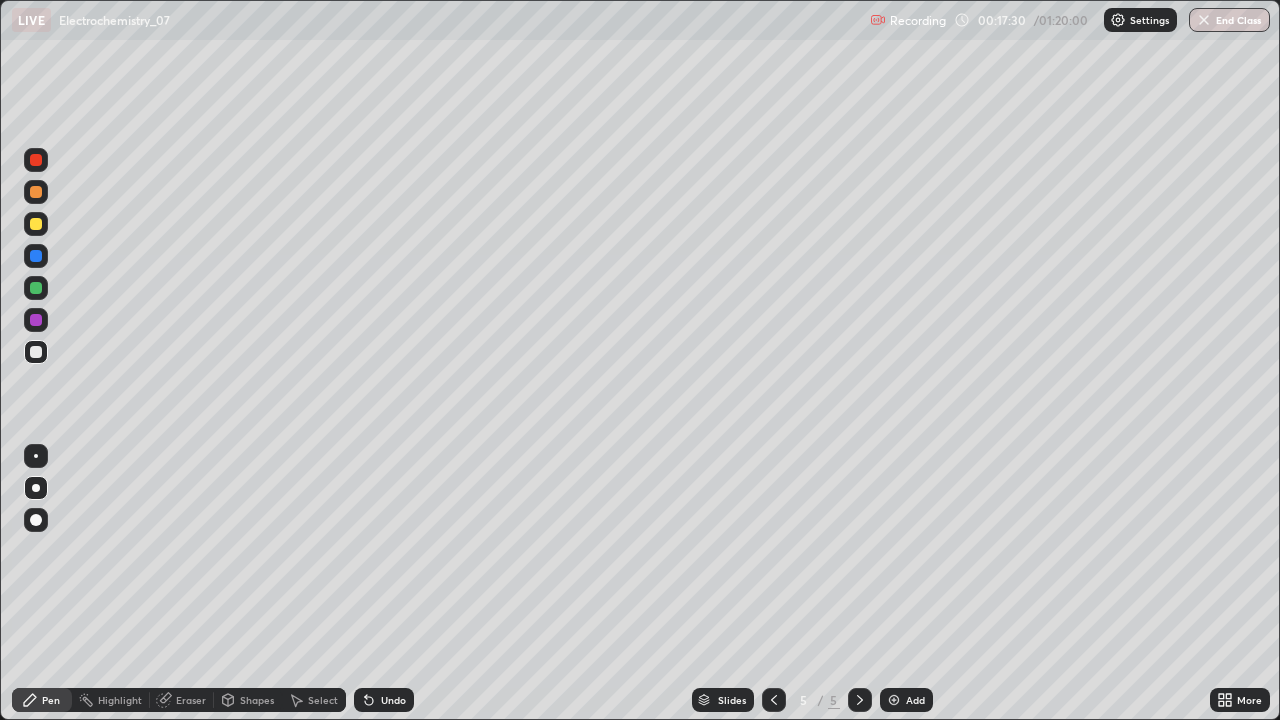 click on "Undo" at bounding box center [384, 700] 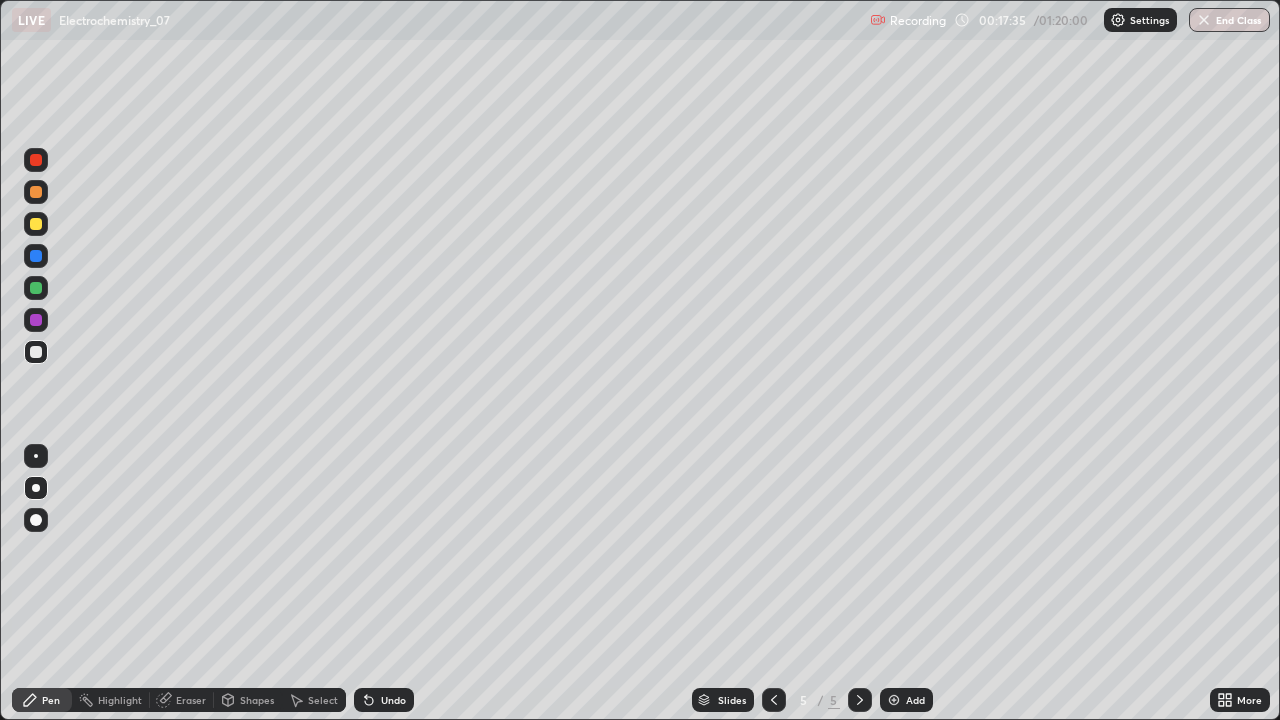 click on "Shapes" at bounding box center [257, 700] 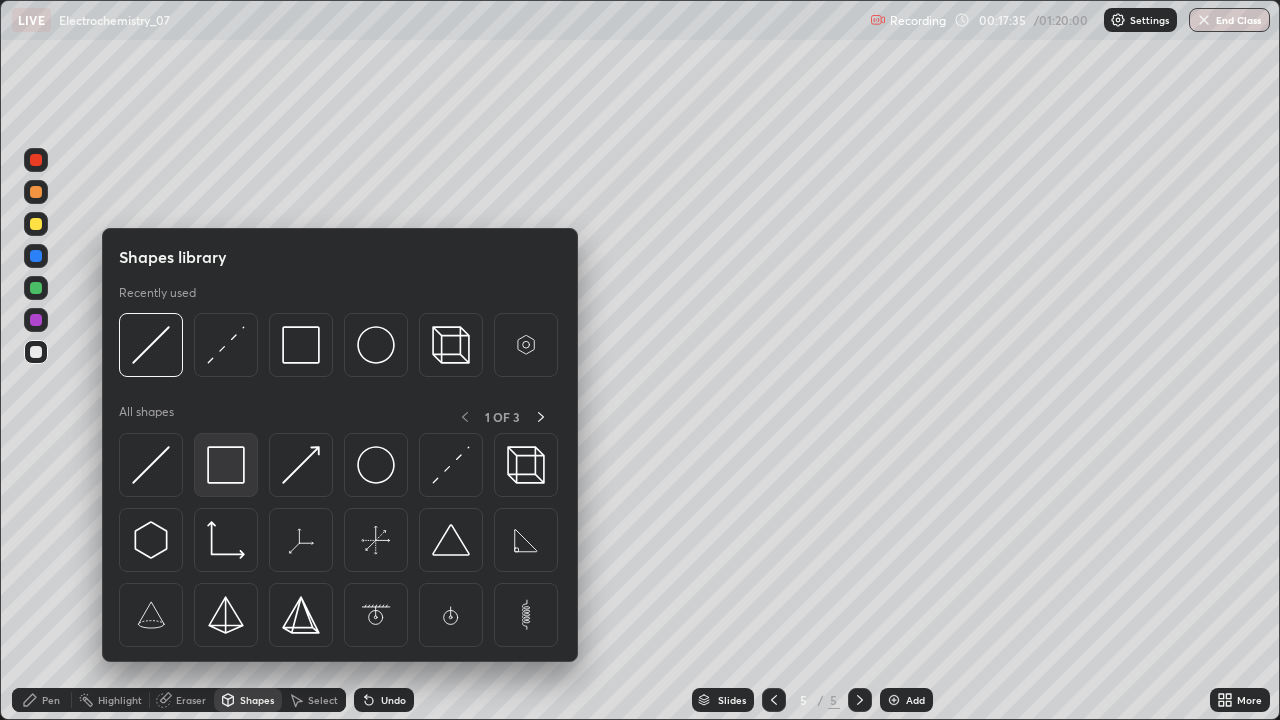 click at bounding box center (226, 465) 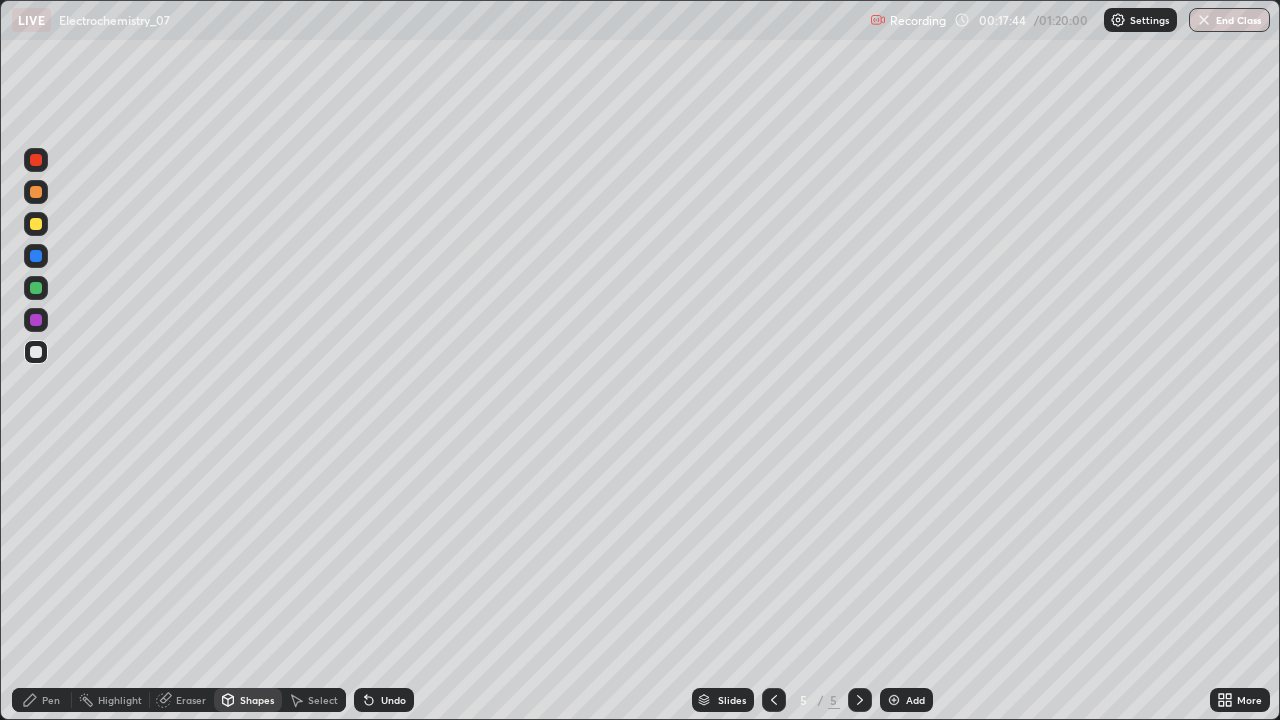 click on "Pen" at bounding box center [51, 700] 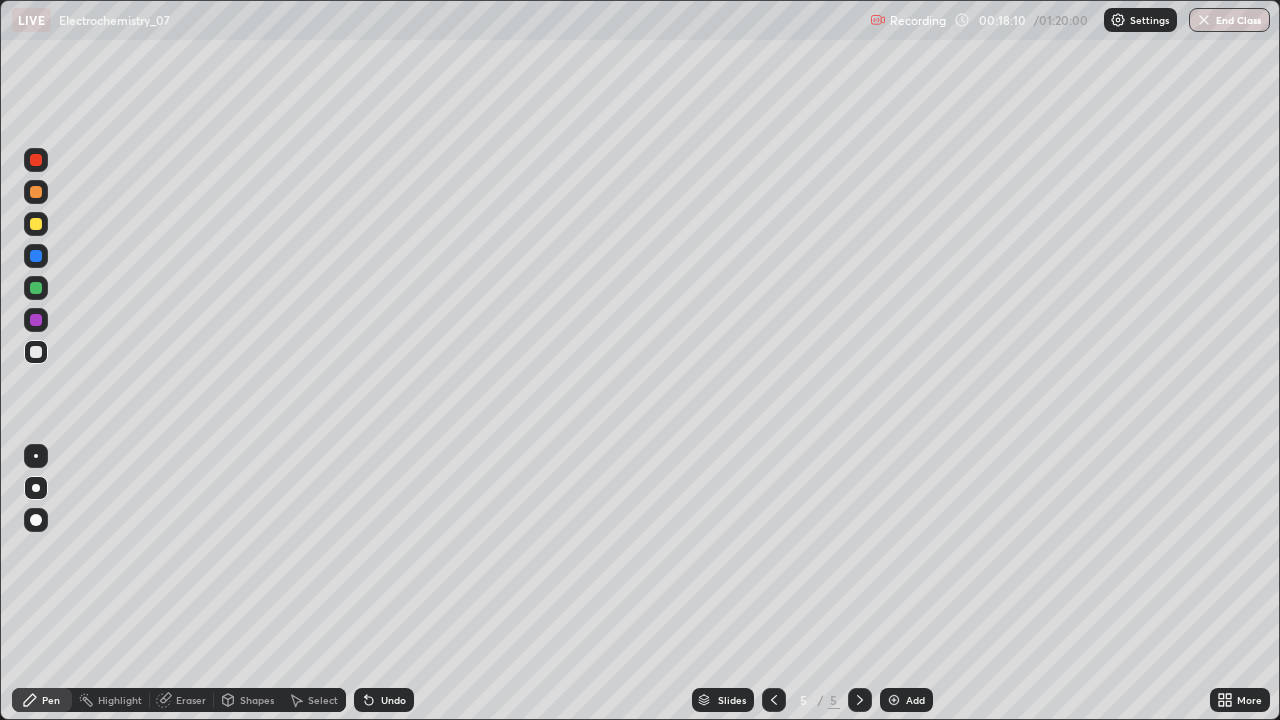 click on "Undo" at bounding box center [384, 700] 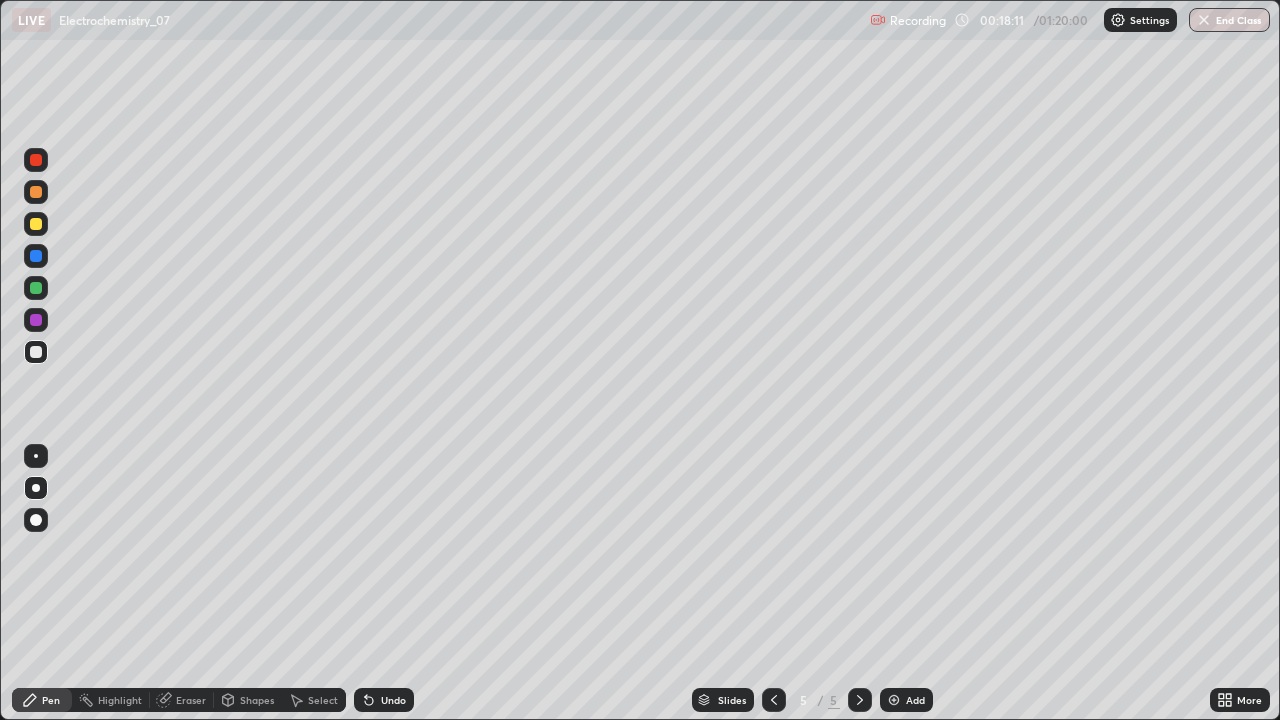 click on "Undo" at bounding box center [384, 700] 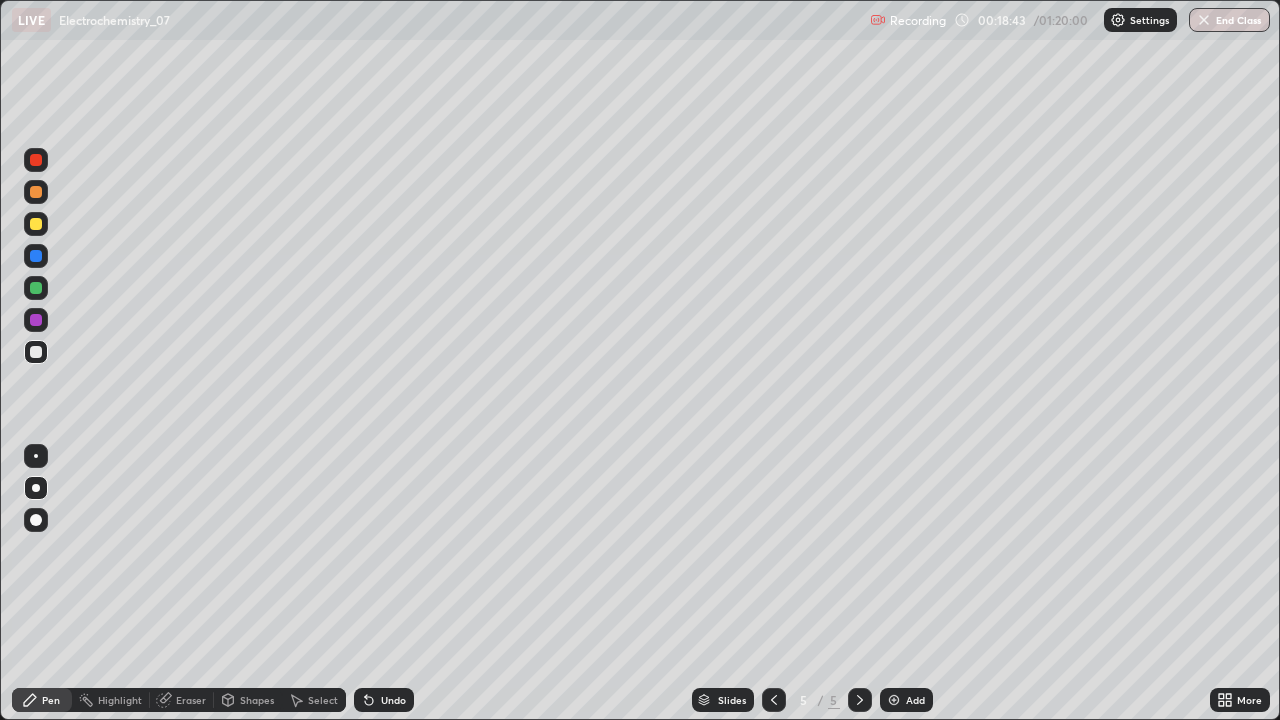 click on "Undo" at bounding box center [384, 700] 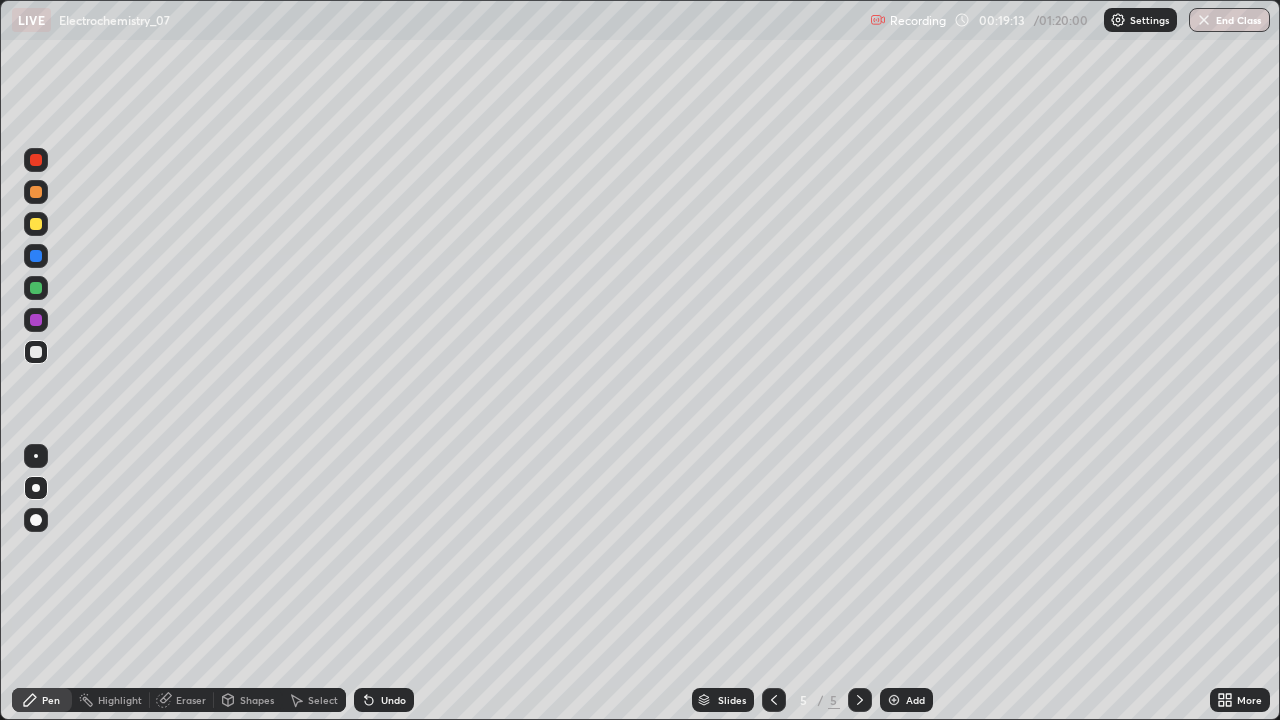 click on "Undo" at bounding box center [384, 700] 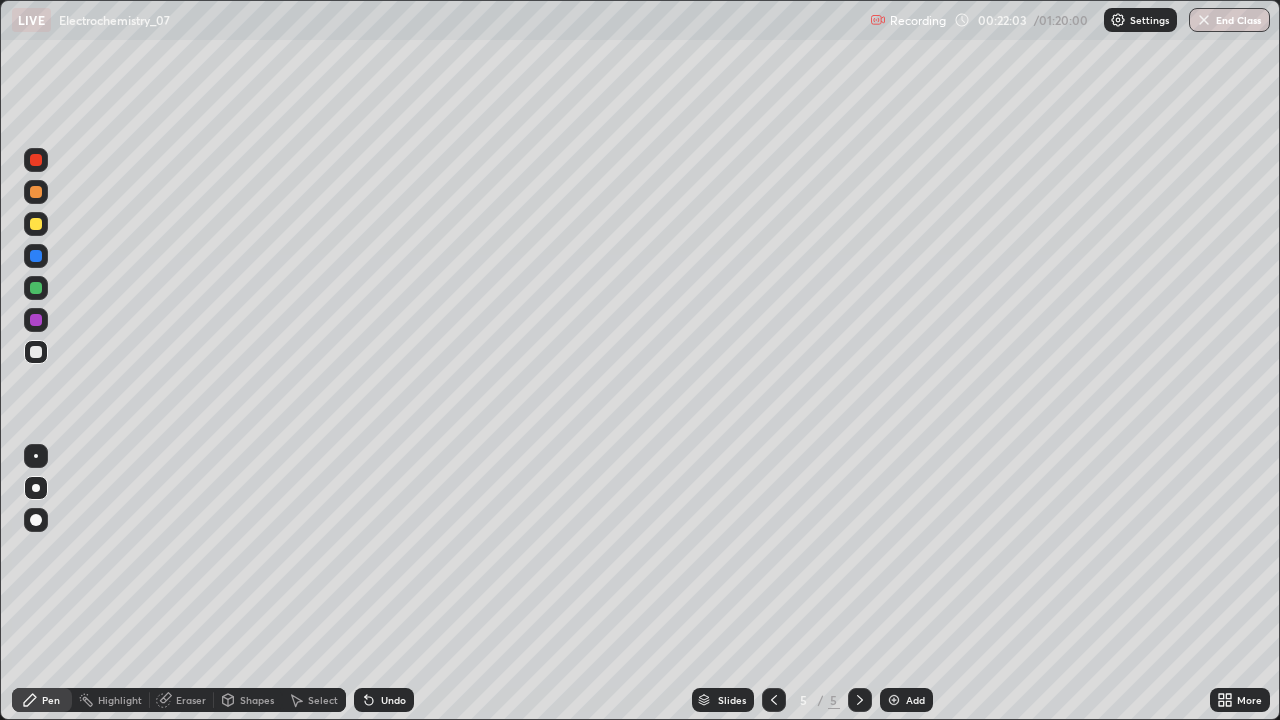 click on "Add" at bounding box center (915, 700) 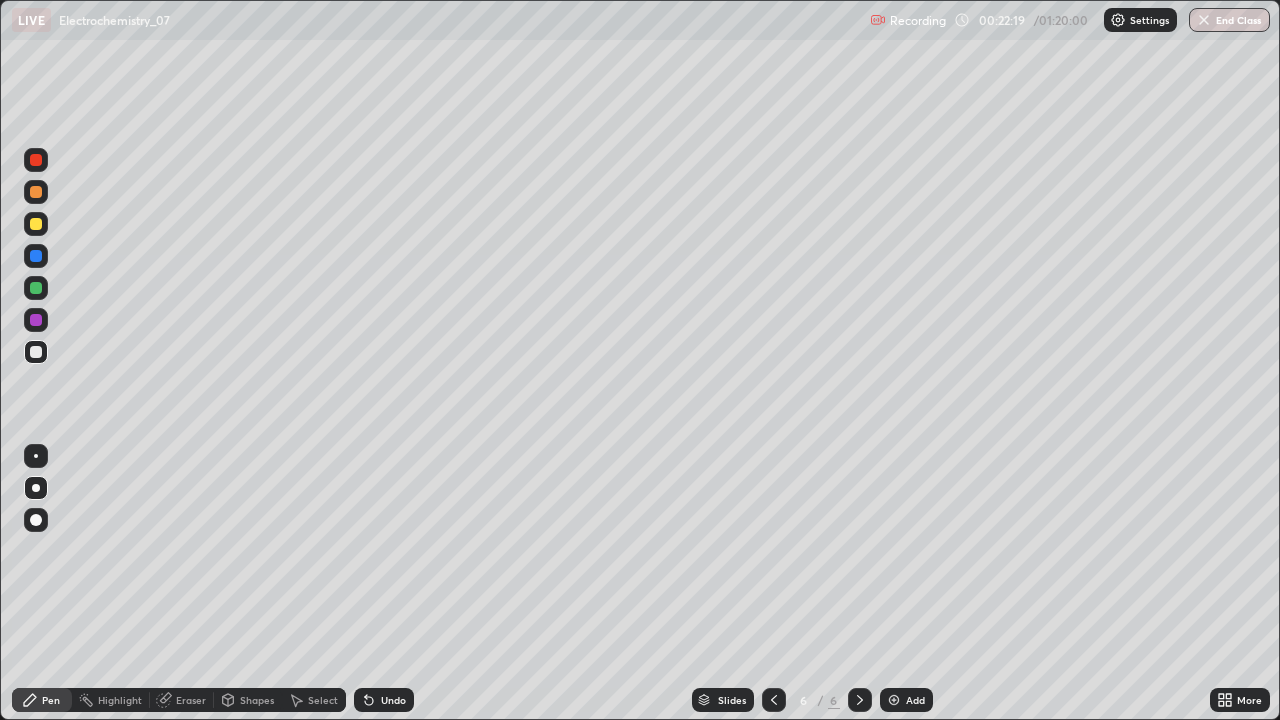 click on "Undo" at bounding box center [384, 700] 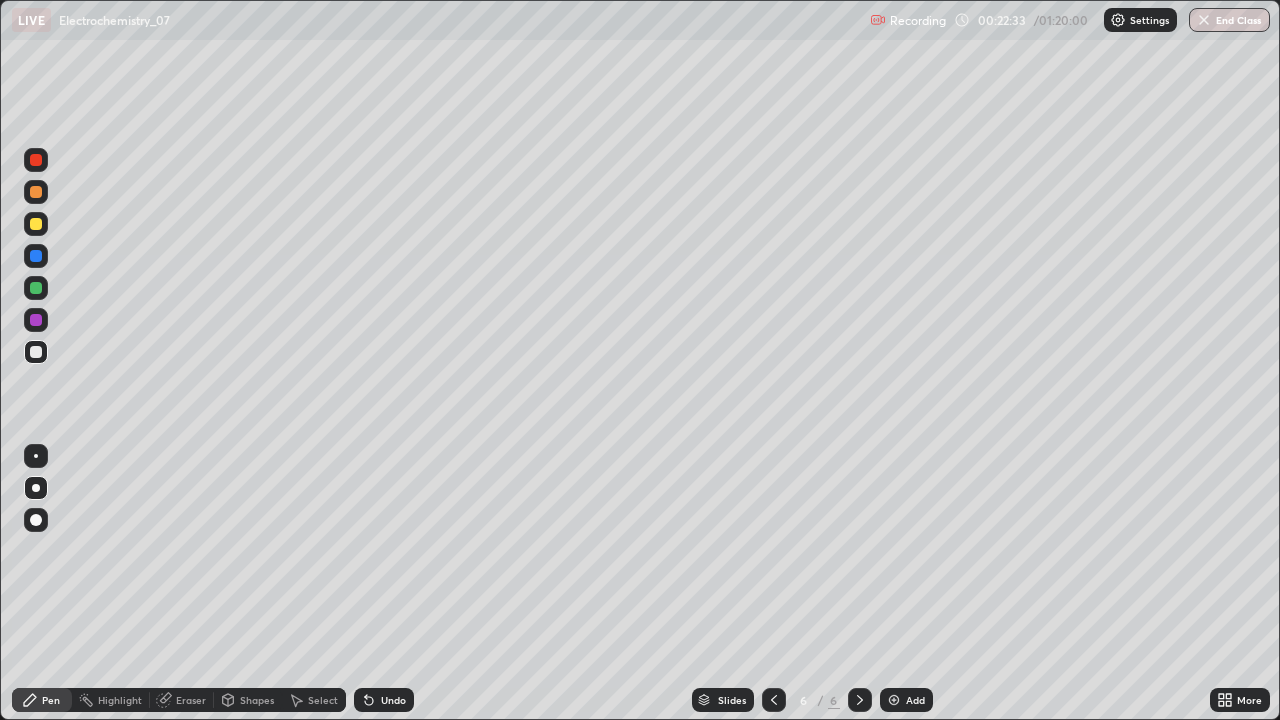 click on "Undo" at bounding box center [384, 700] 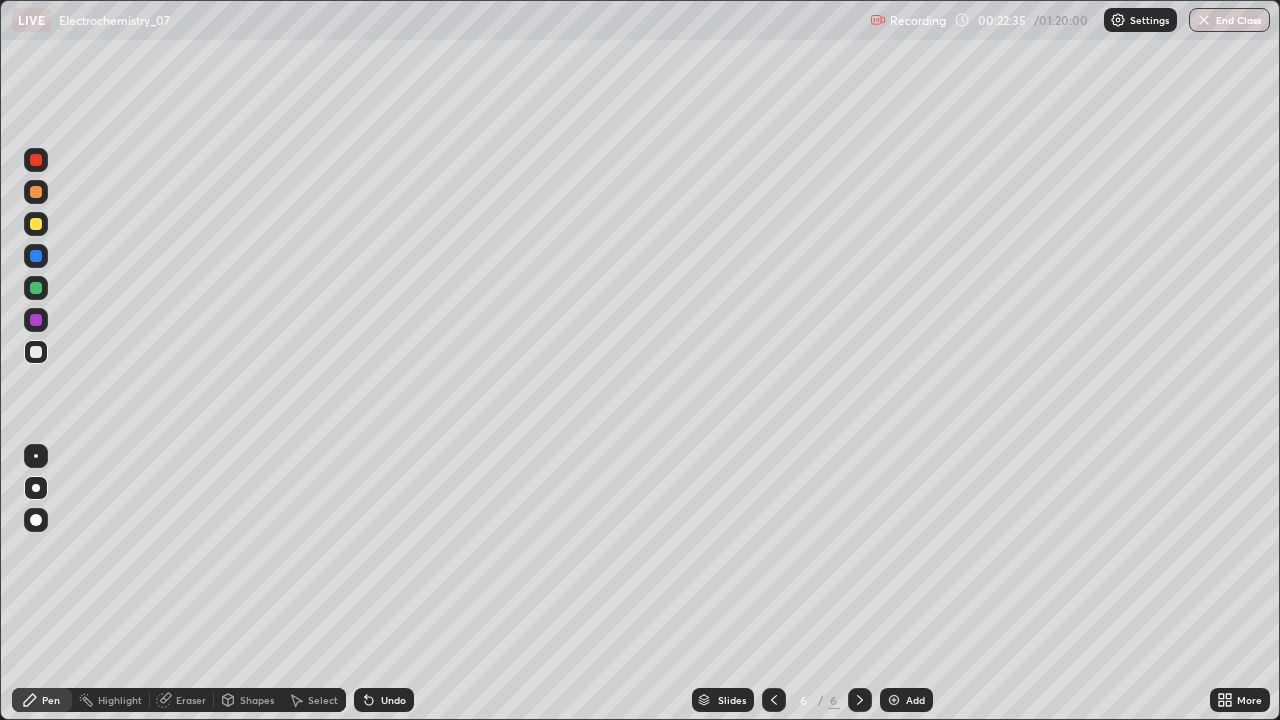 click on "Undo" at bounding box center (384, 700) 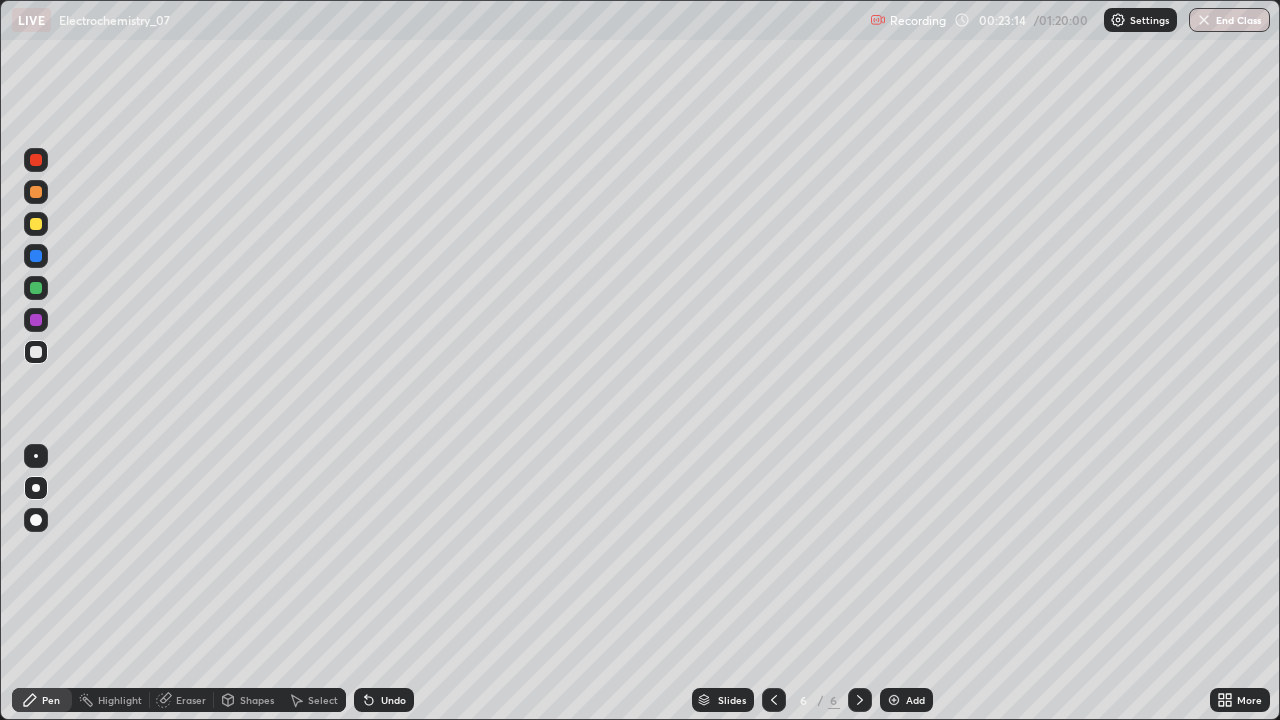 click on "Shapes" at bounding box center [257, 700] 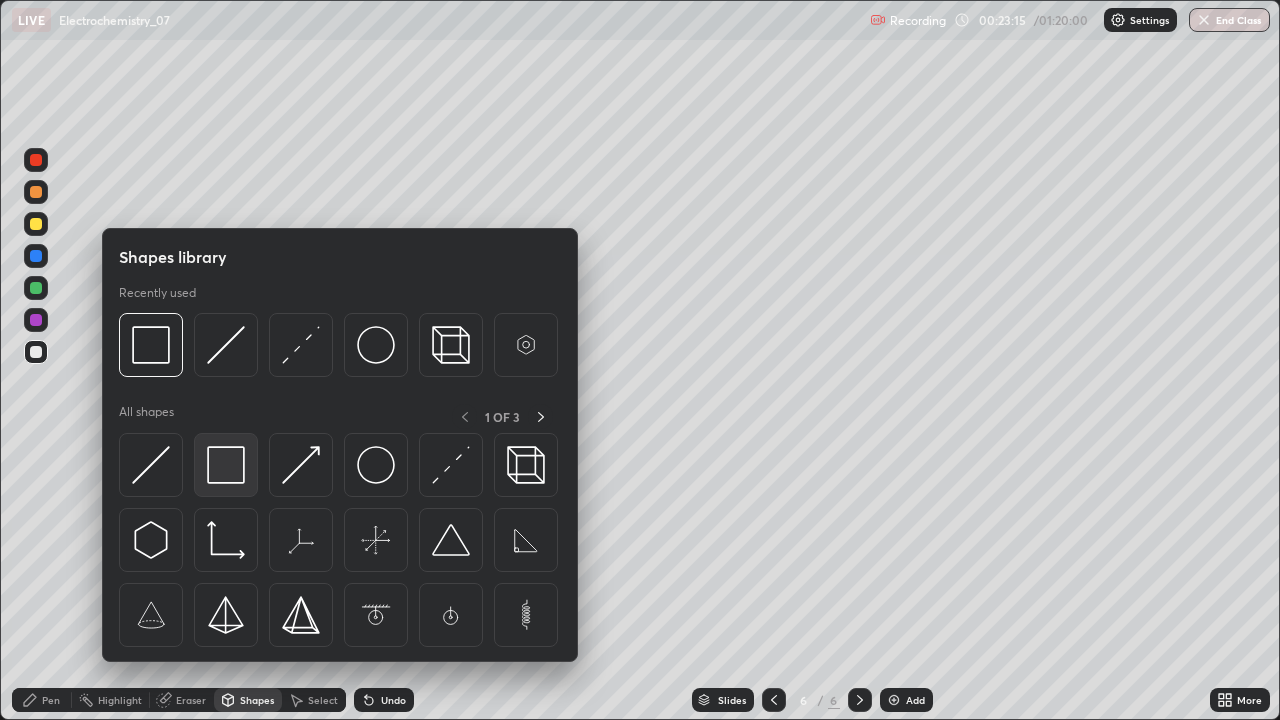 click at bounding box center [226, 465] 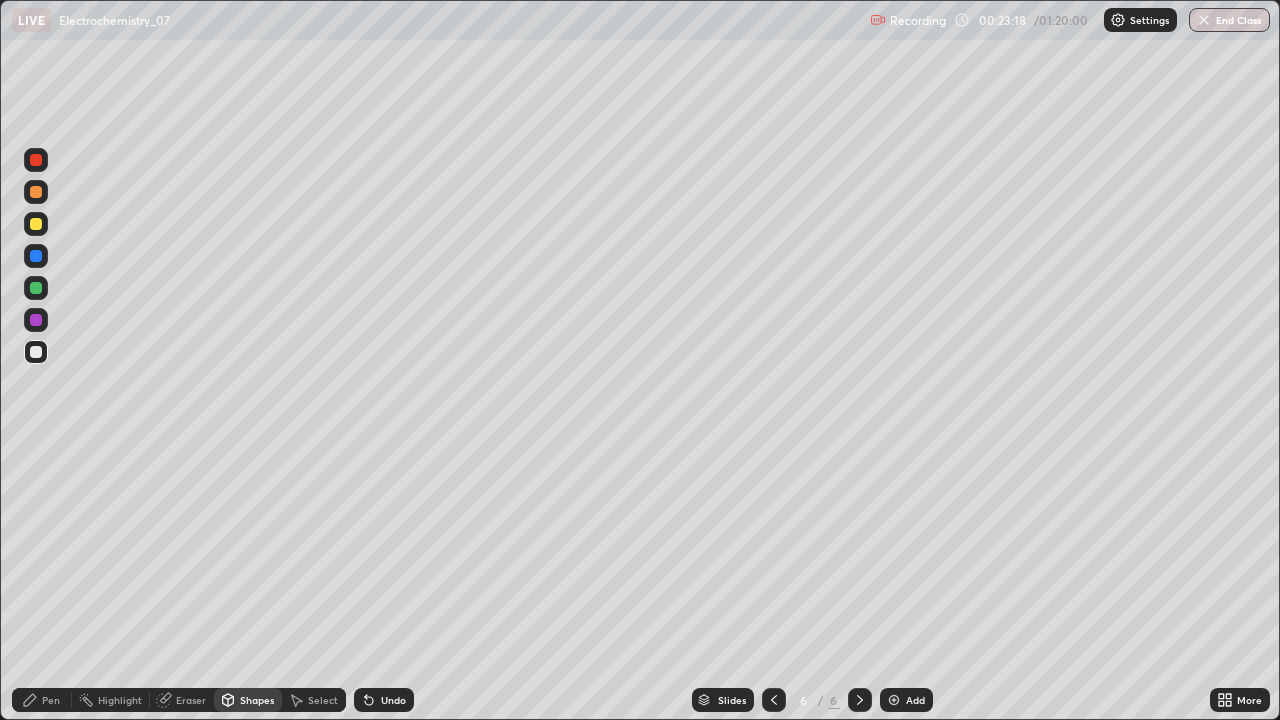click on "Pen" at bounding box center [42, 700] 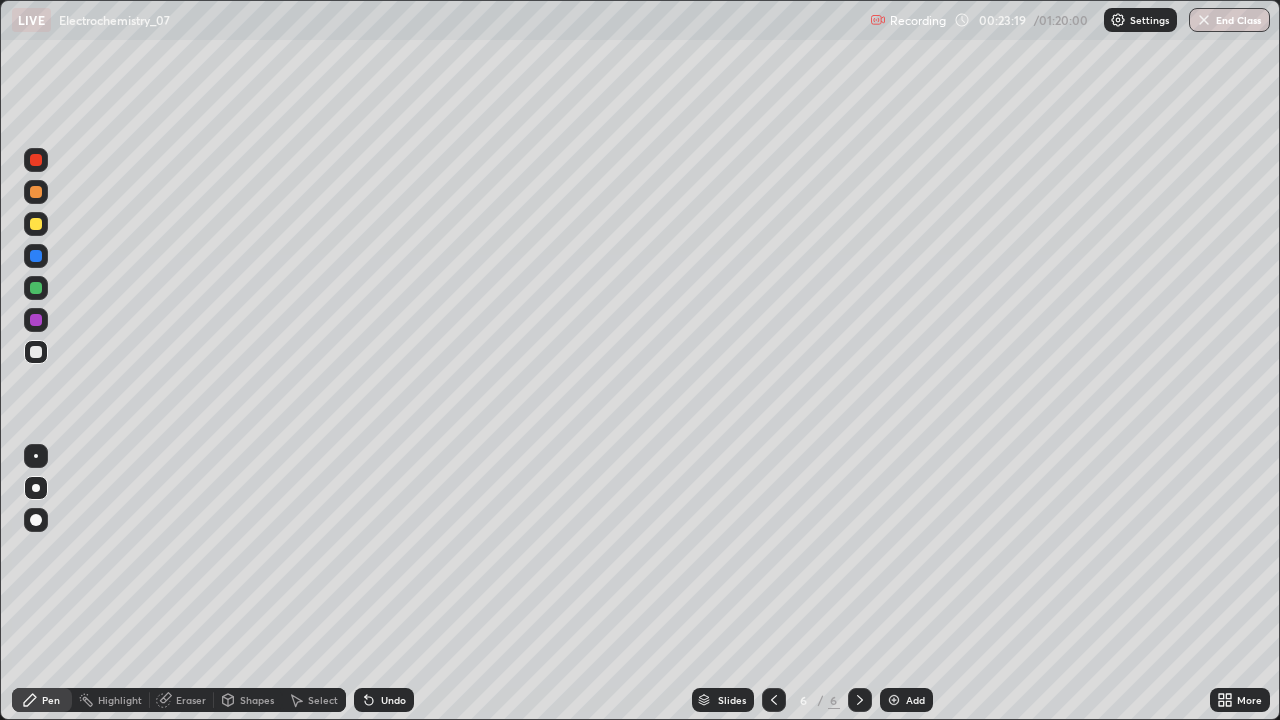click on "Shapes" at bounding box center [248, 700] 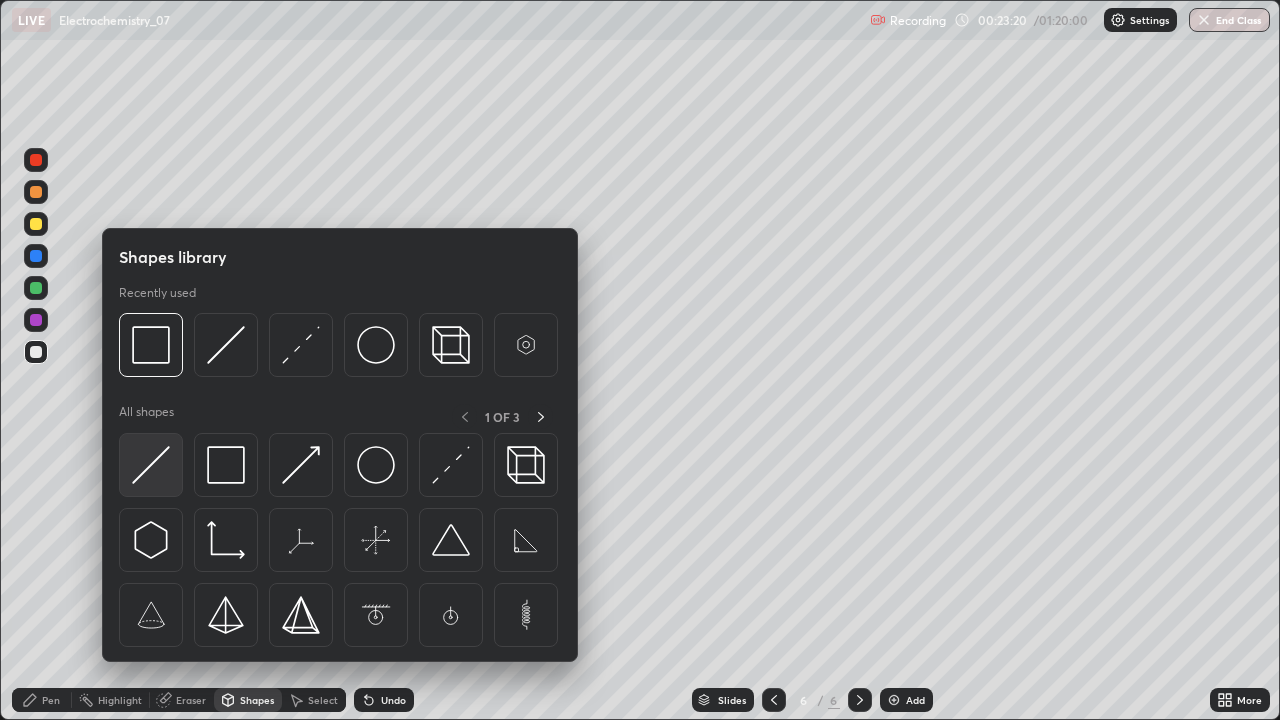 click at bounding box center [151, 465] 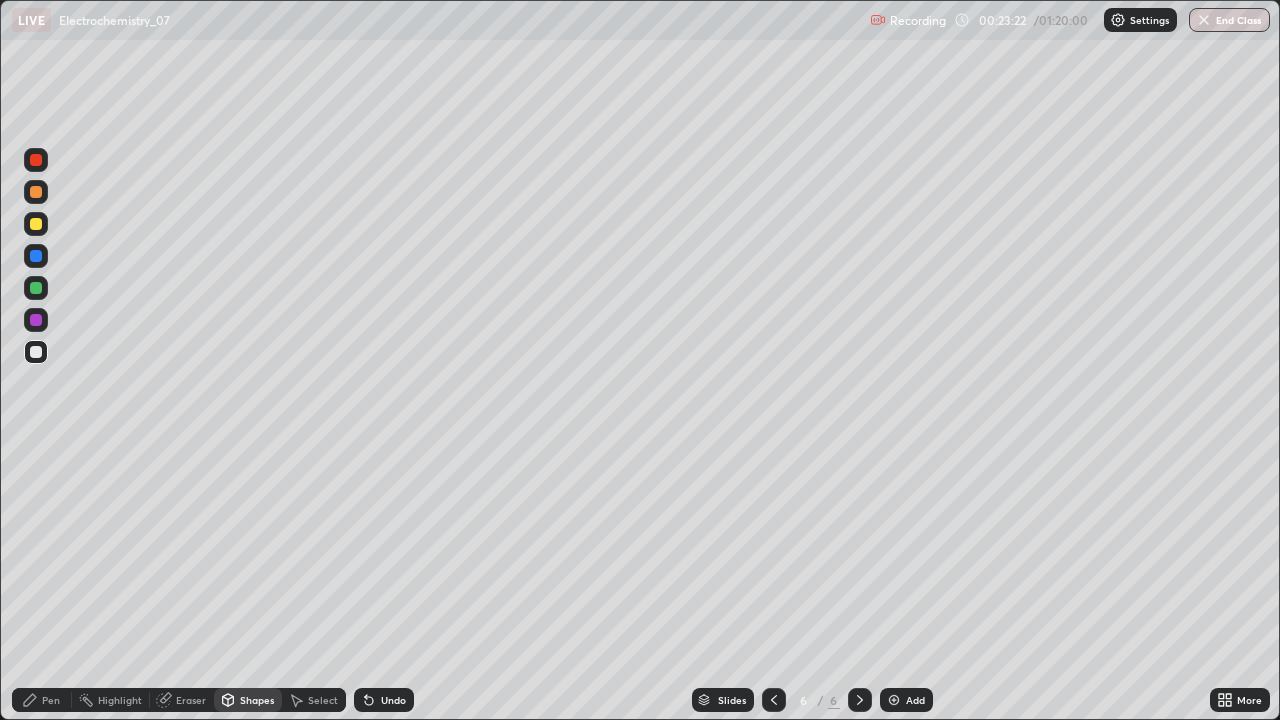 click on "Pen" at bounding box center (51, 700) 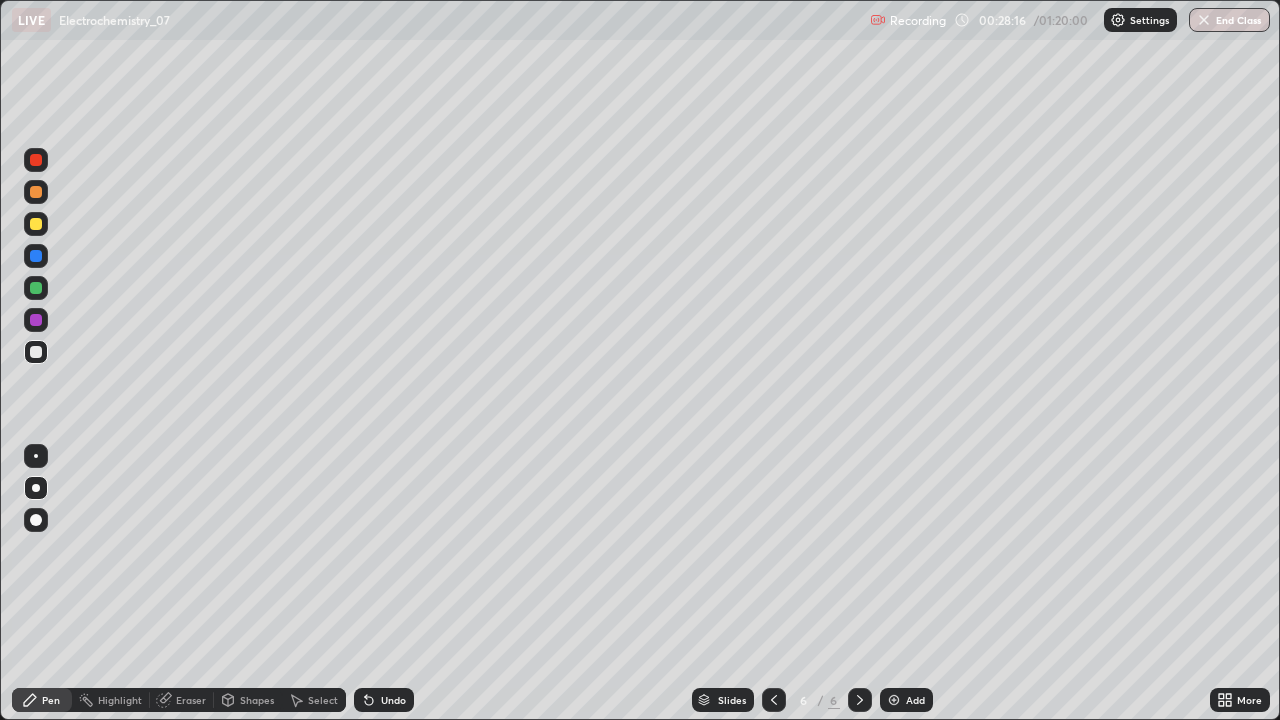 click on "Undo" at bounding box center (384, 700) 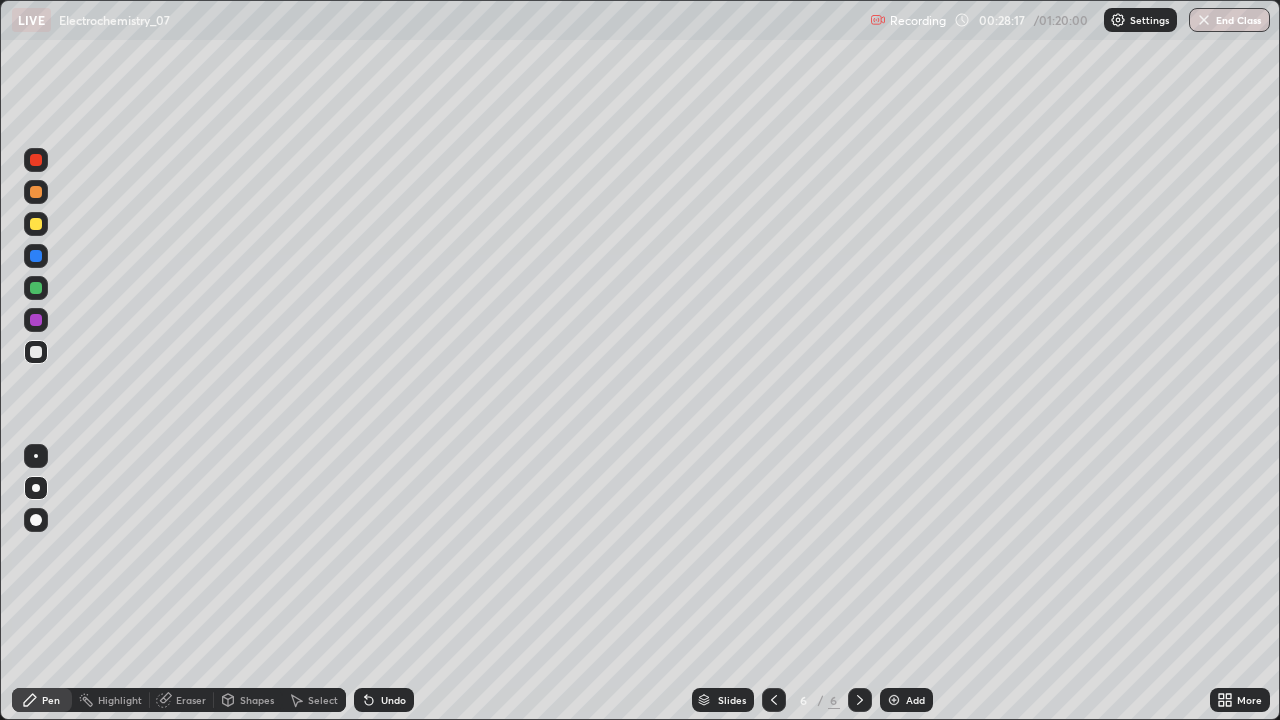 click on "Undo" at bounding box center (393, 700) 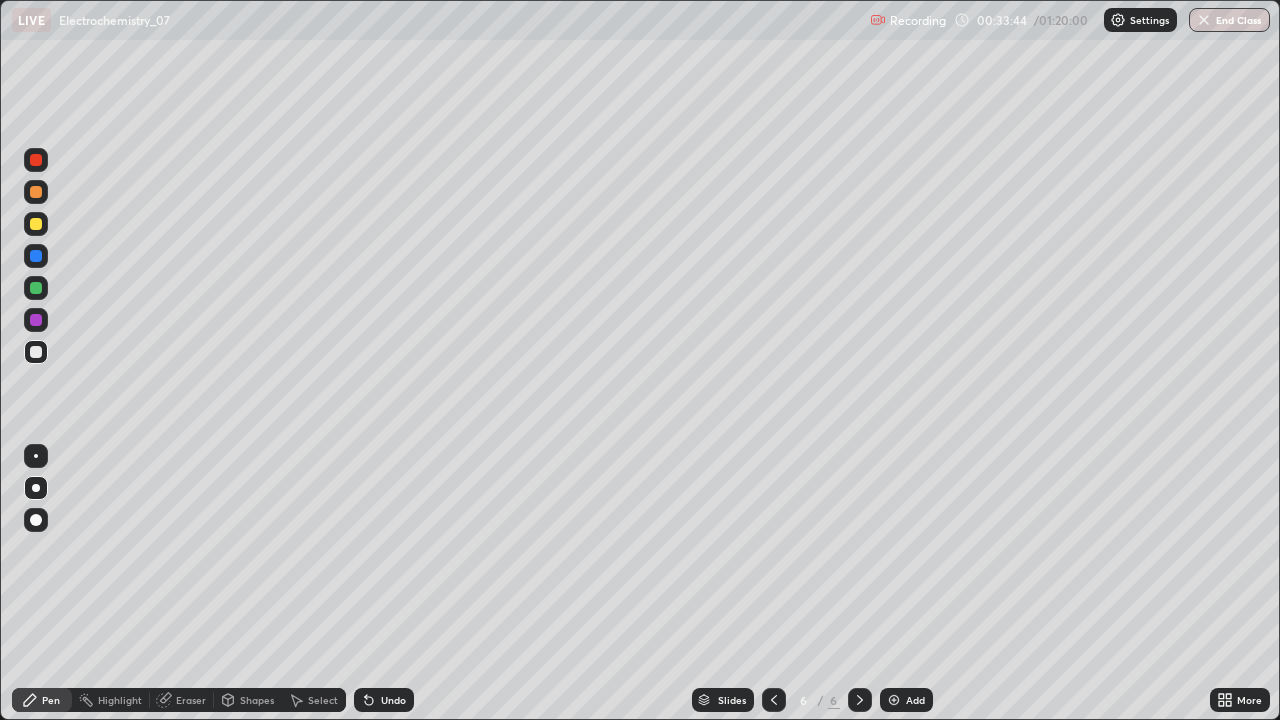 click on "Add" at bounding box center (915, 700) 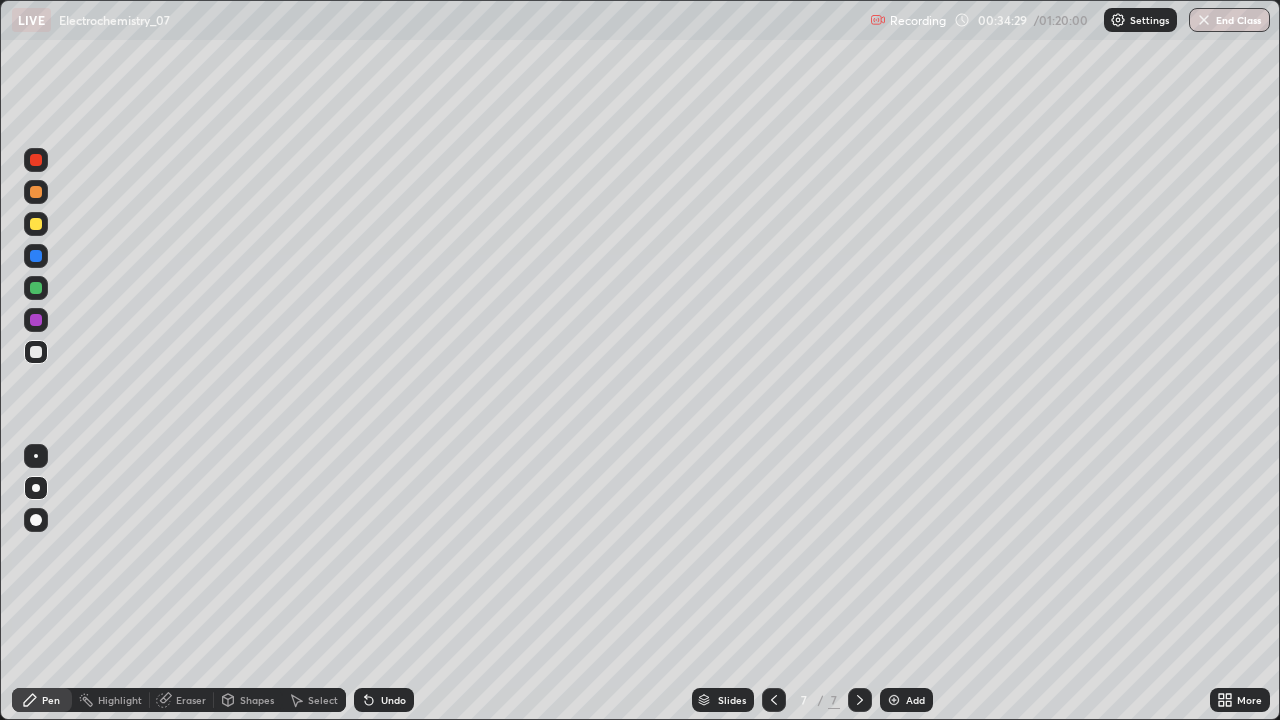 click on "Undo" at bounding box center (384, 700) 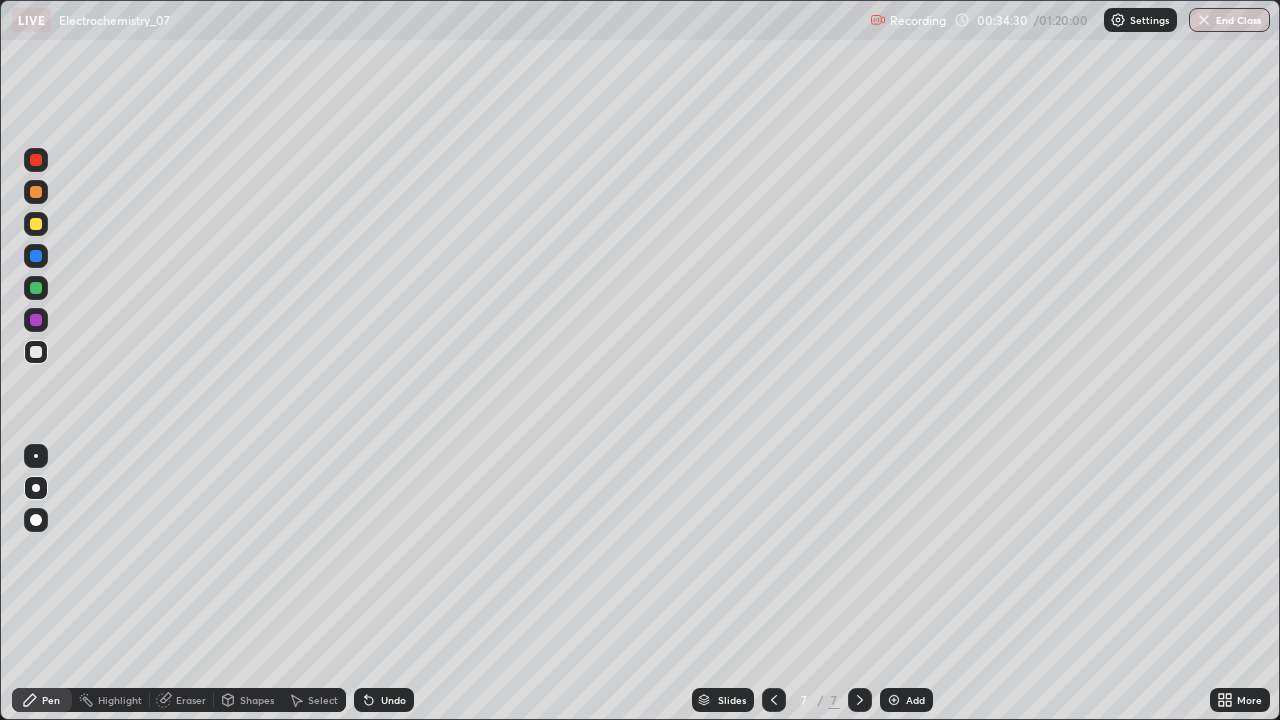click on "Undo" at bounding box center [393, 700] 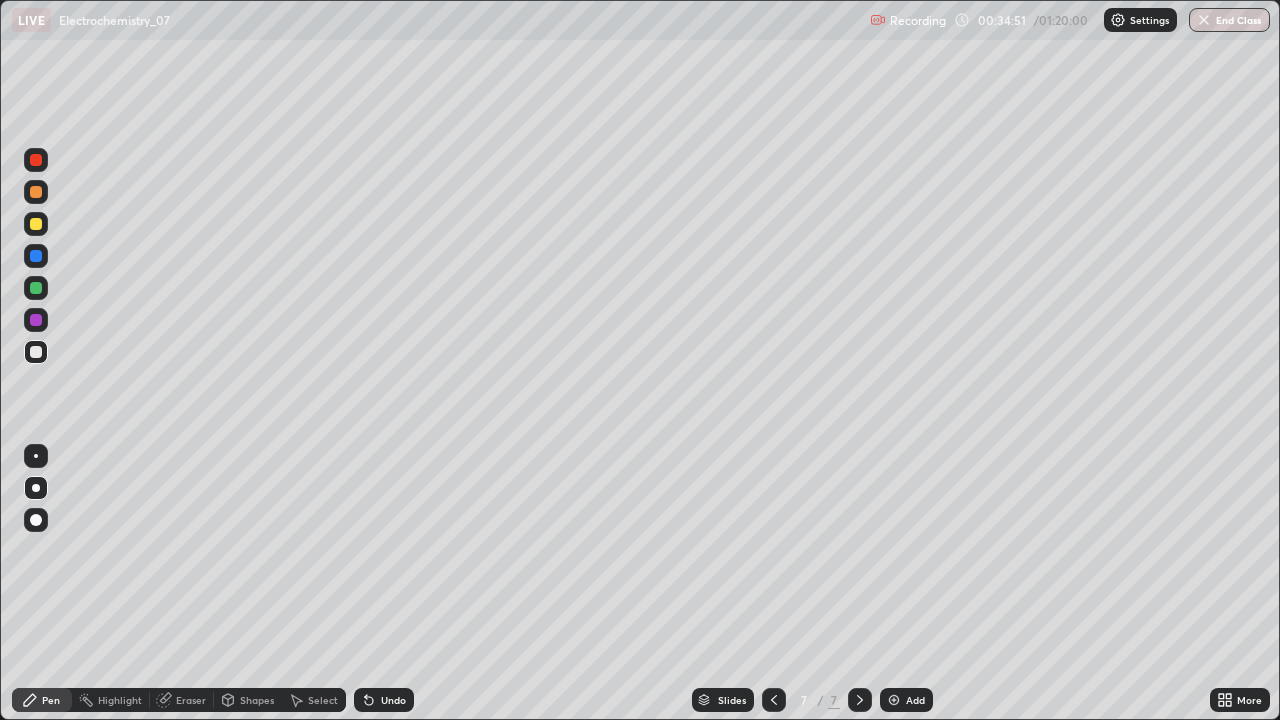 click on "Undo" at bounding box center (384, 700) 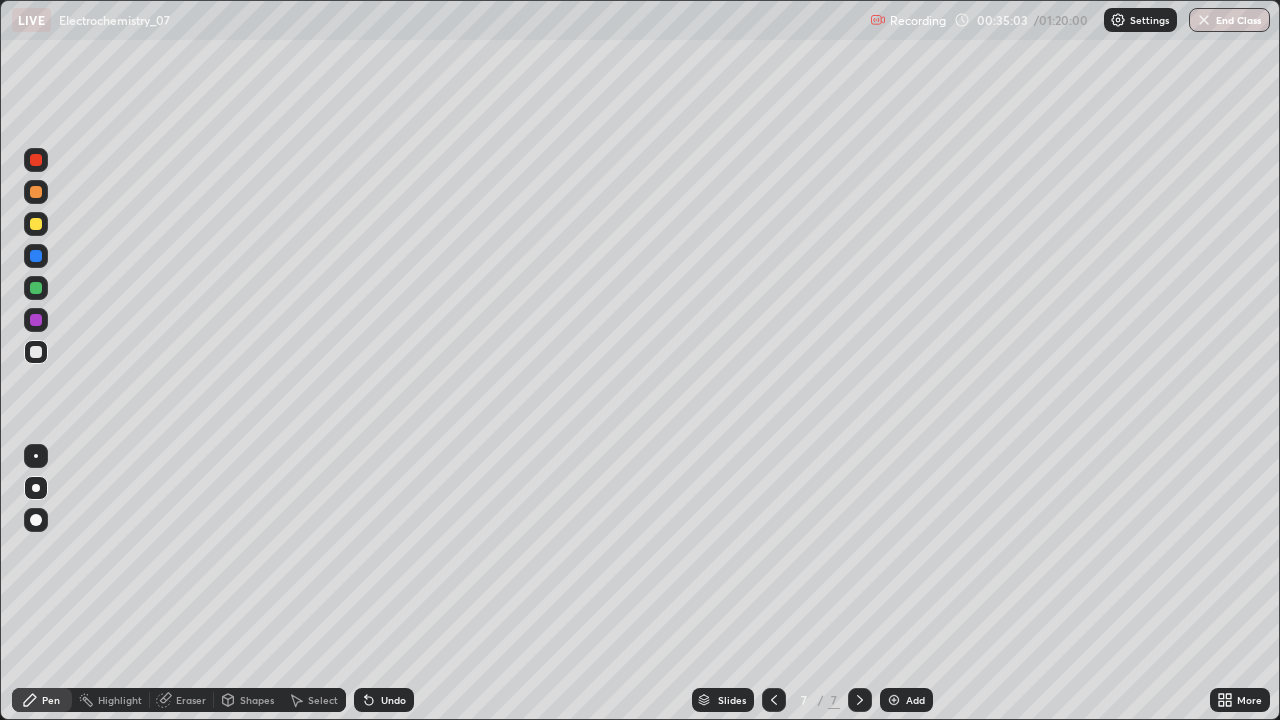 click on "Undo" at bounding box center (393, 700) 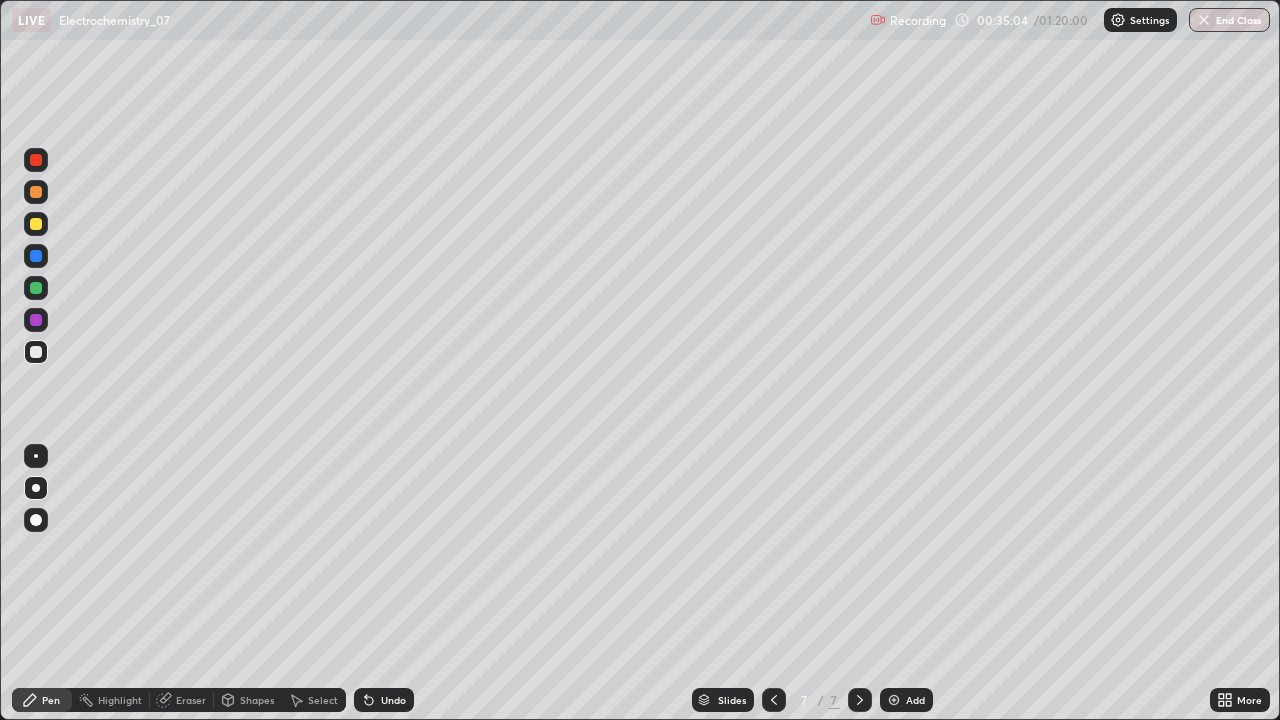 click on "Undo" at bounding box center [393, 700] 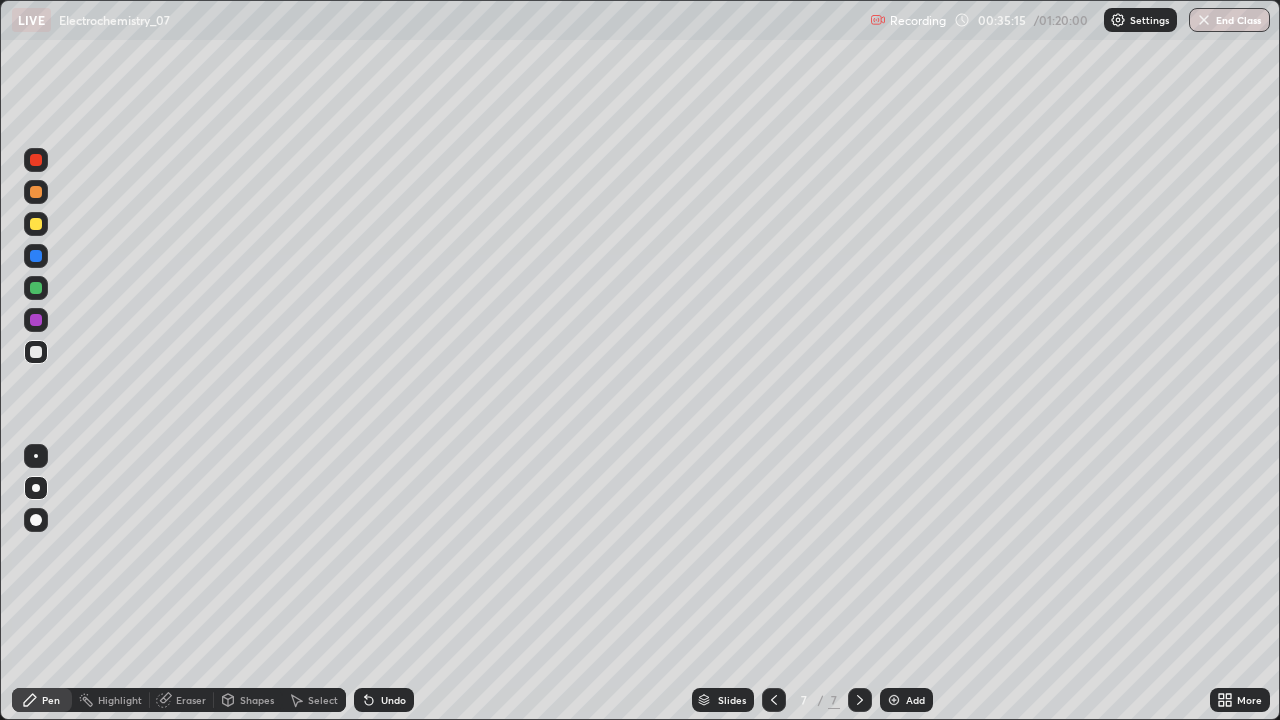 click on "Undo" at bounding box center (393, 700) 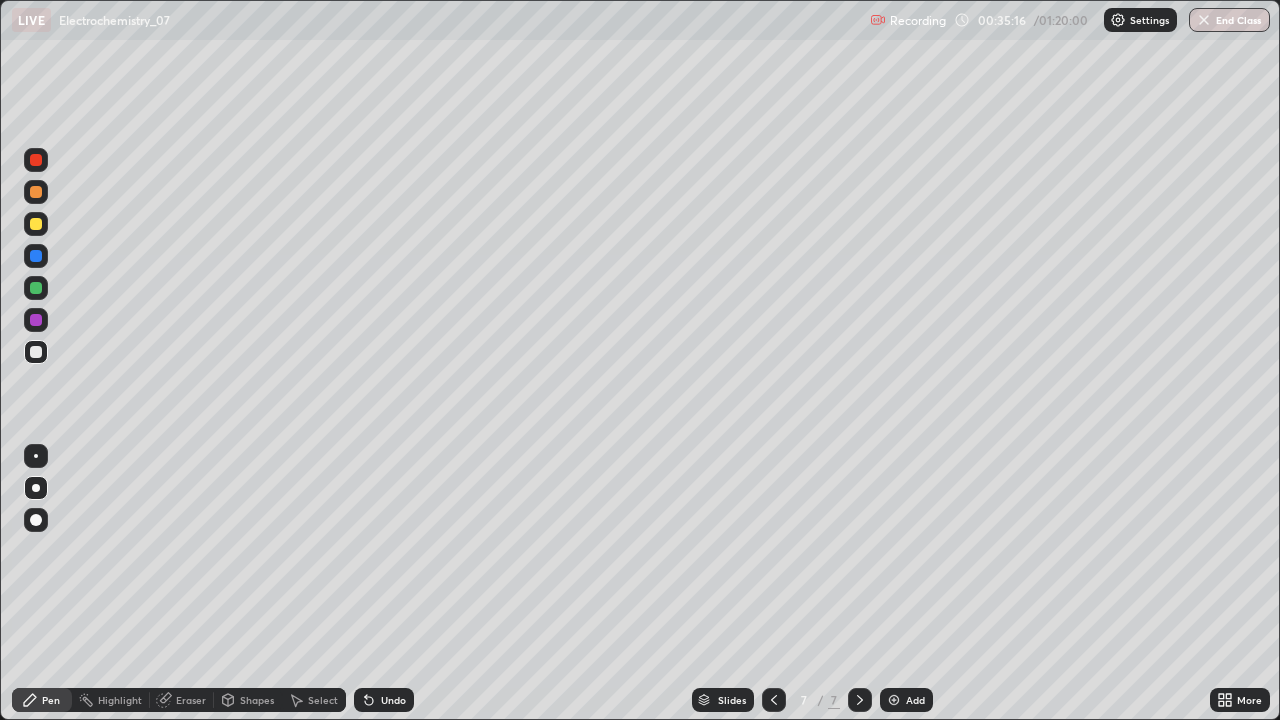 click on "Undo" at bounding box center [384, 700] 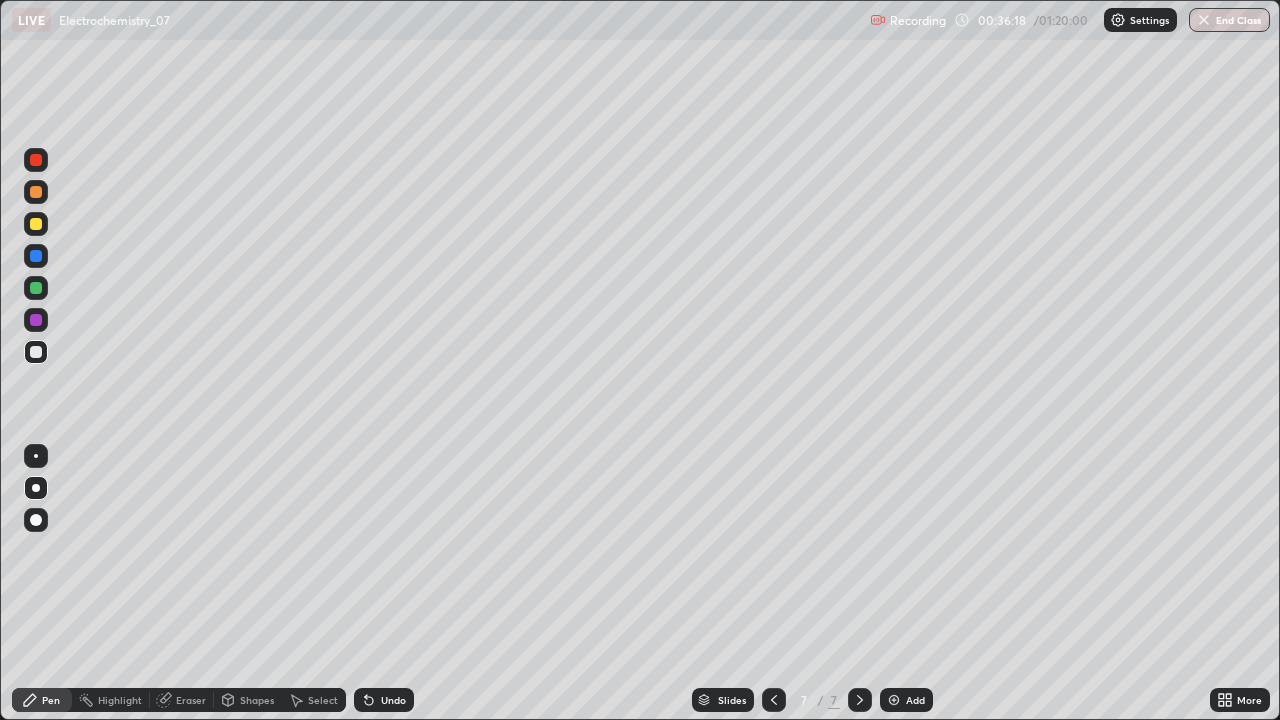 click on "Eraser" at bounding box center [191, 700] 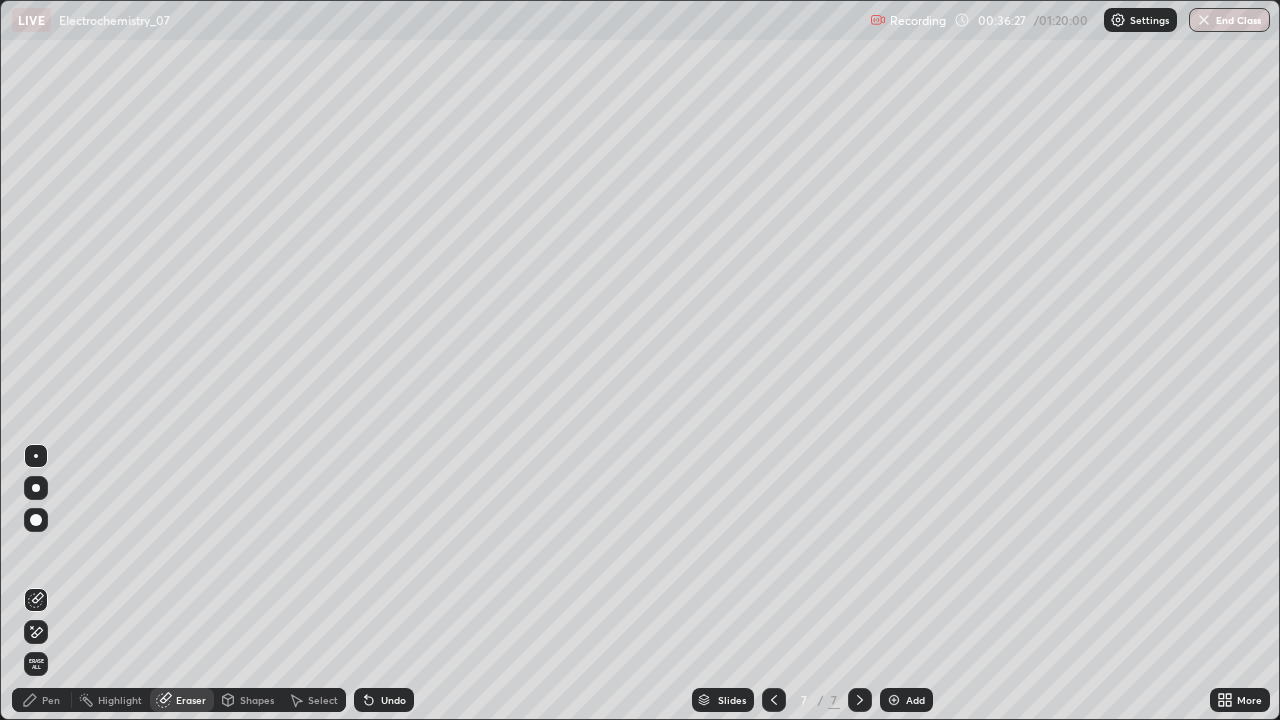 click 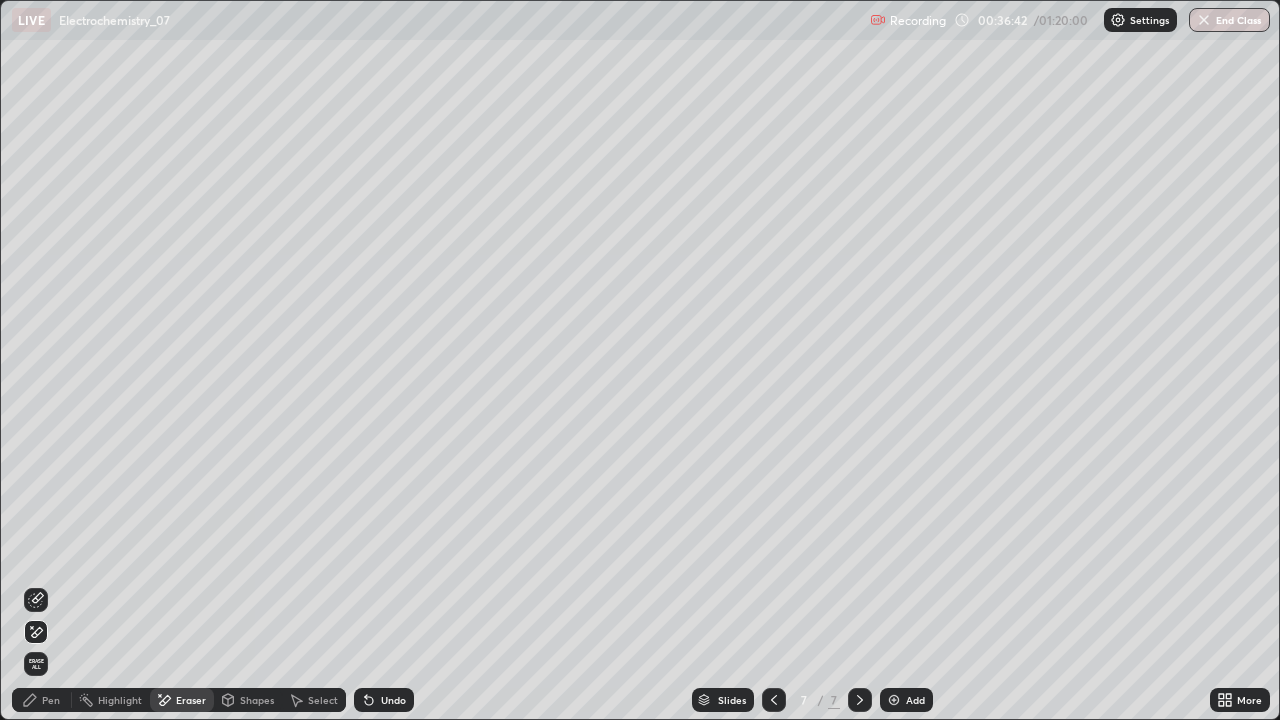 click on "Pen" at bounding box center (51, 700) 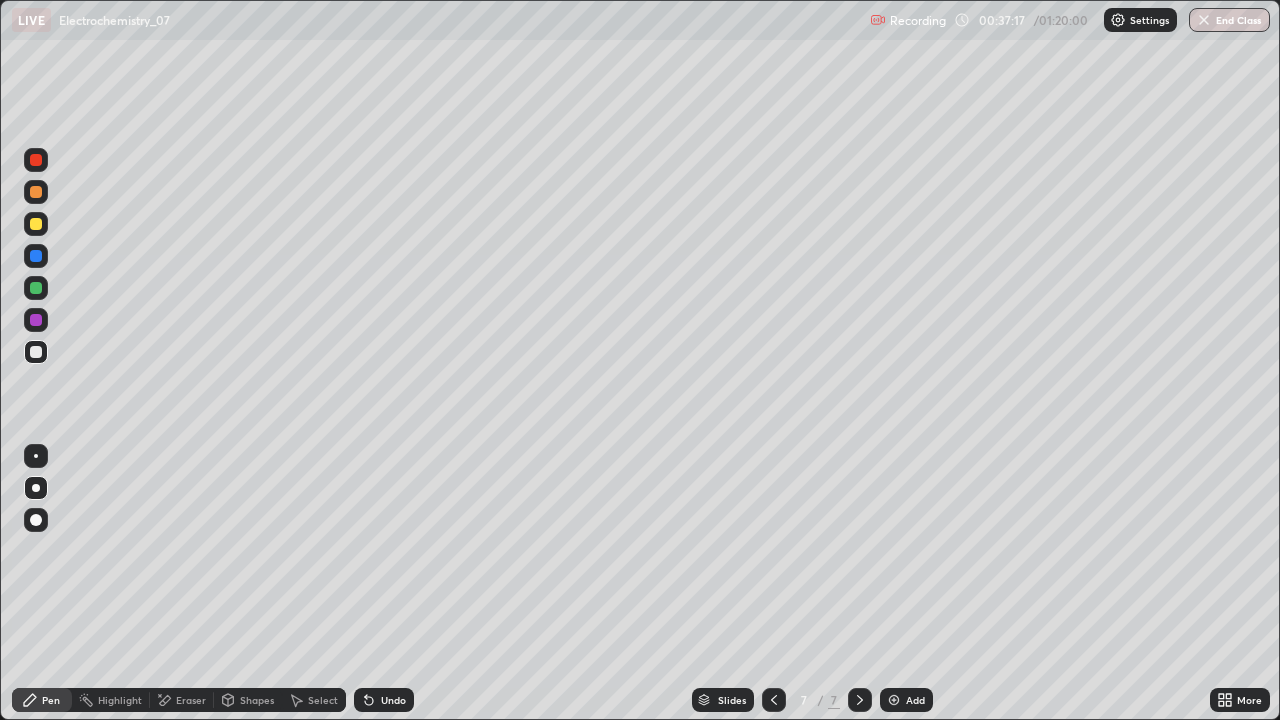 click on "Undo" at bounding box center (384, 700) 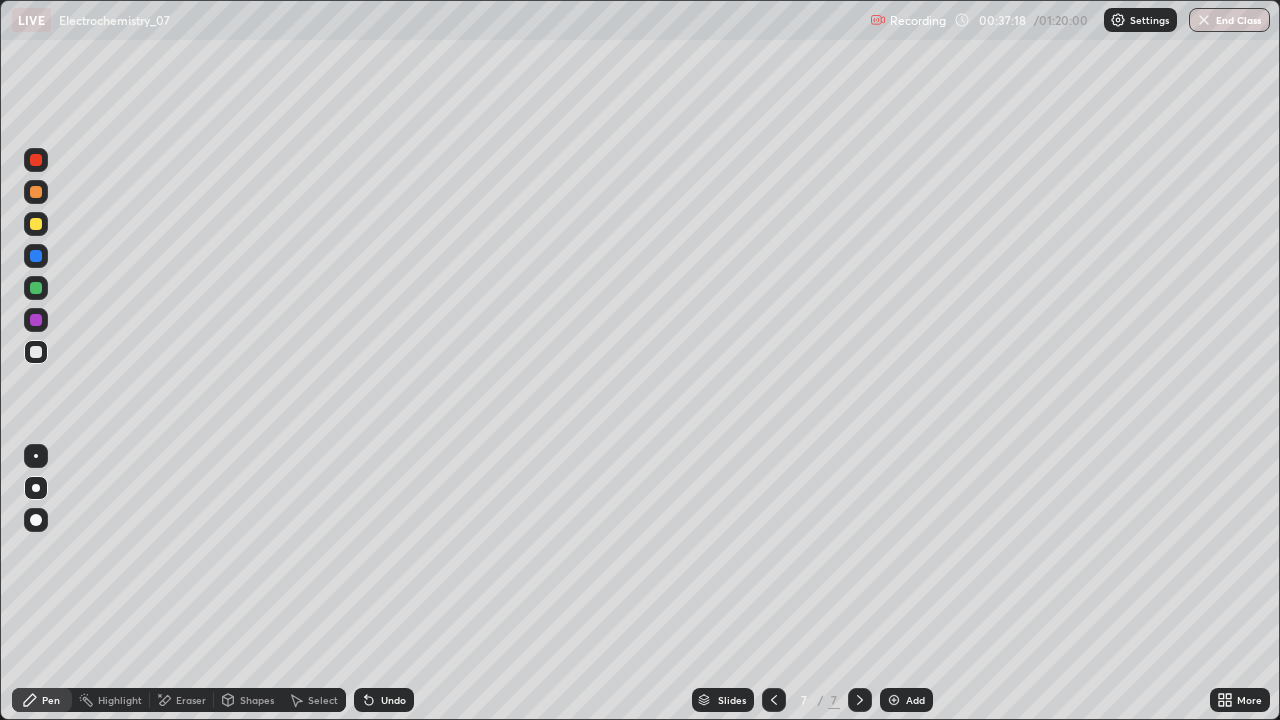 click on "Undo" at bounding box center [393, 700] 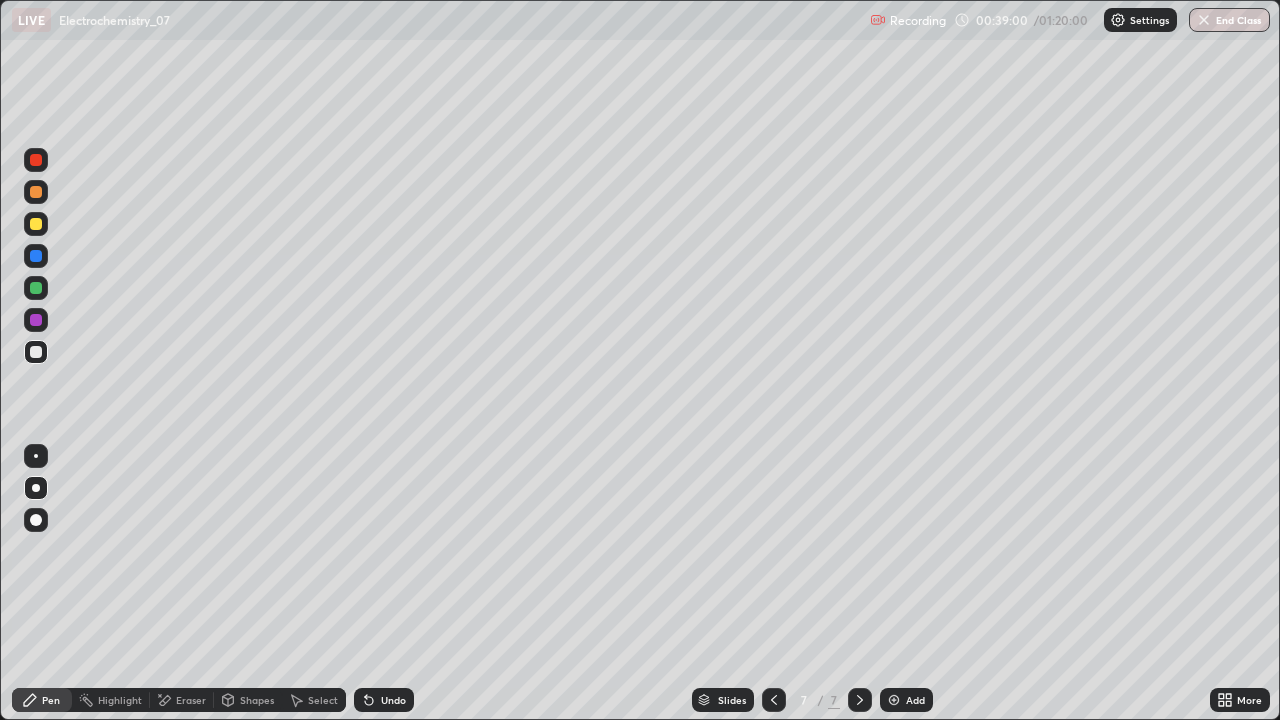 click on "Add" at bounding box center [906, 700] 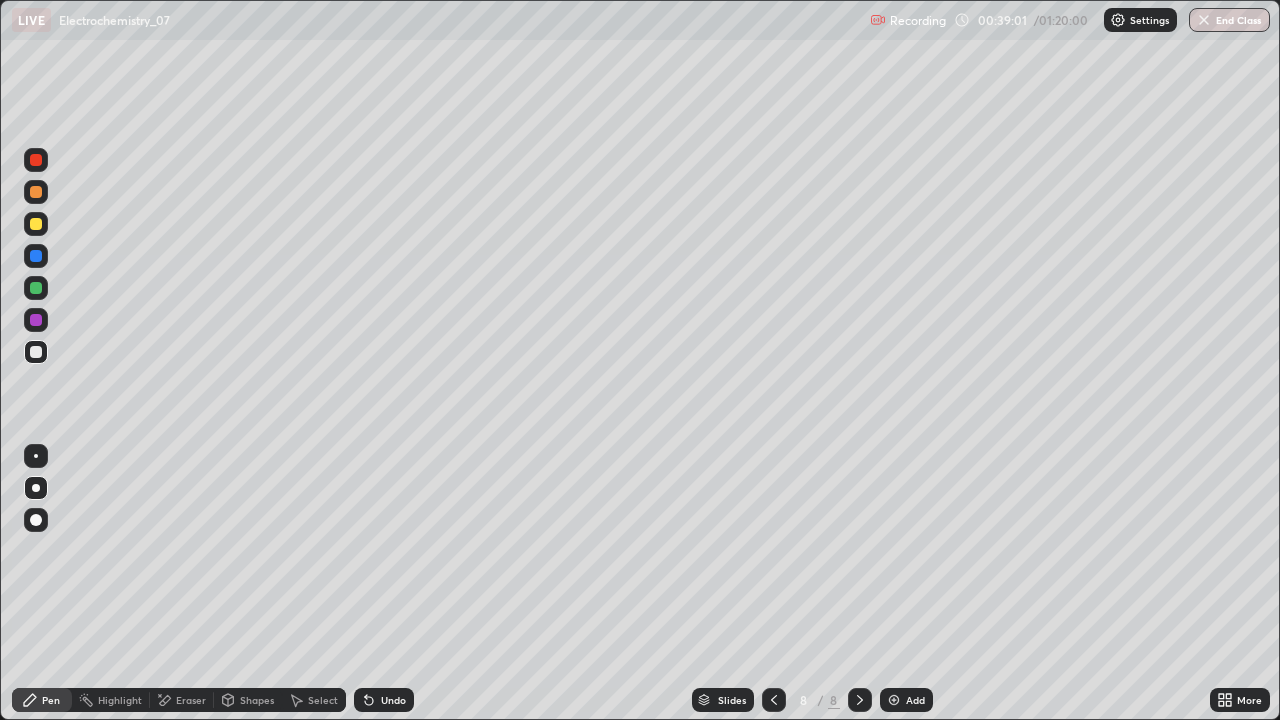 click at bounding box center (774, 700) 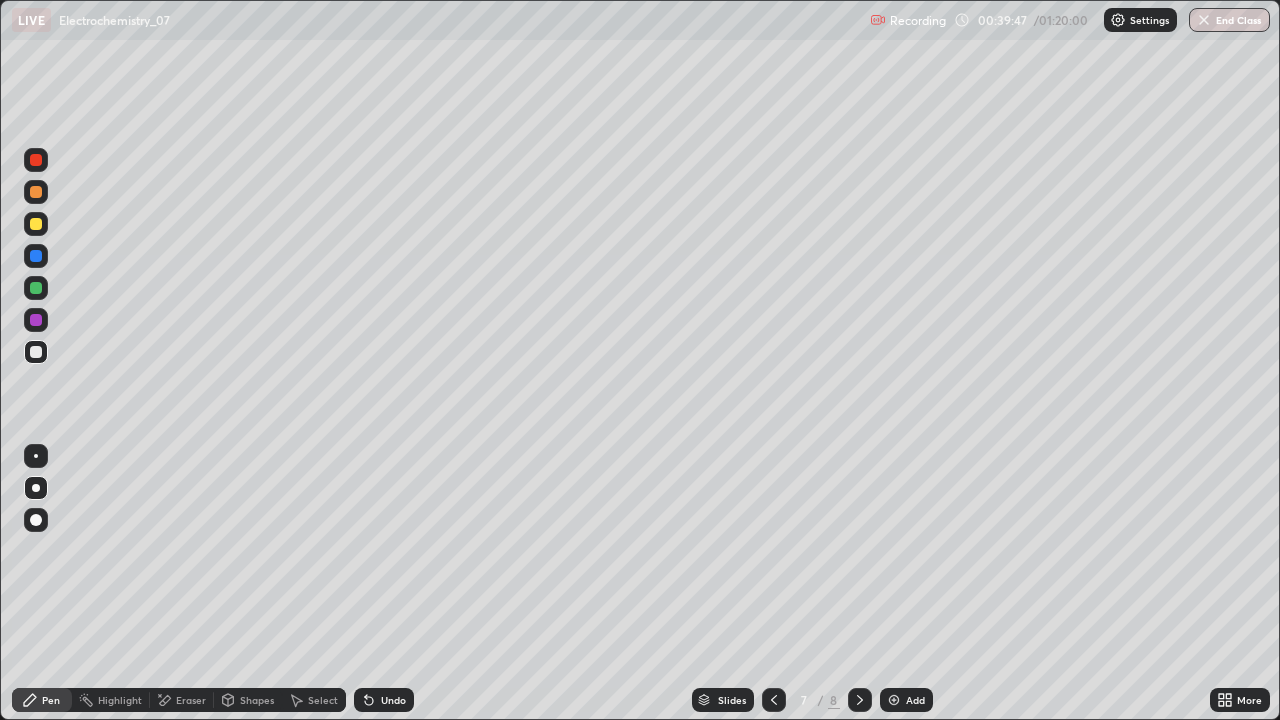 click 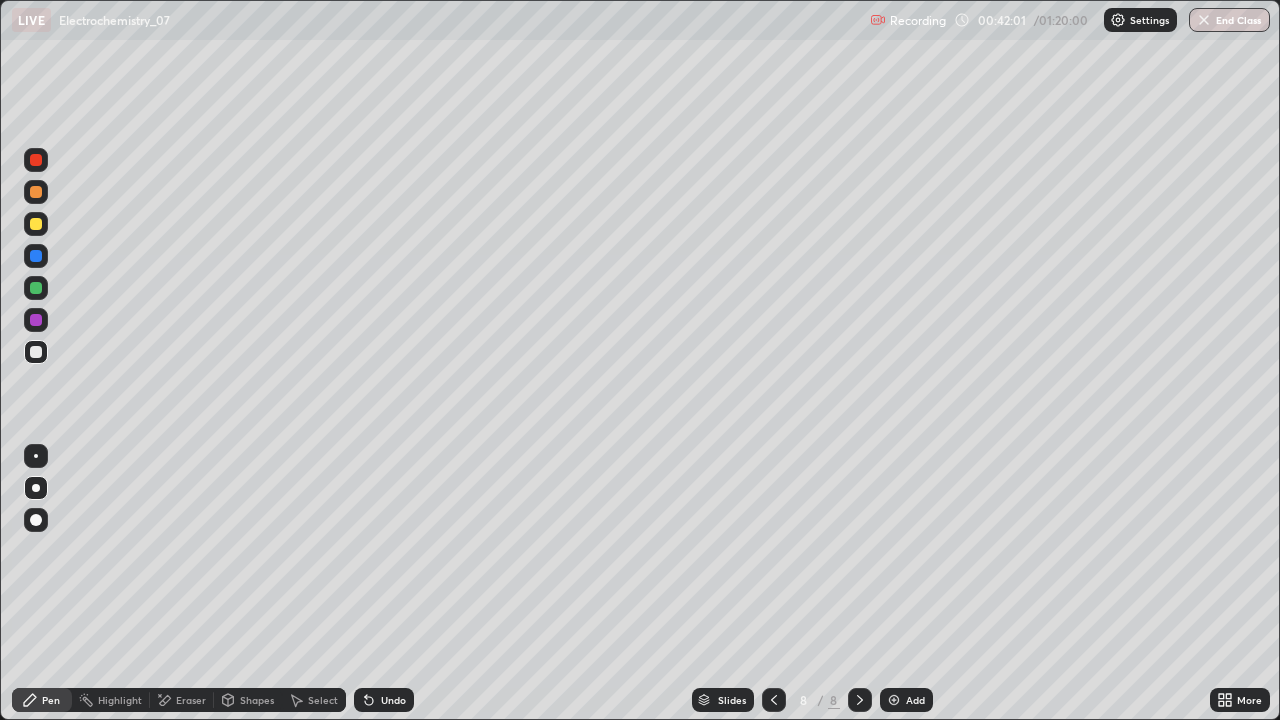 click 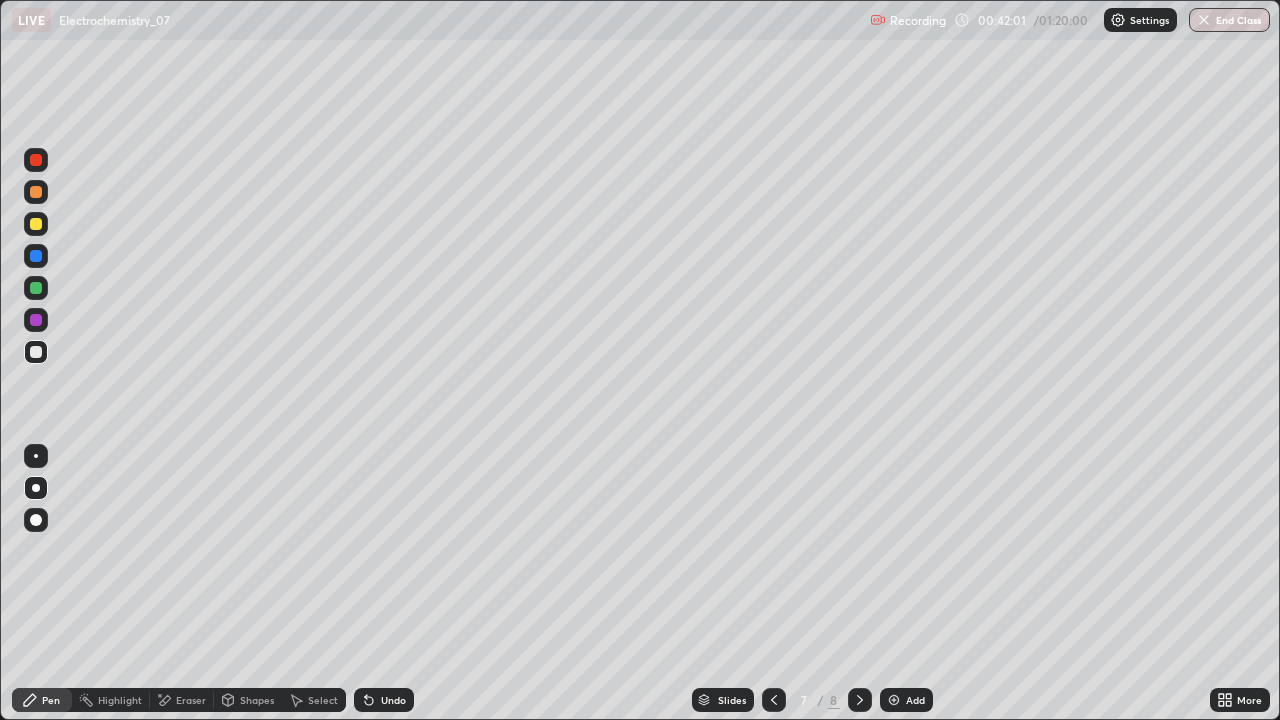 click 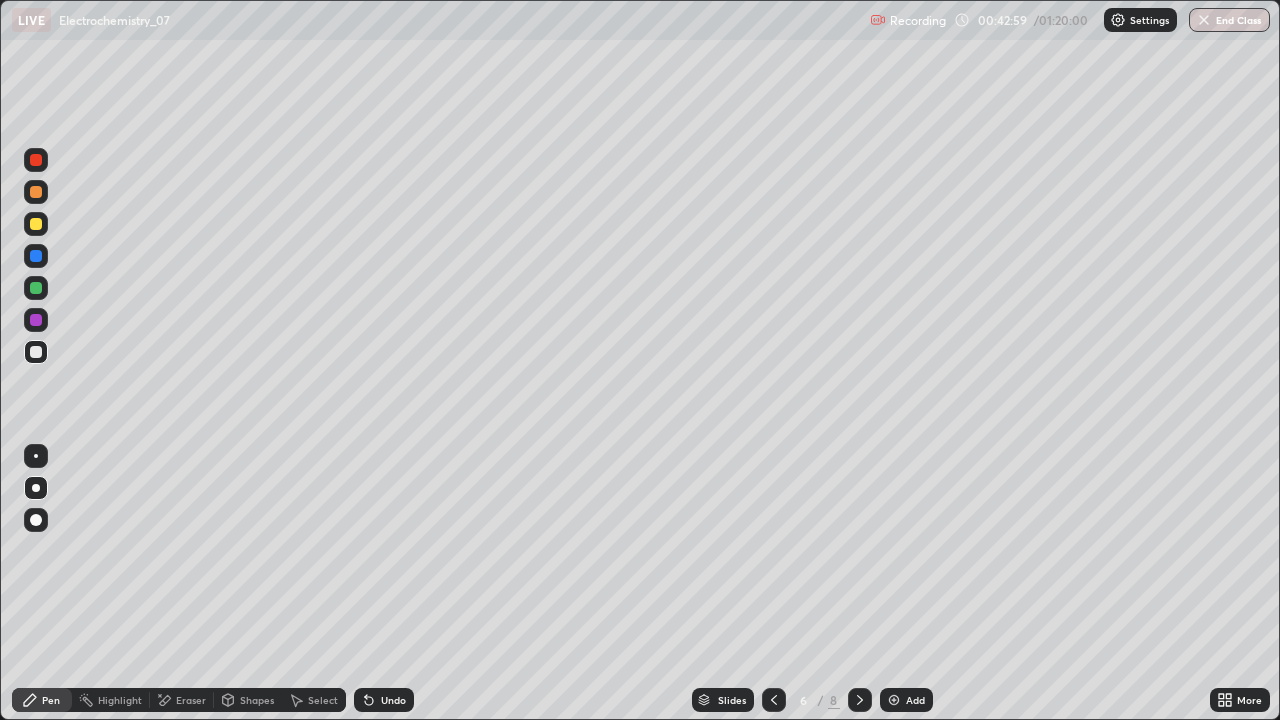 click 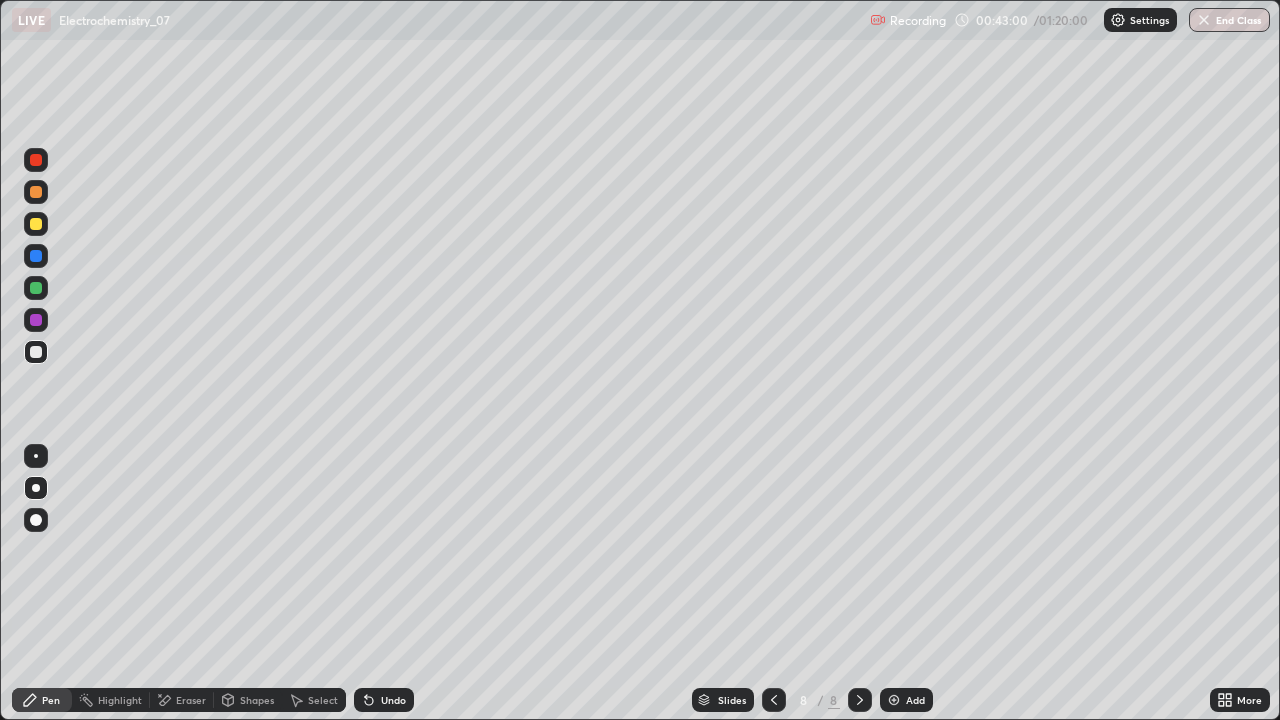 click 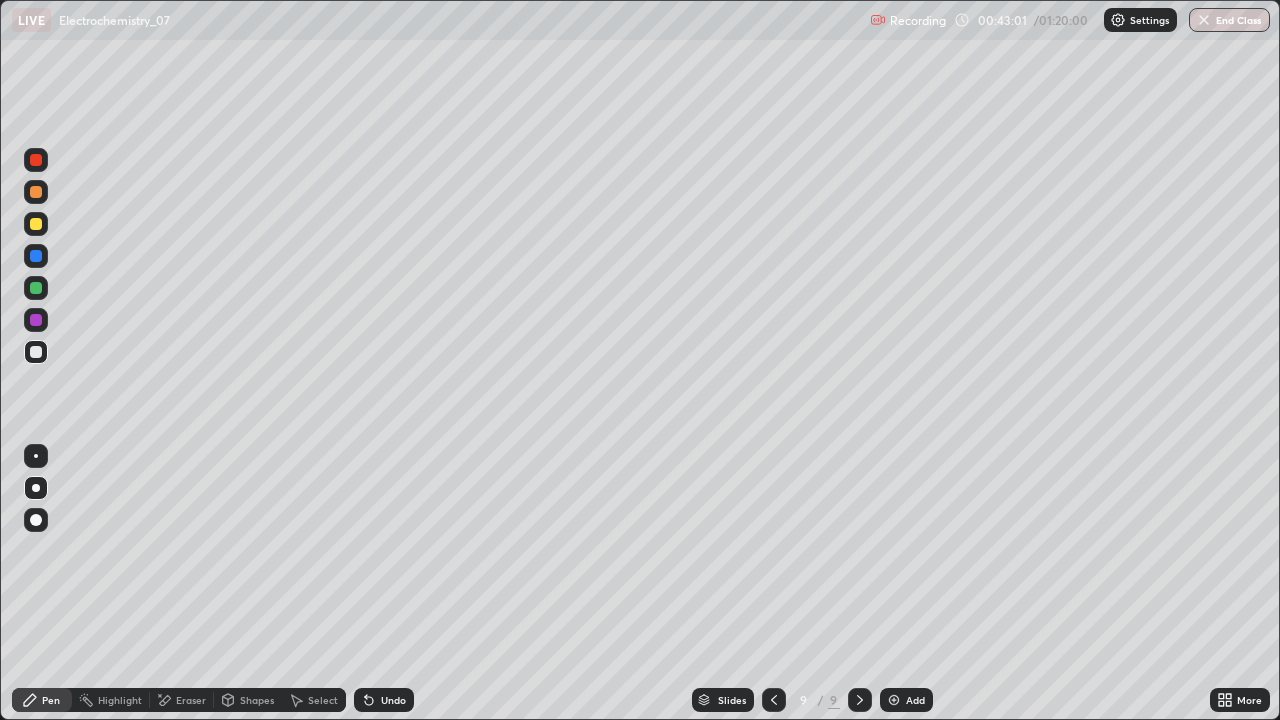 click on "Shapes" at bounding box center (257, 700) 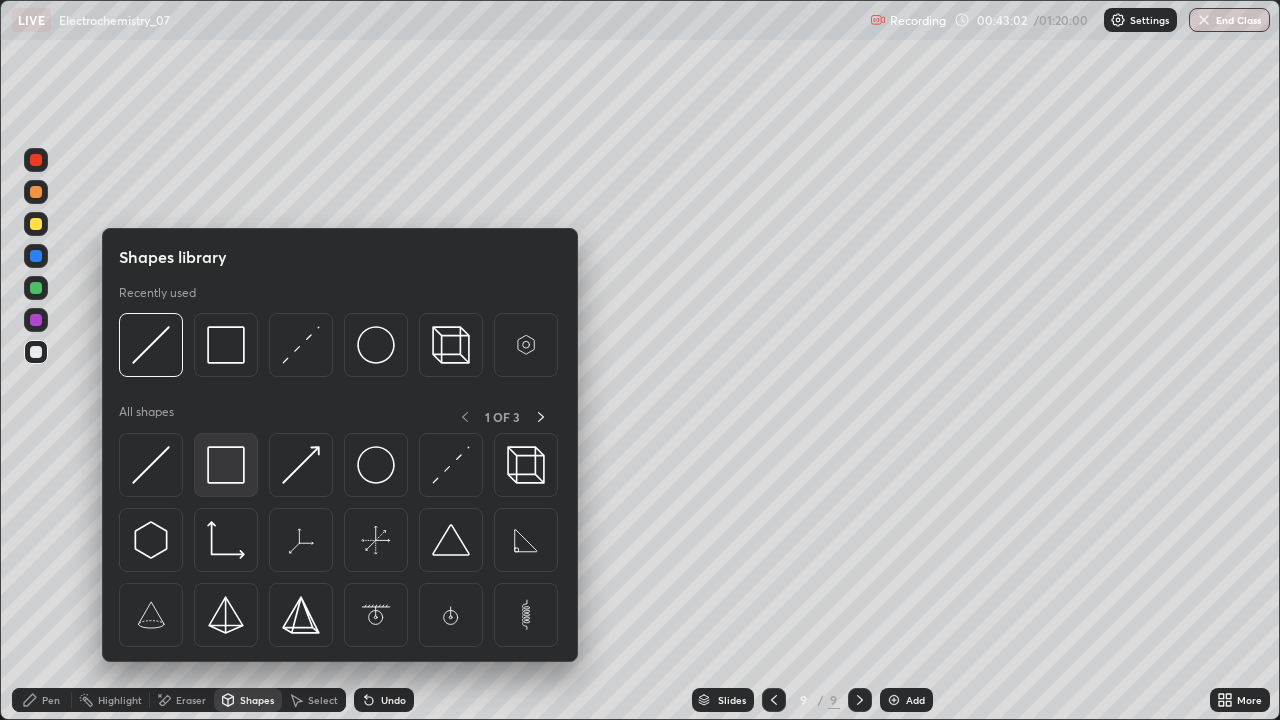 click at bounding box center (226, 465) 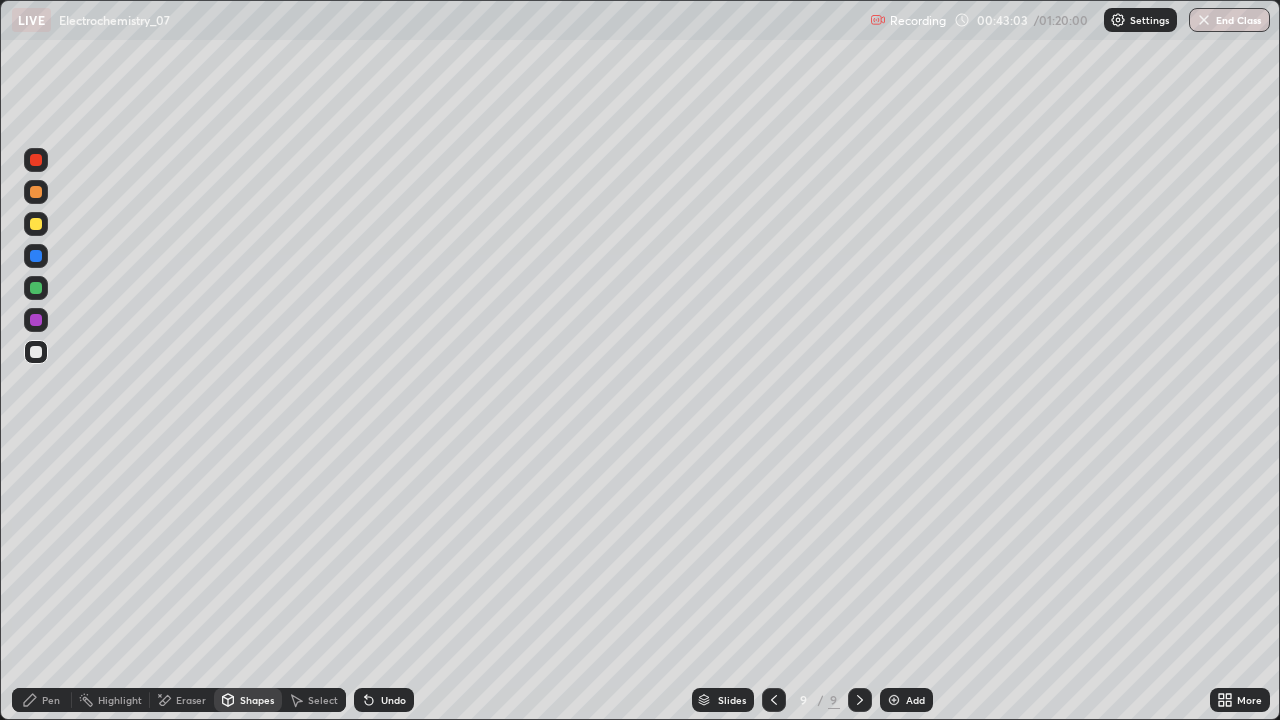 click on "Shapes" at bounding box center [257, 700] 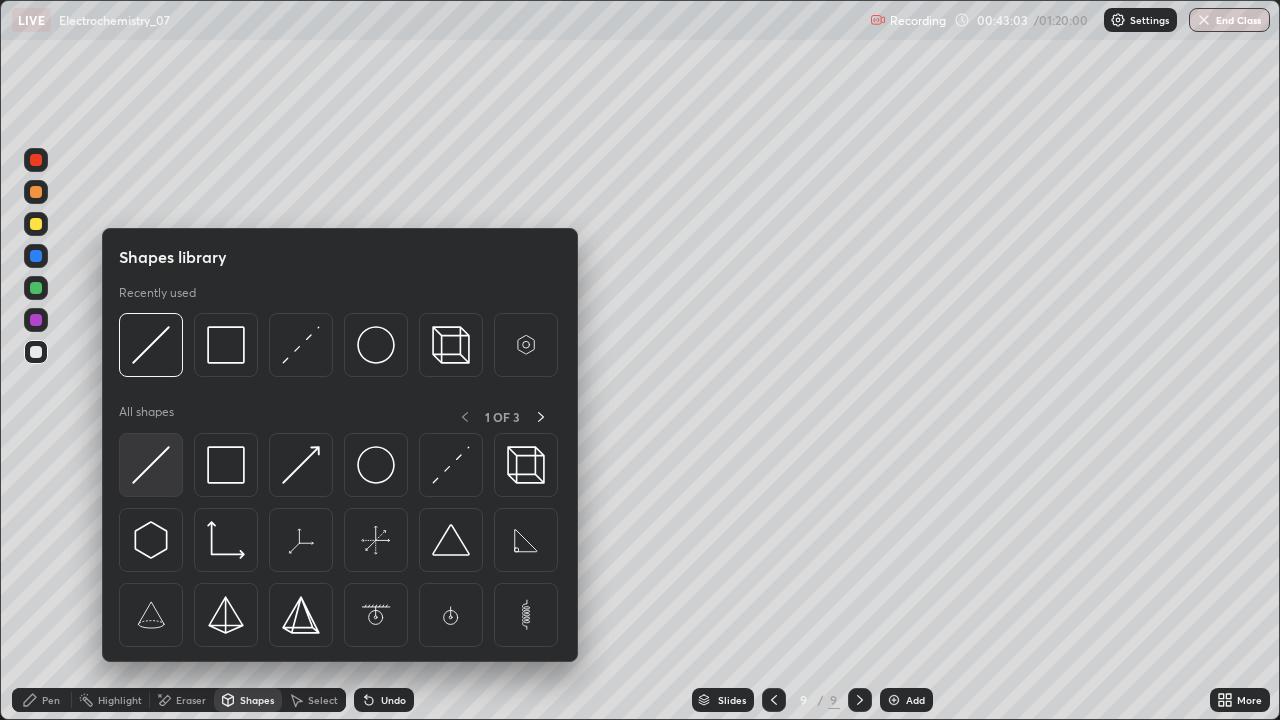 click at bounding box center (151, 465) 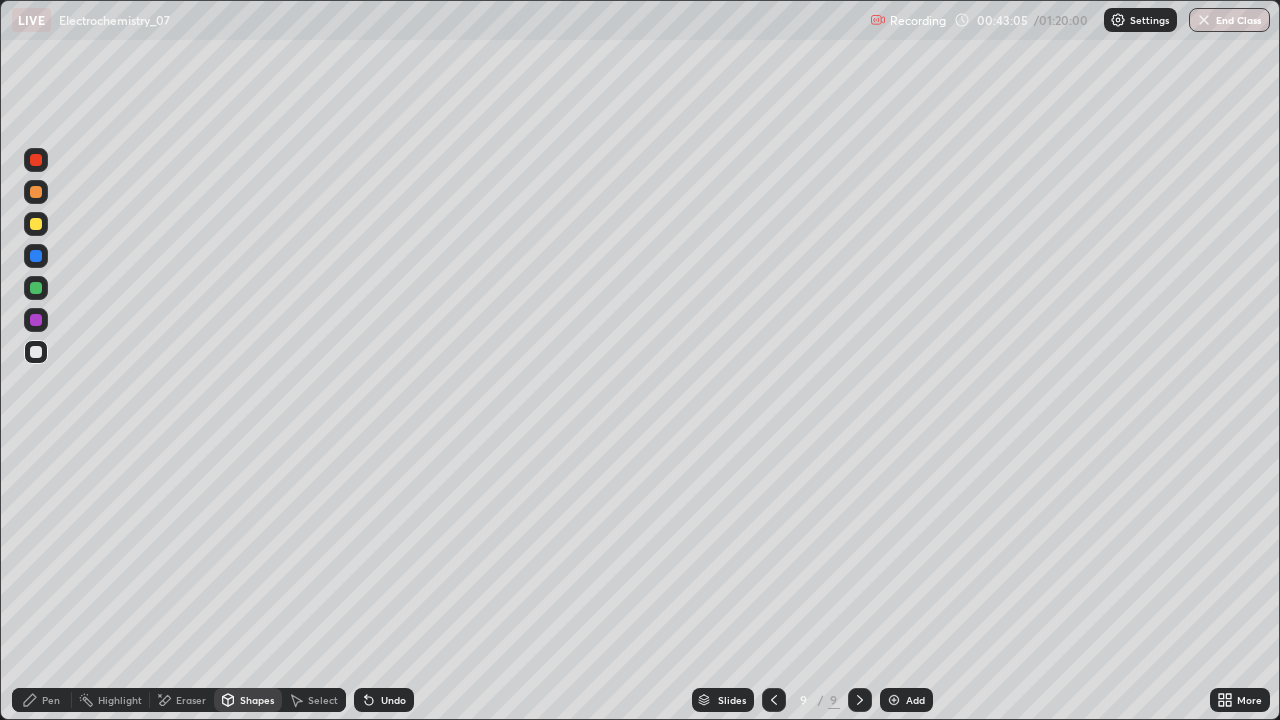 click on "Pen" at bounding box center [42, 700] 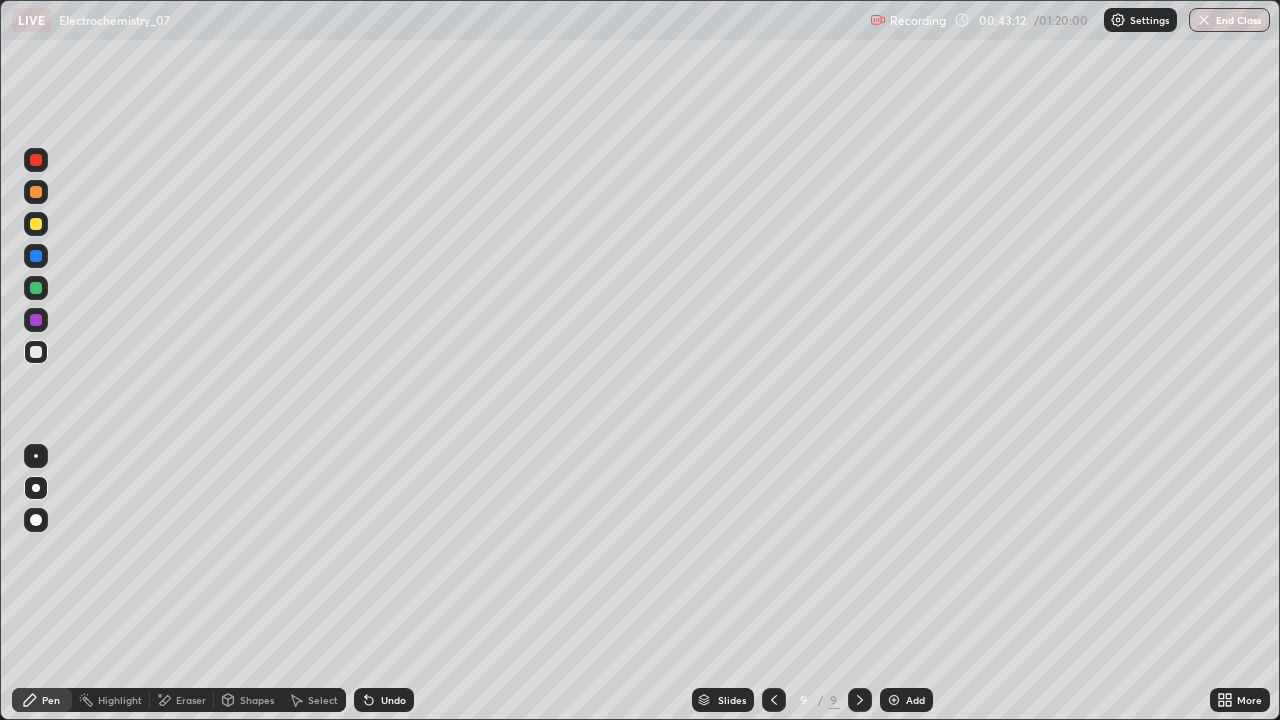 click at bounding box center (36, 192) 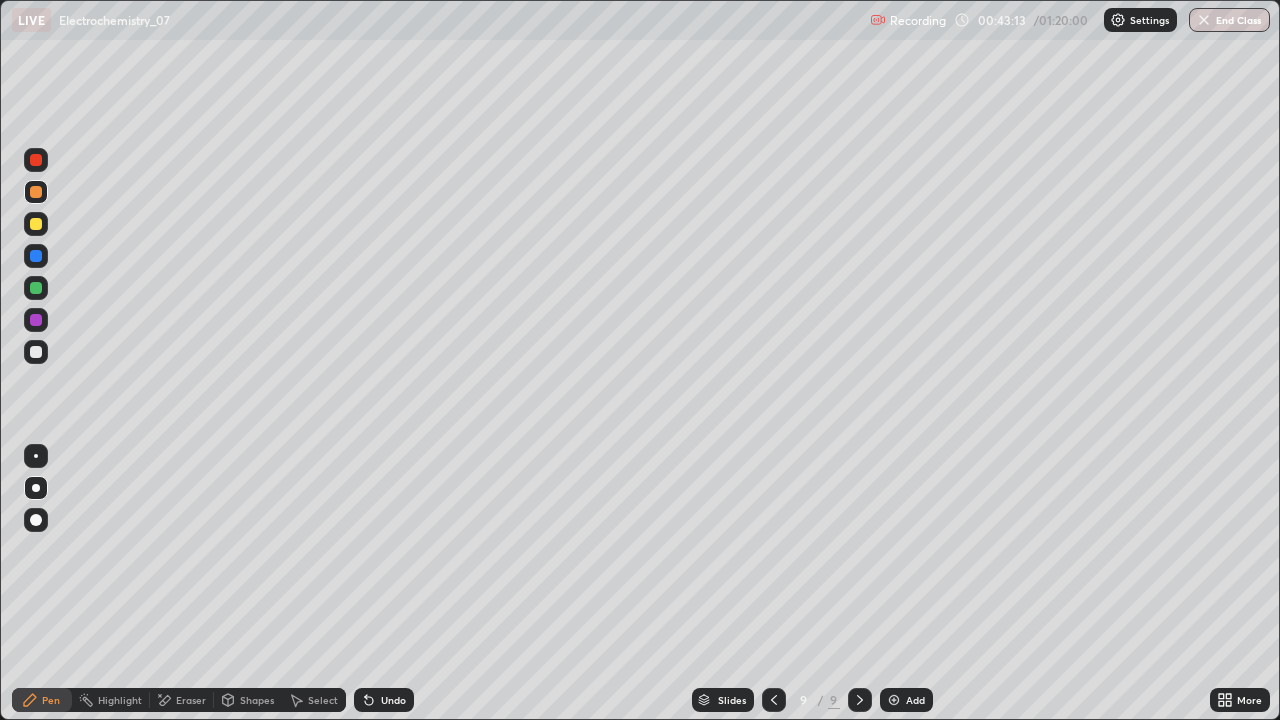 click on "Shapes" at bounding box center [248, 700] 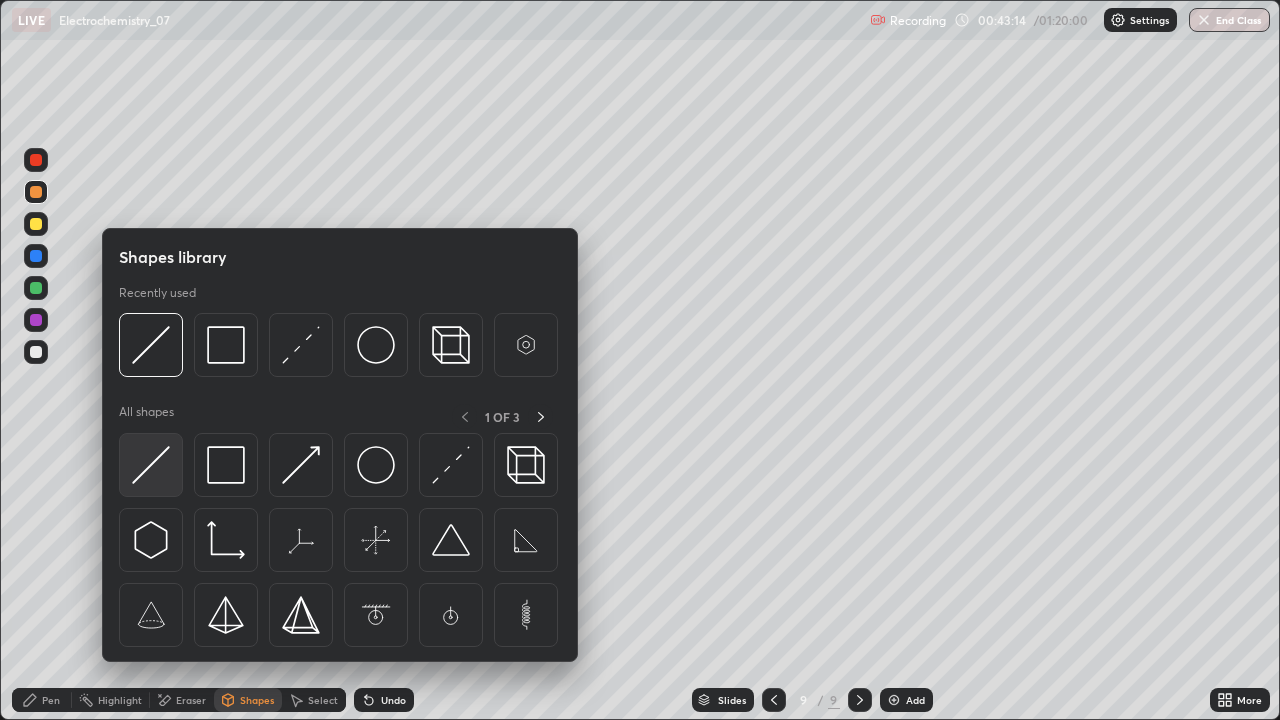 click at bounding box center [151, 465] 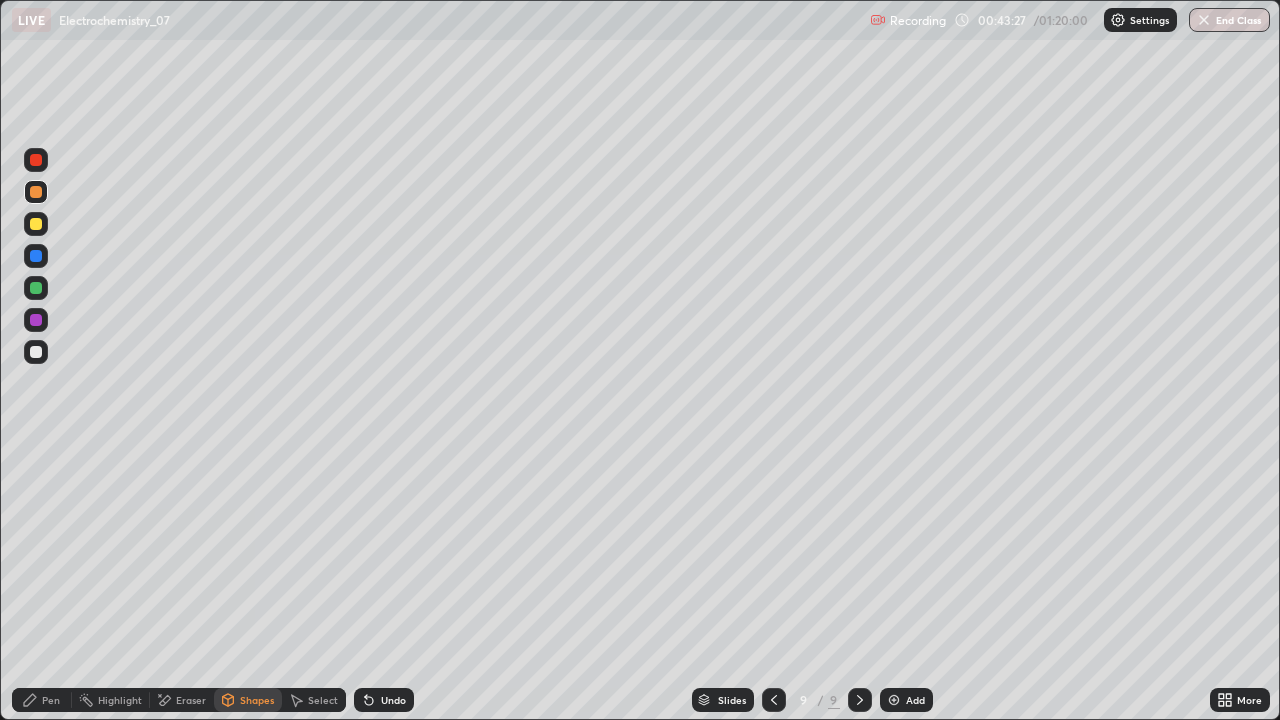 click on "Pen" at bounding box center (51, 700) 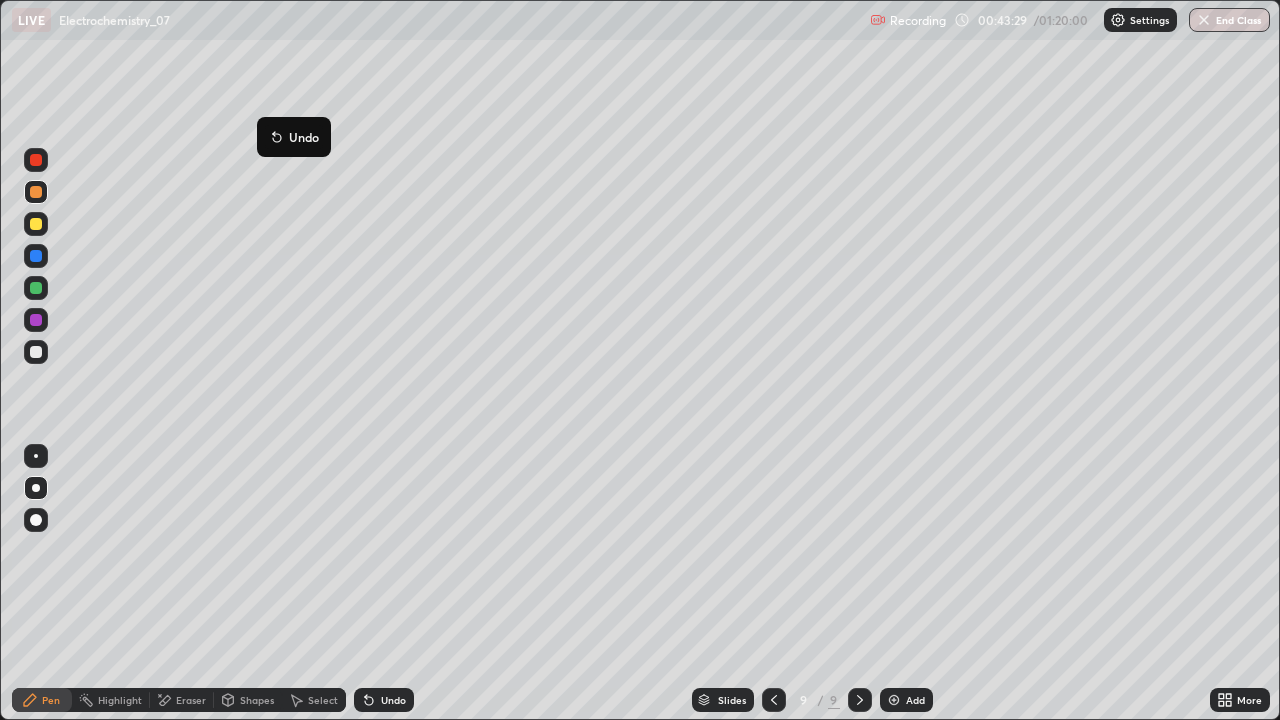 click on "Undo" at bounding box center (294, 137) 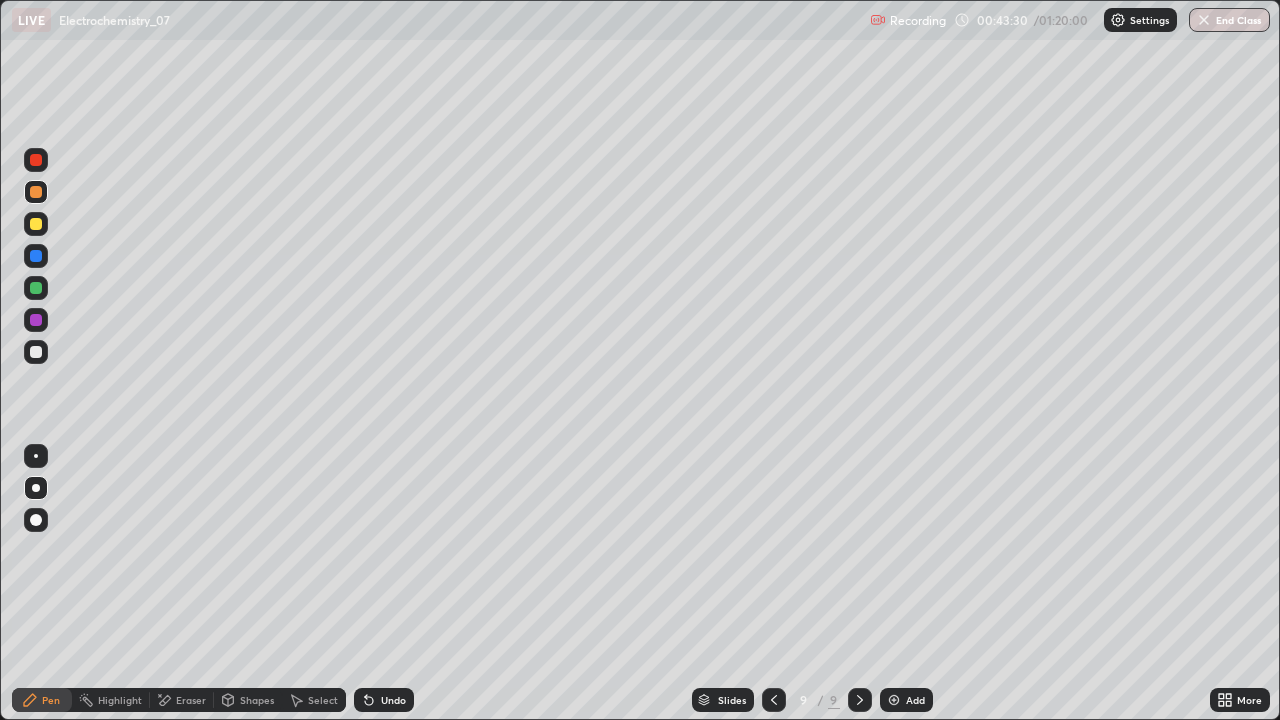 click on "Undo" at bounding box center (393, 700) 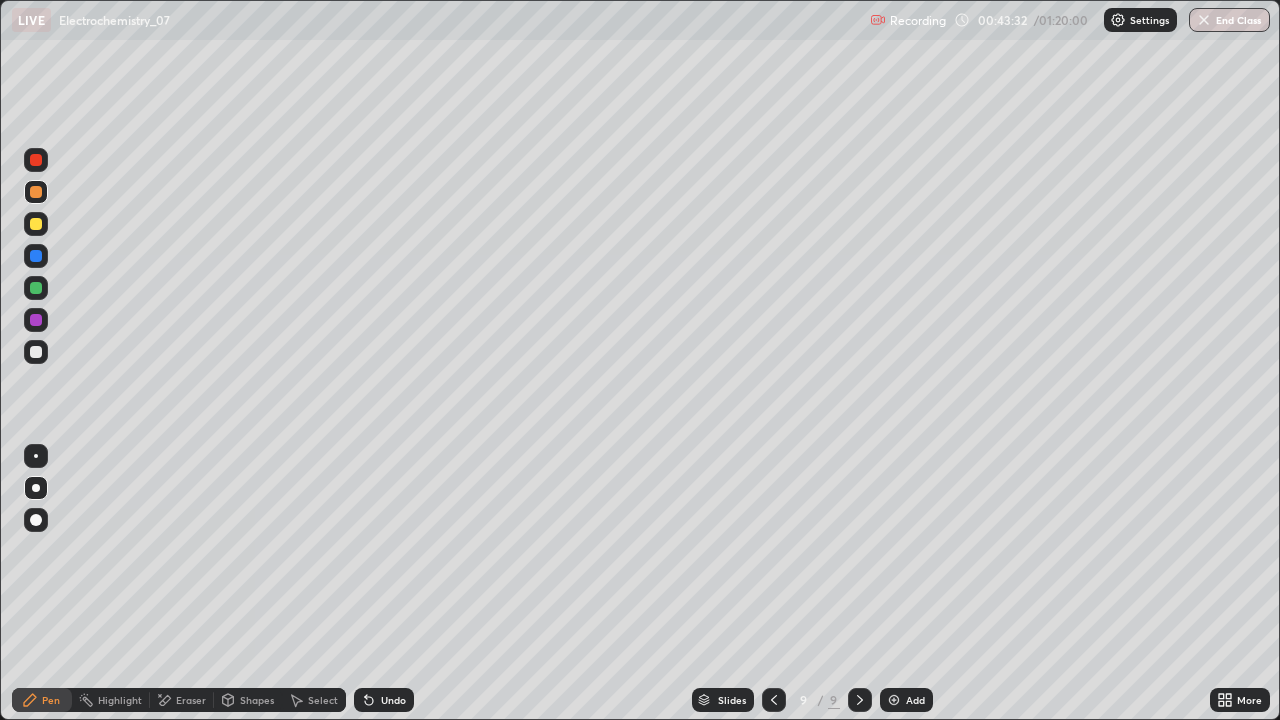 click on "Pen" at bounding box center (42, 700) 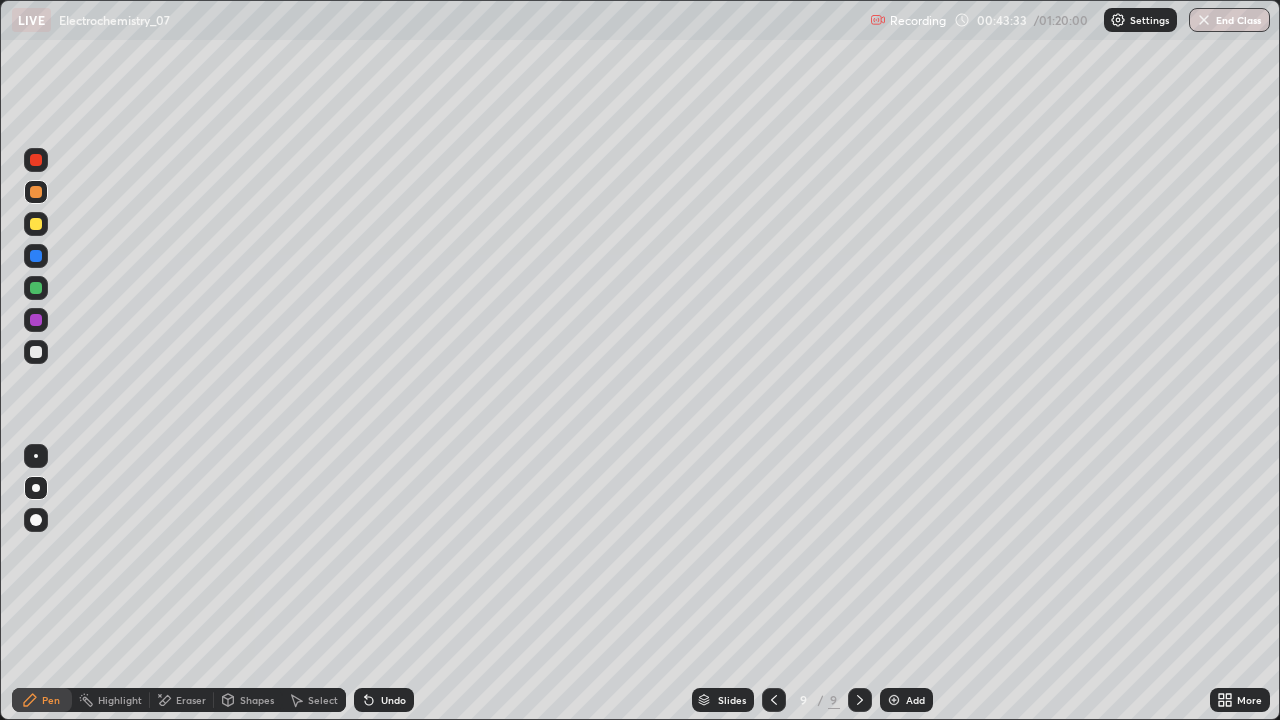 click 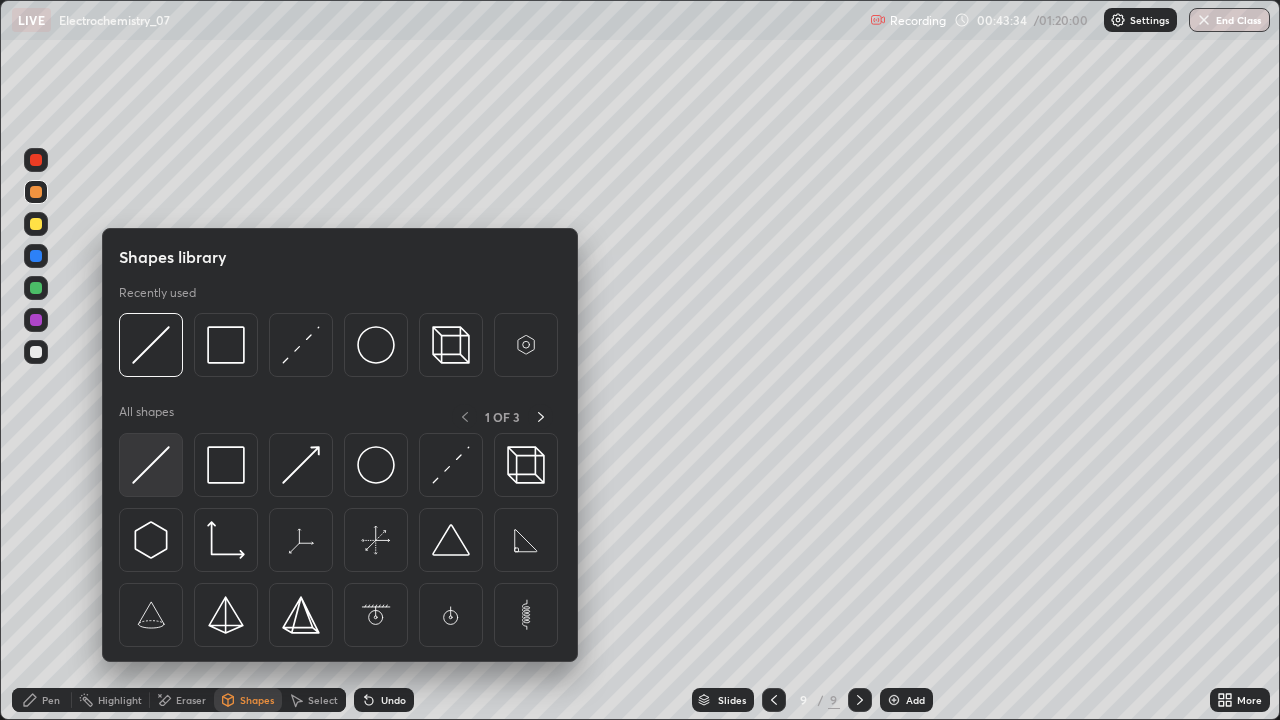 click at bounding box center [151, 465] 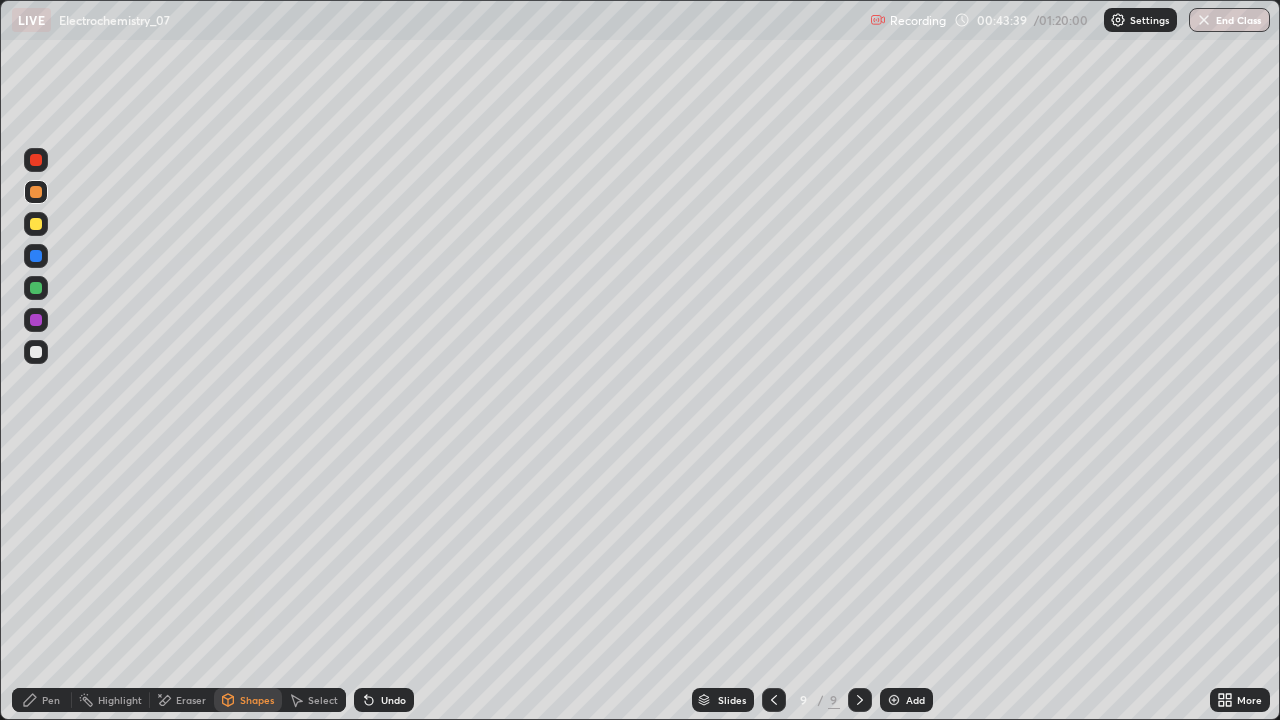 click 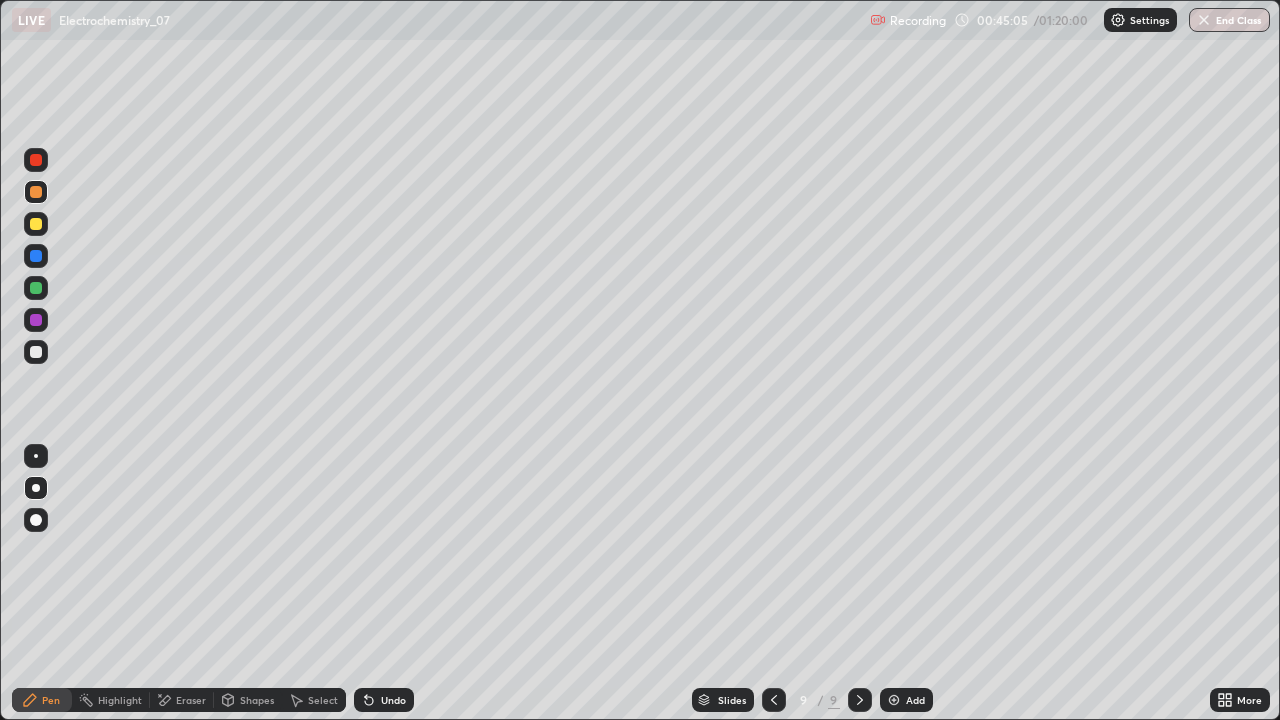 click on "Undo" at bounding box center (384, 700) 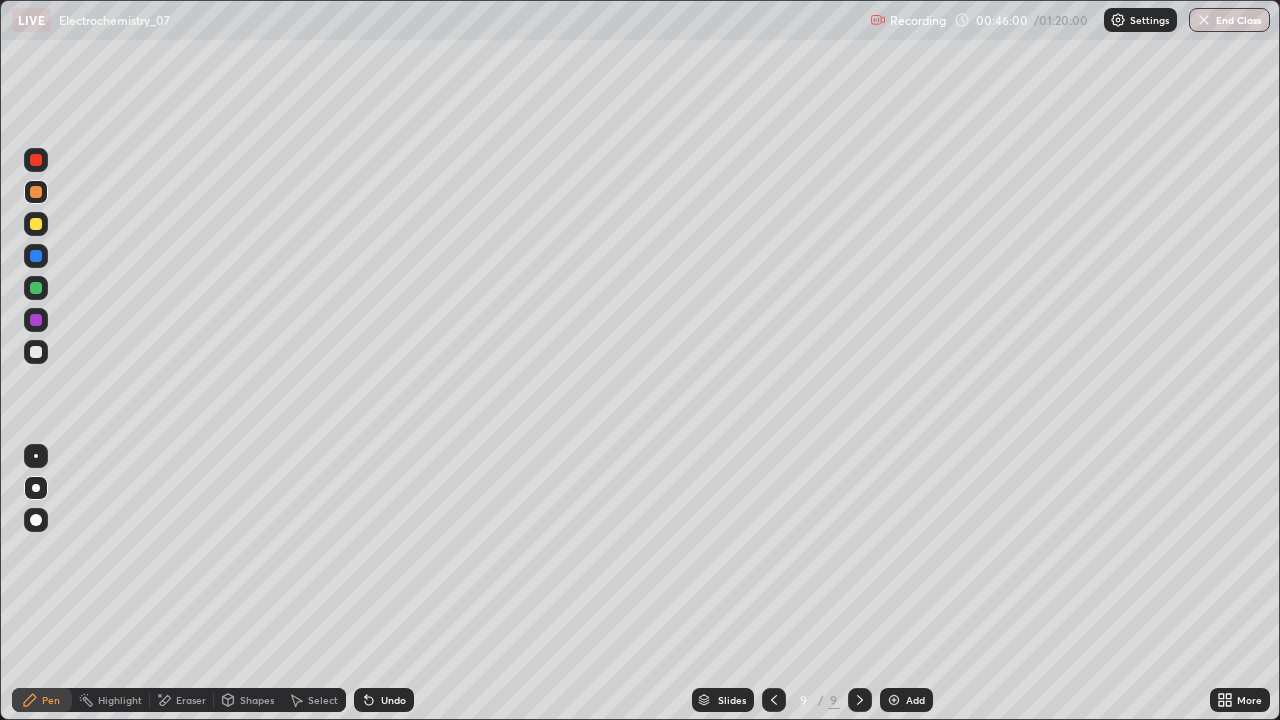 click at bounding box center [36, 224] 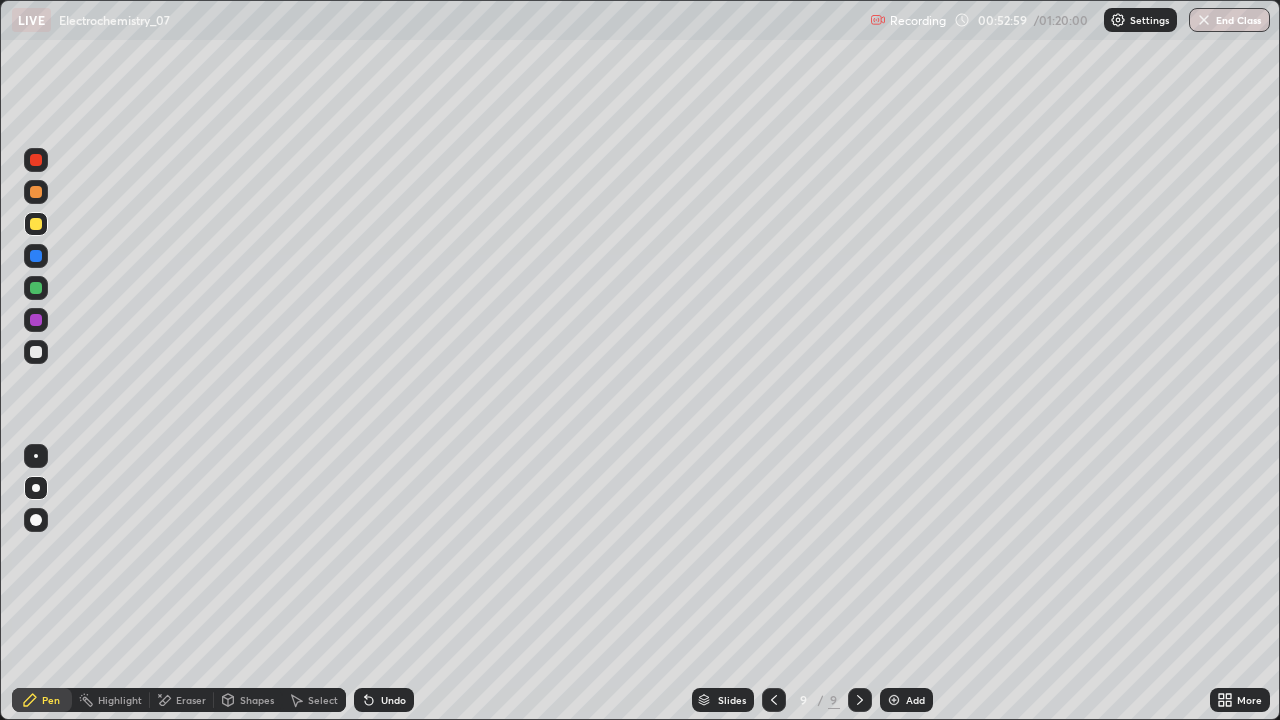 click on "Add" at bounding box center (915, 700) 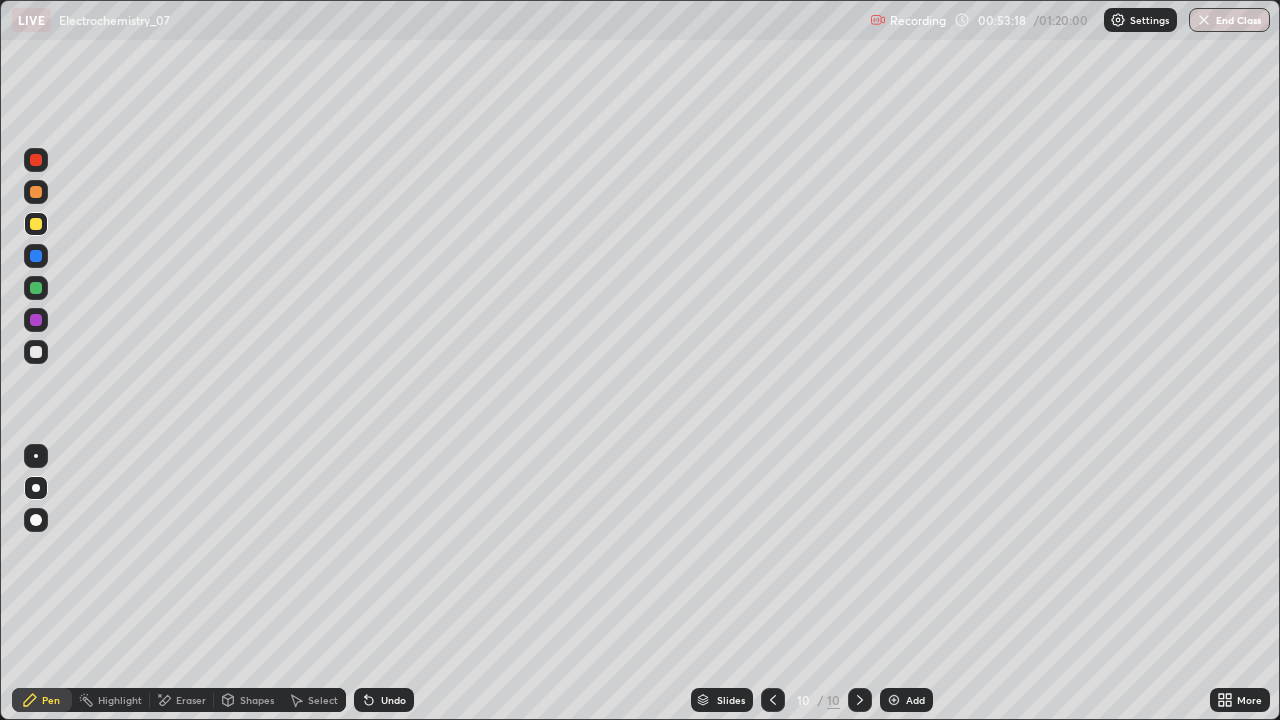click on "Undo" at bounding box center (384, 700) 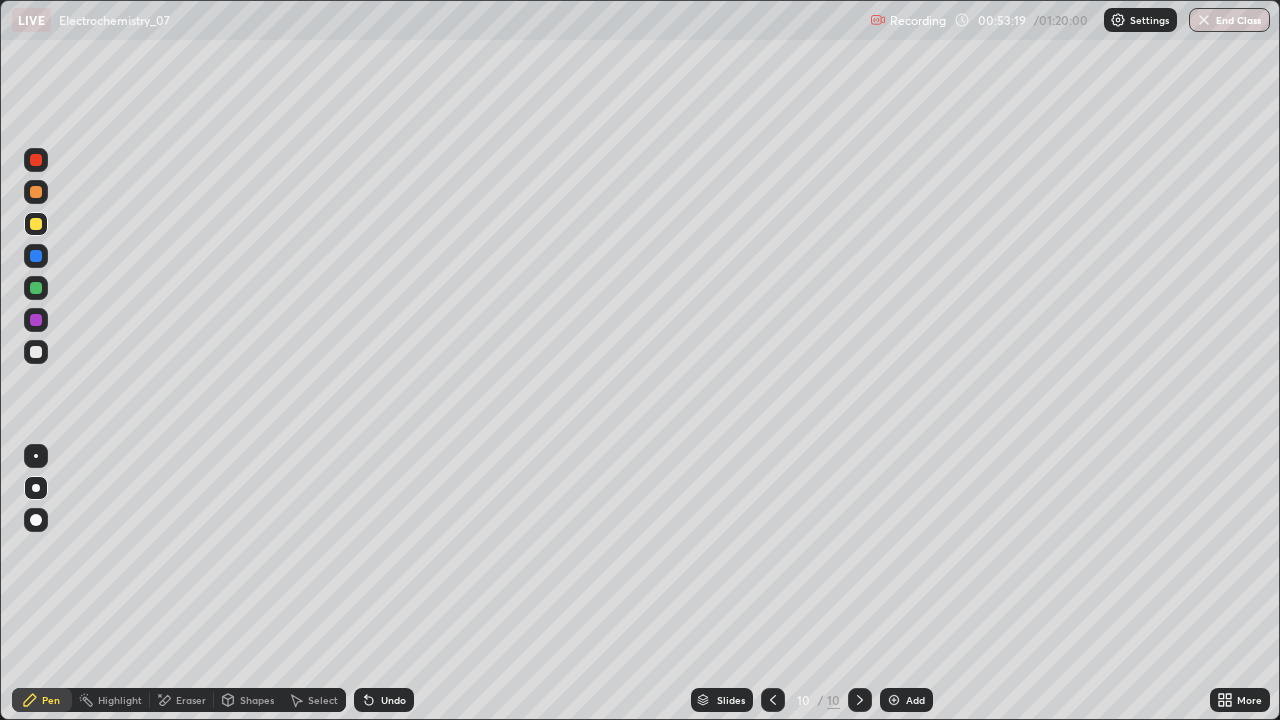click on "Undo" at bounding box center [384, 700] 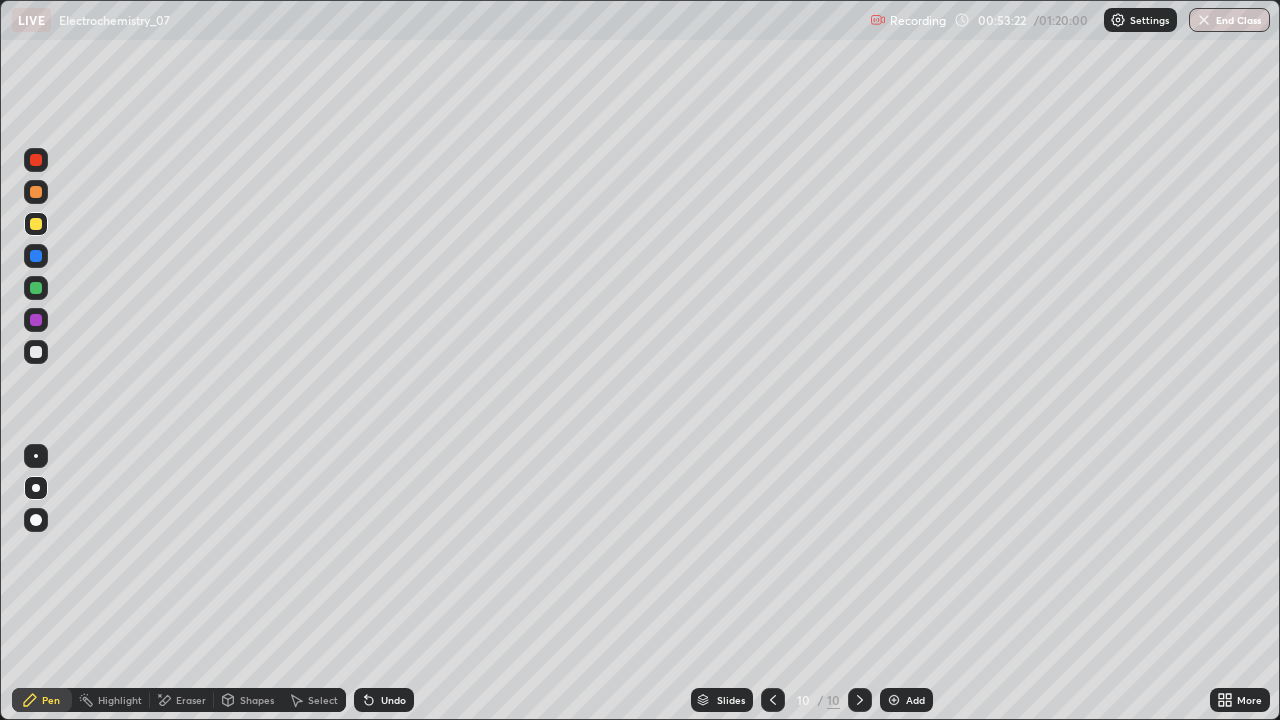 click on "Undo" at bounding box center [384, 700] 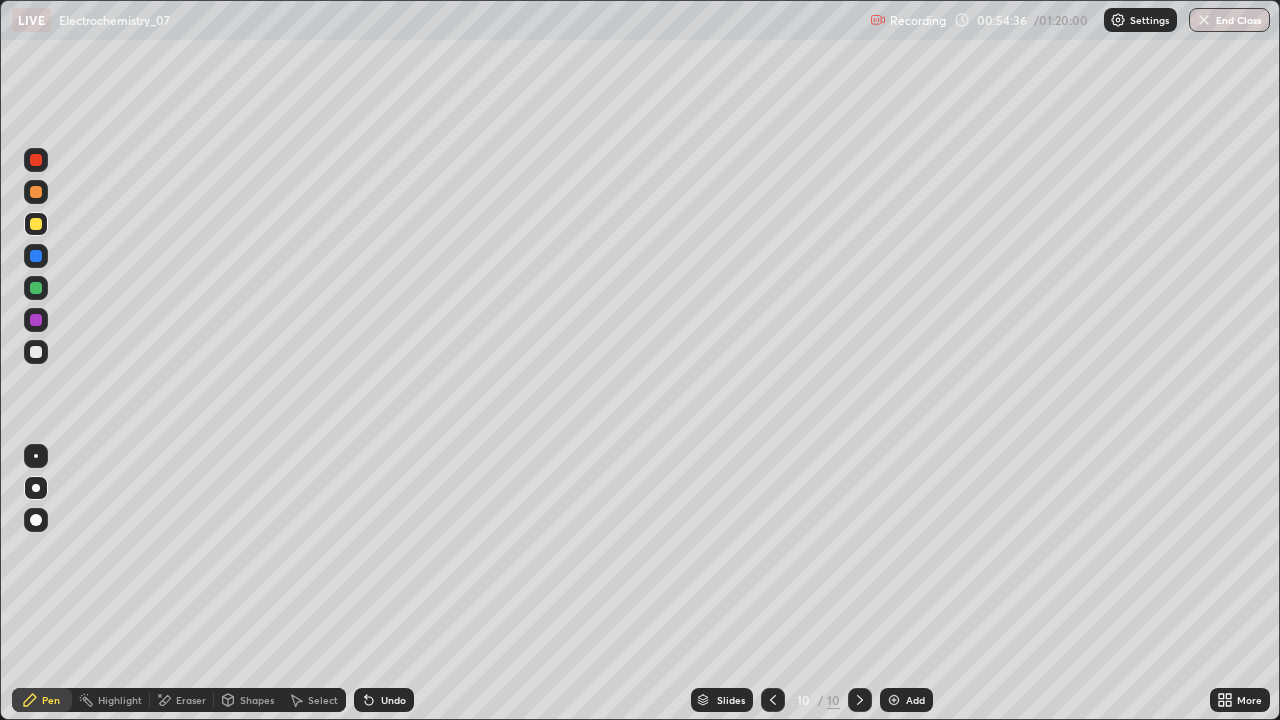 click at bounding box center [36, 224] 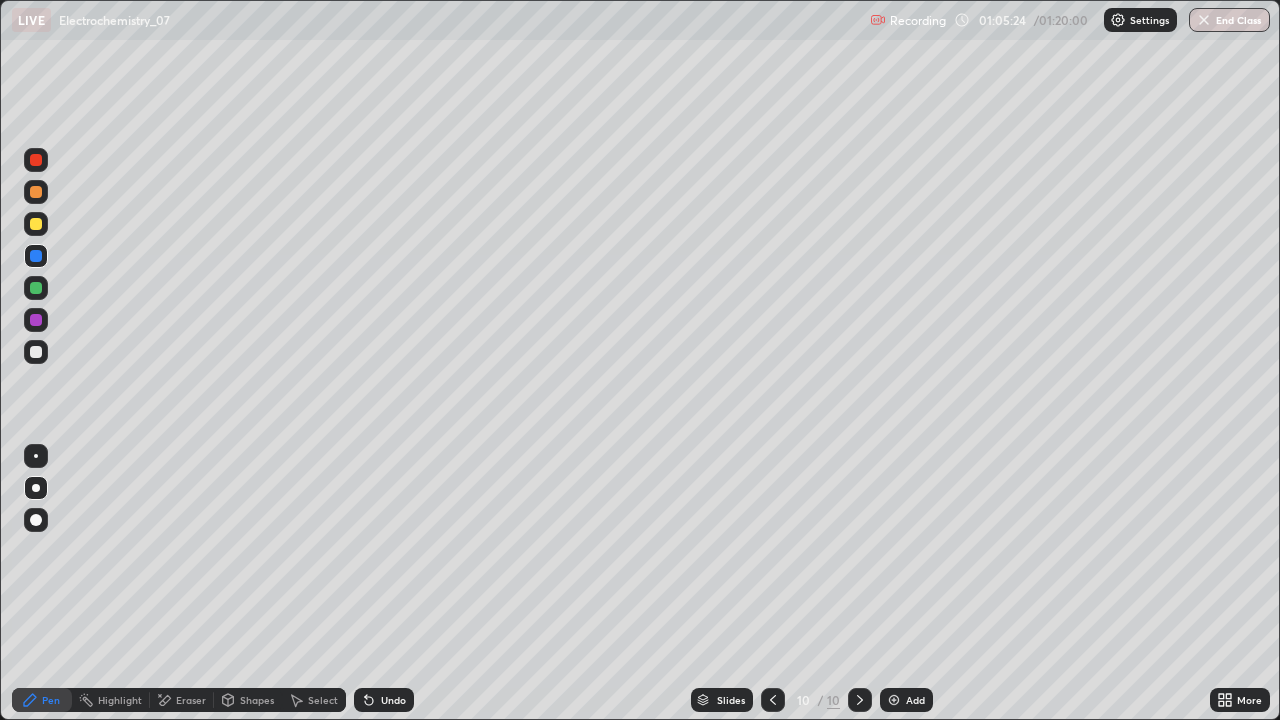 click on "Add" at bounding box center [915, 700] 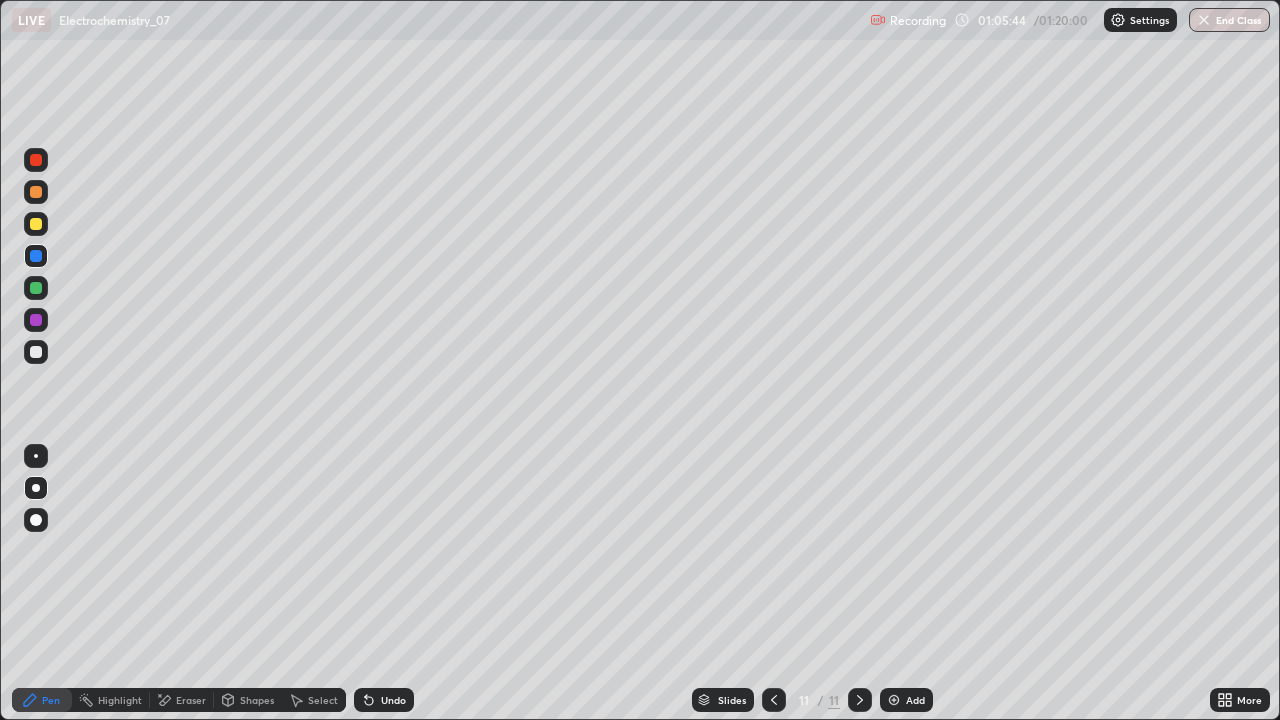 click on "Shapes" at bounding box center (248, 700) 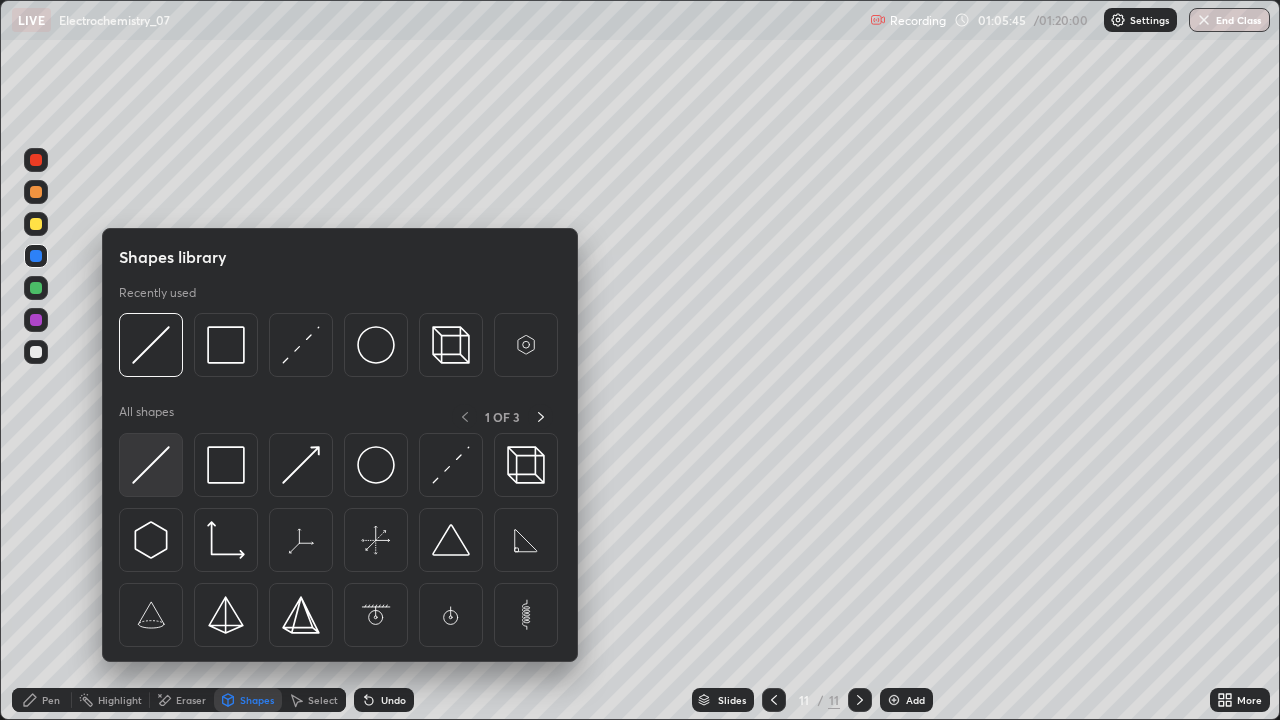 click at bounding box center [151, 465] 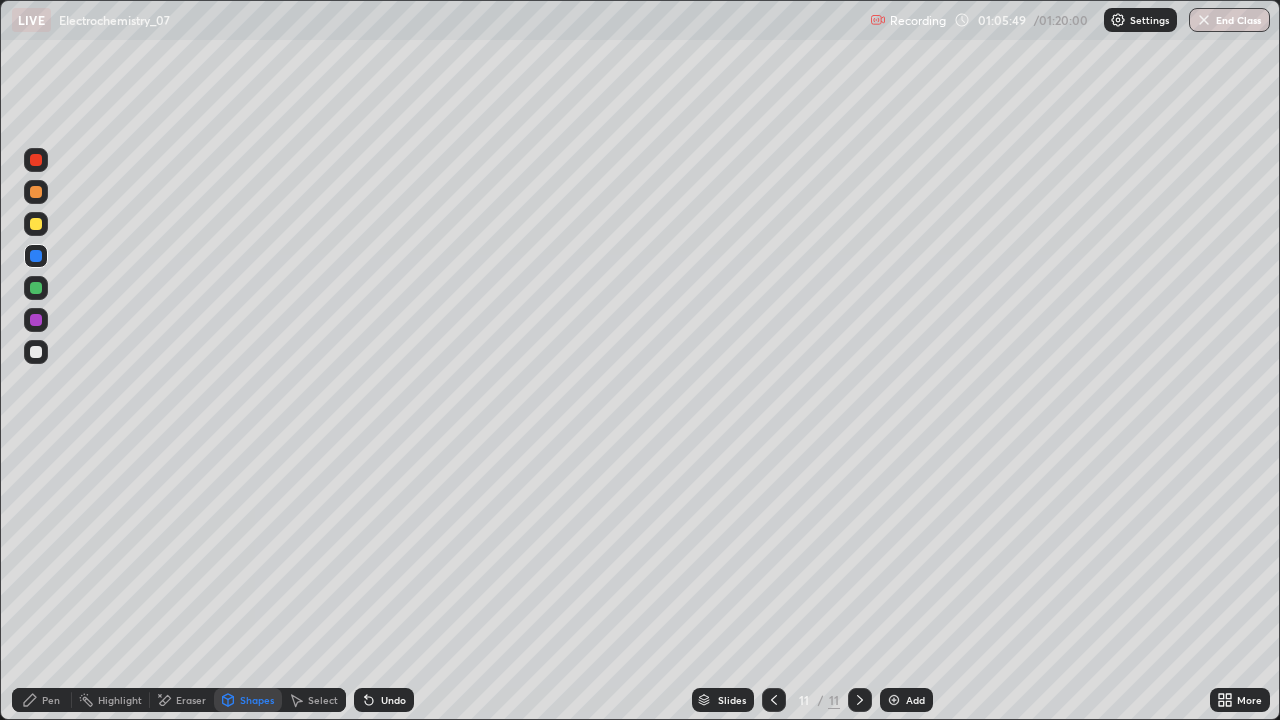 click on "Pen" at bounding box center (42, 700) 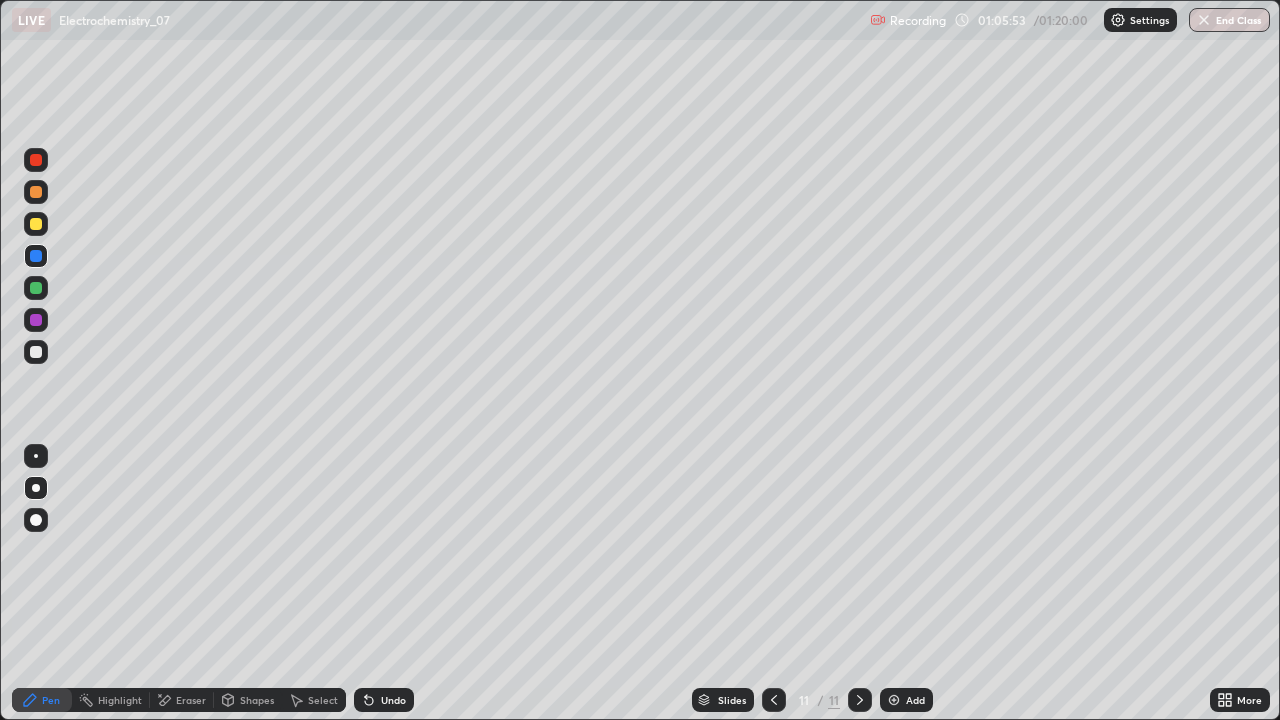 click at bounding box center (36, 352) 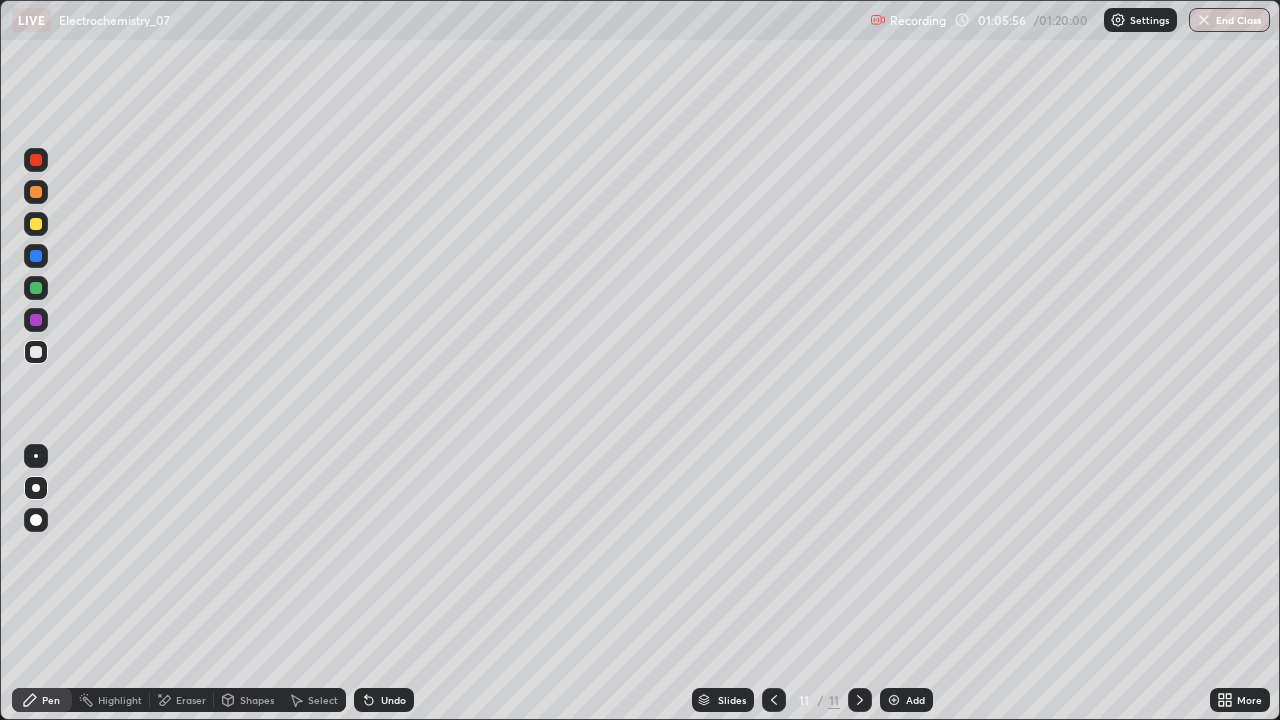 click on "Undo" at bounding box center (384, 700) 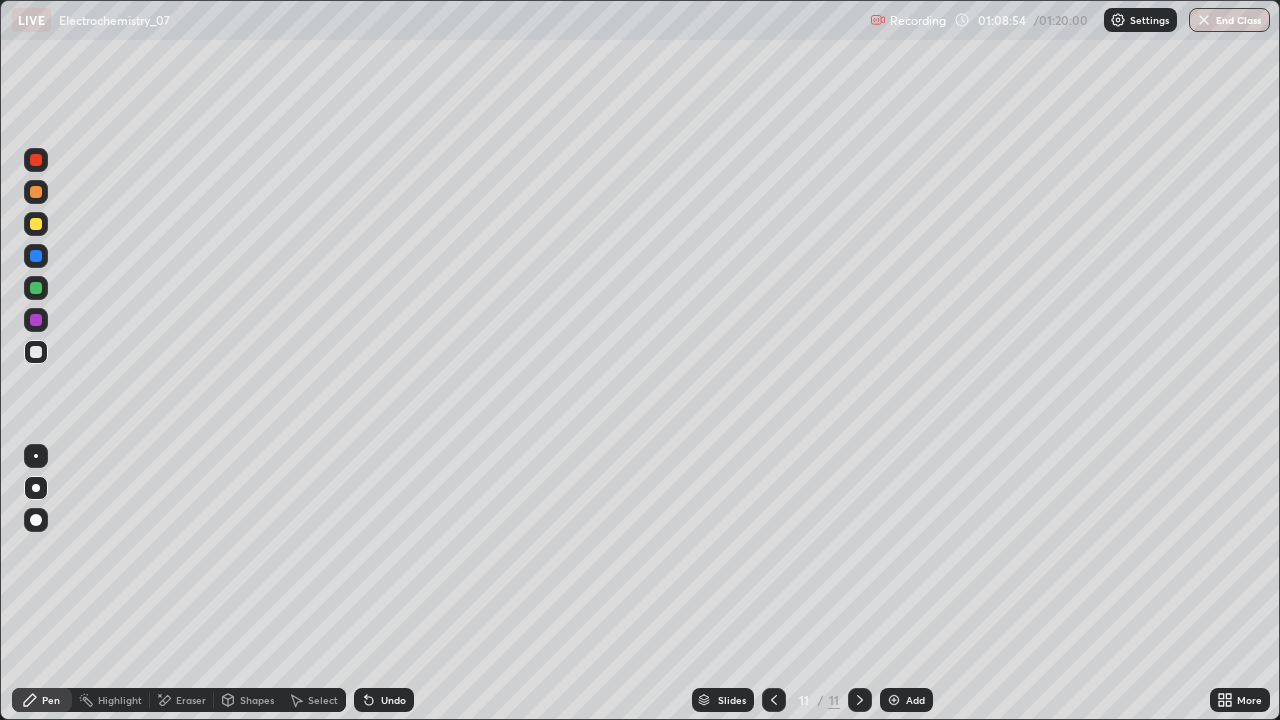 click on "Add" at bounding box center (915, 700) 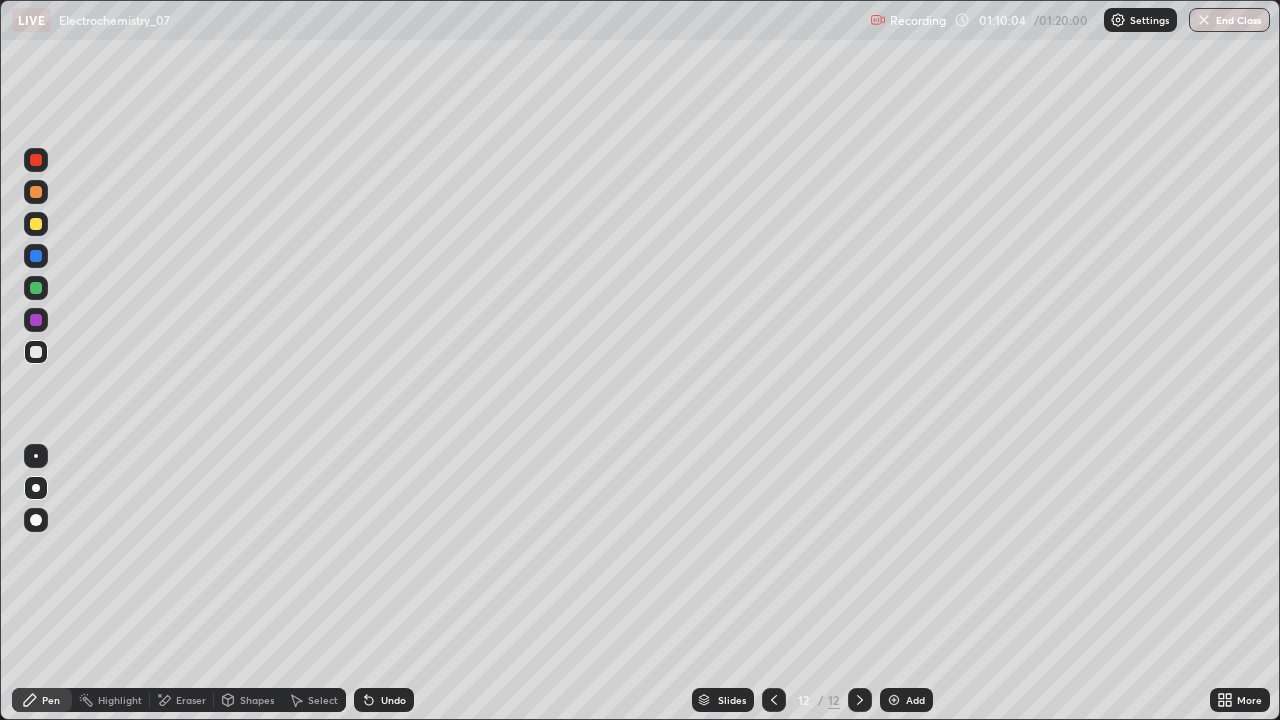 click 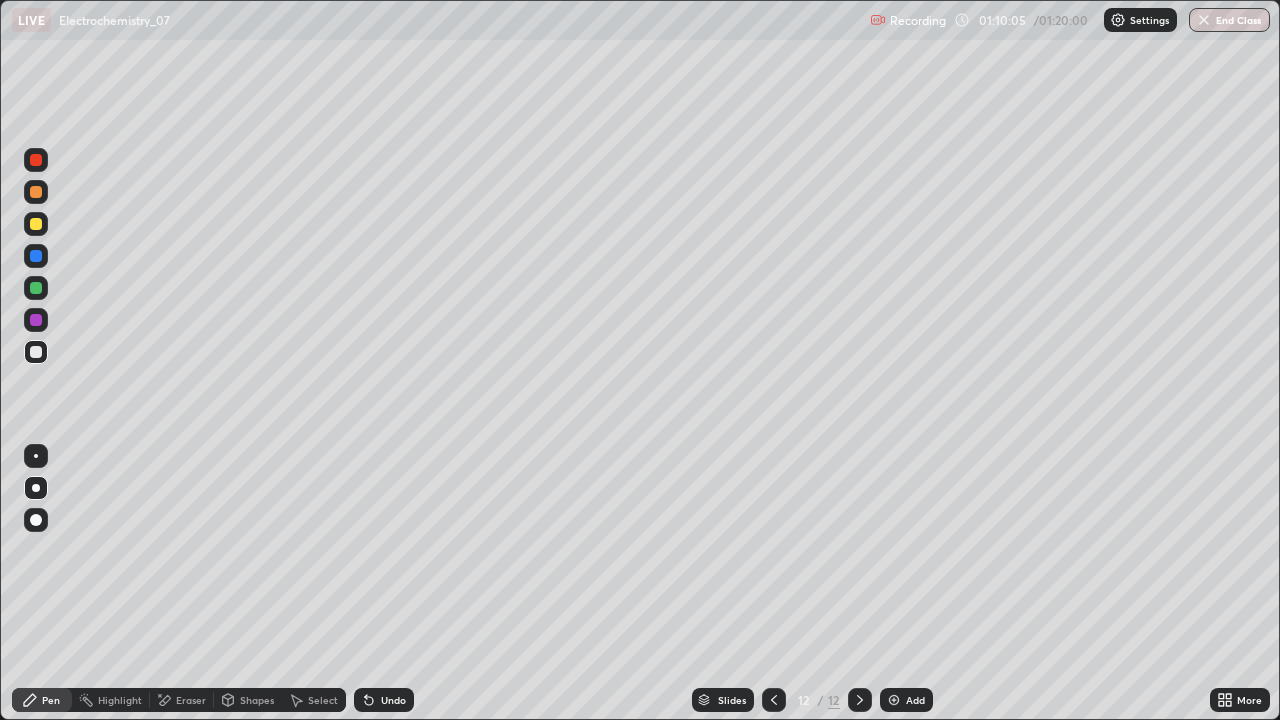 click on "Undo" at bounding box center [384, 700] 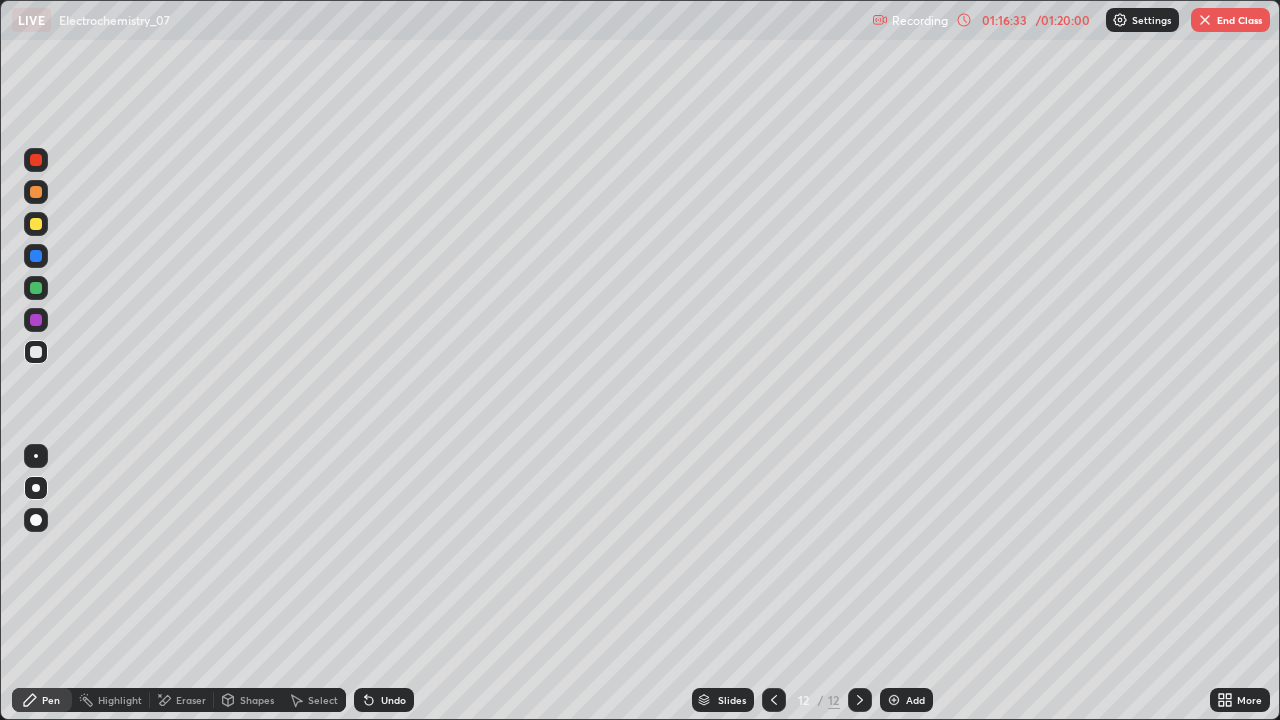 click on "Add" at bounding box center (906, 700) 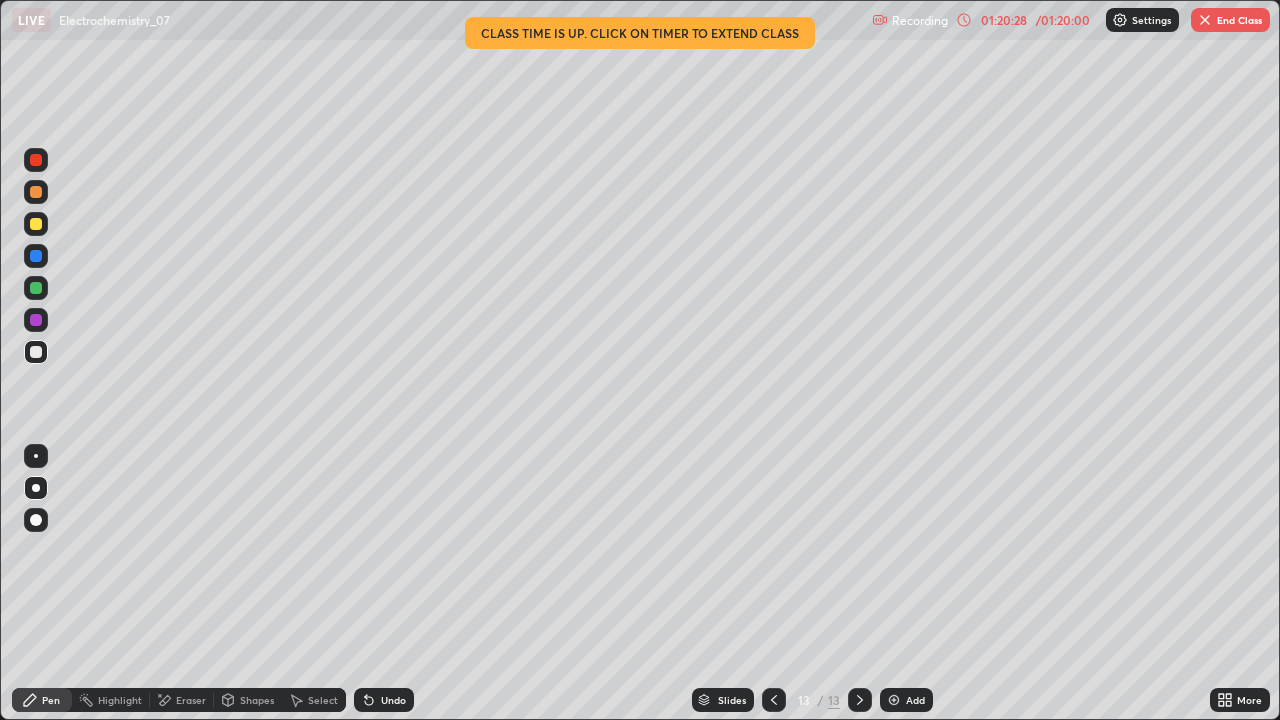 click on "Undo" at bounding box center (384, 700) 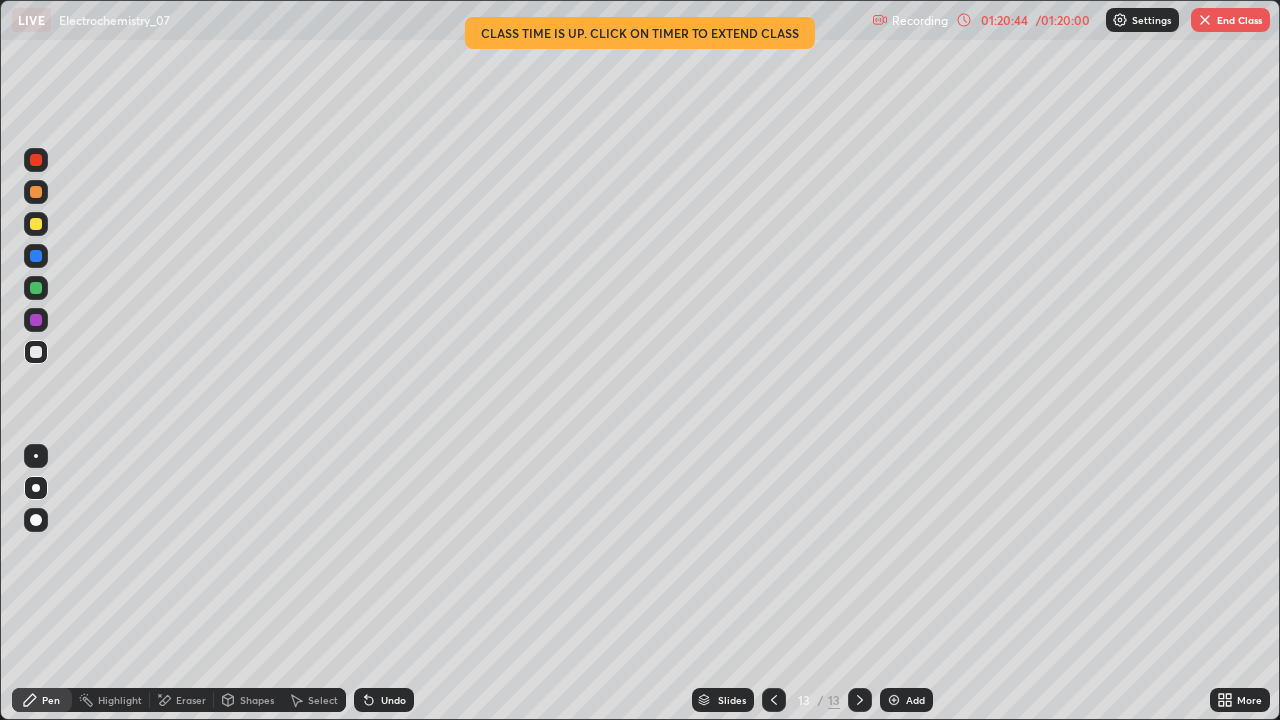 click on "Undo" at bounding box center (384, 700) 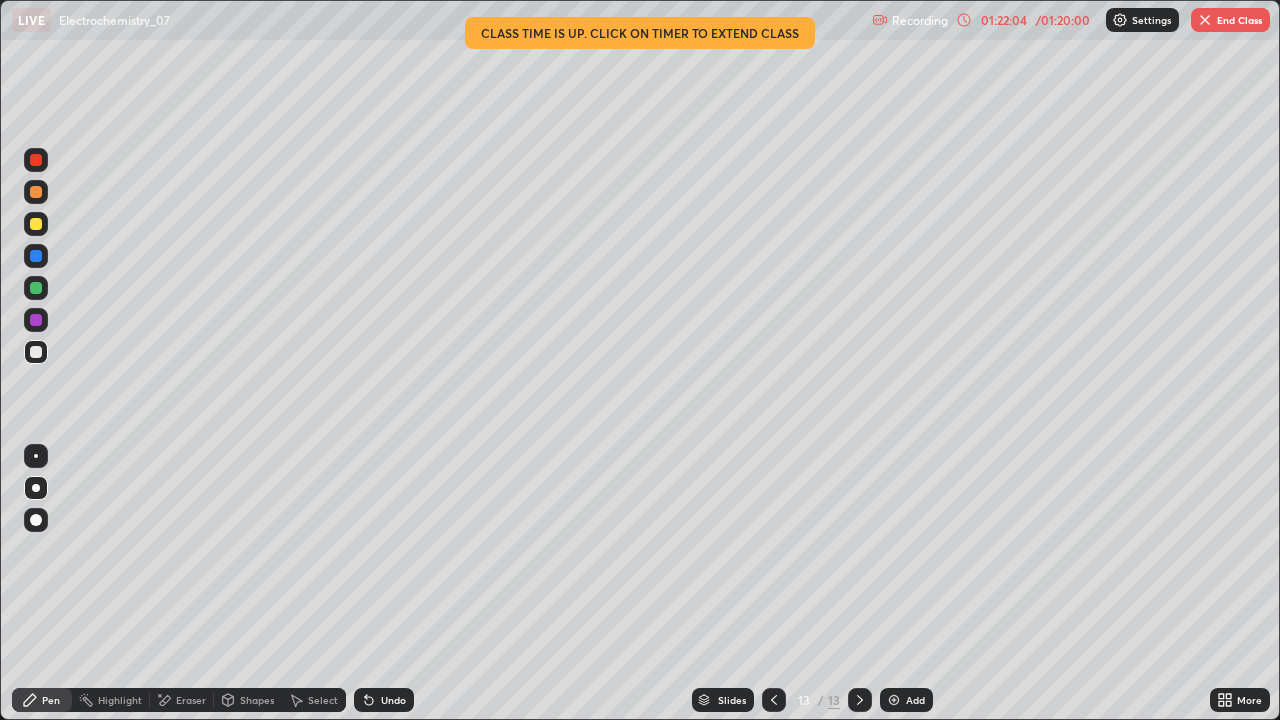 click at bounding box center (860, 700) 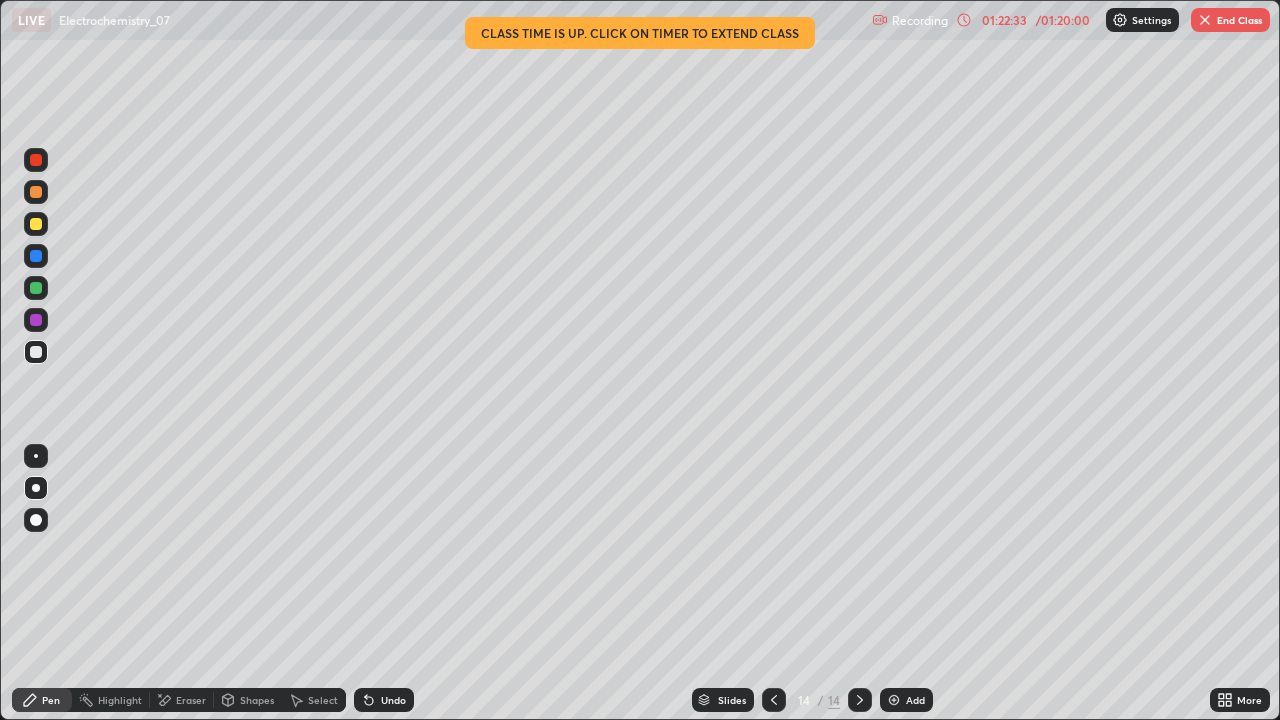 click at bounding box center (774, 700) 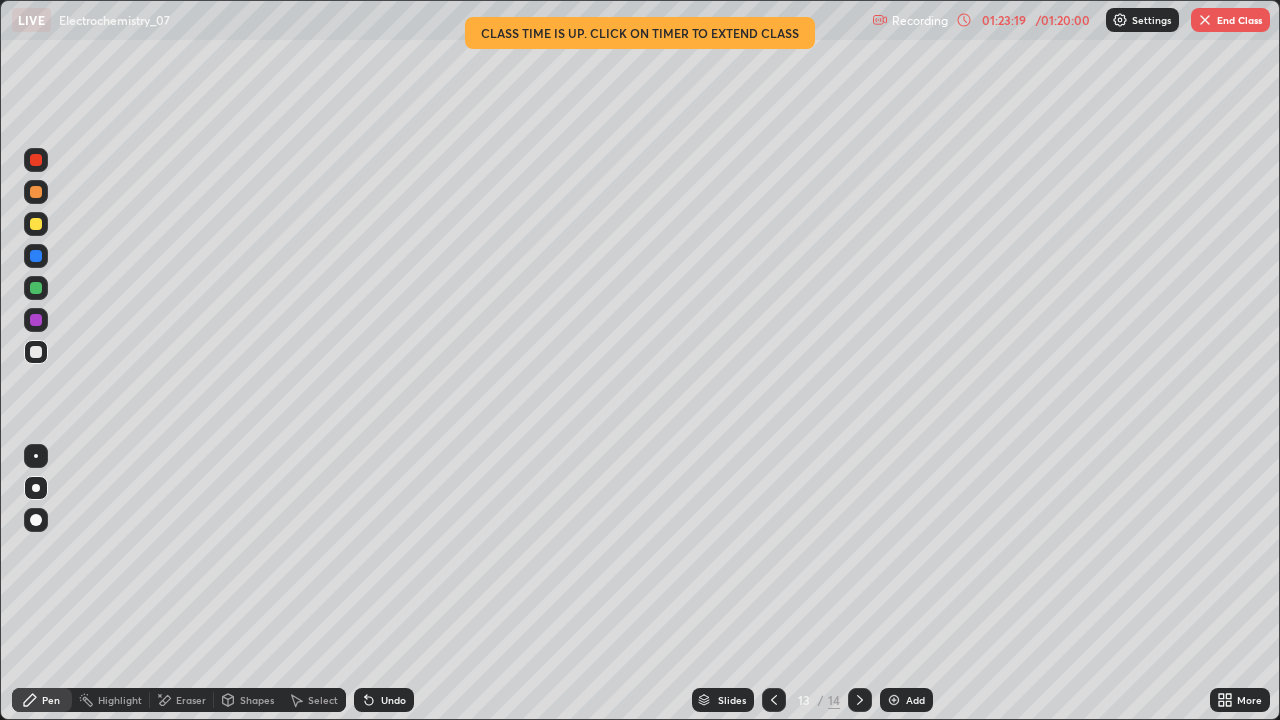 click on "Add" at bounding box center (906, 700) 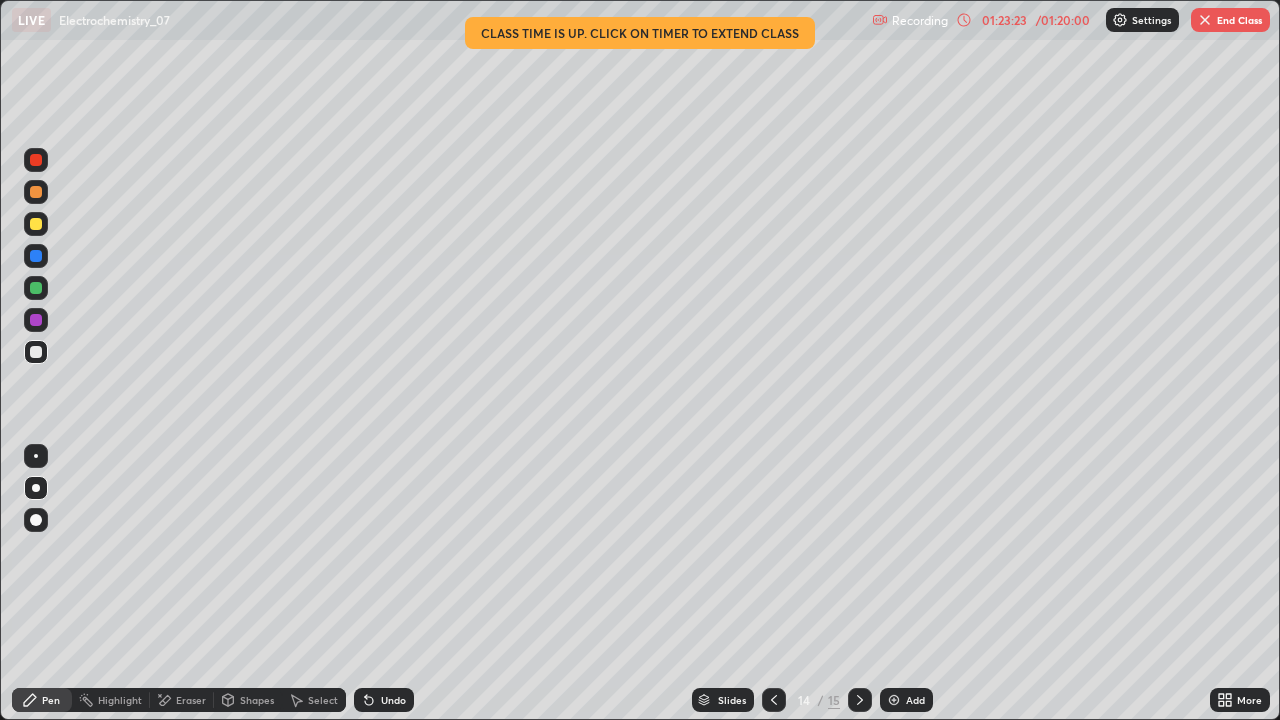 click on "Undo" at bounding box center (384, 700) 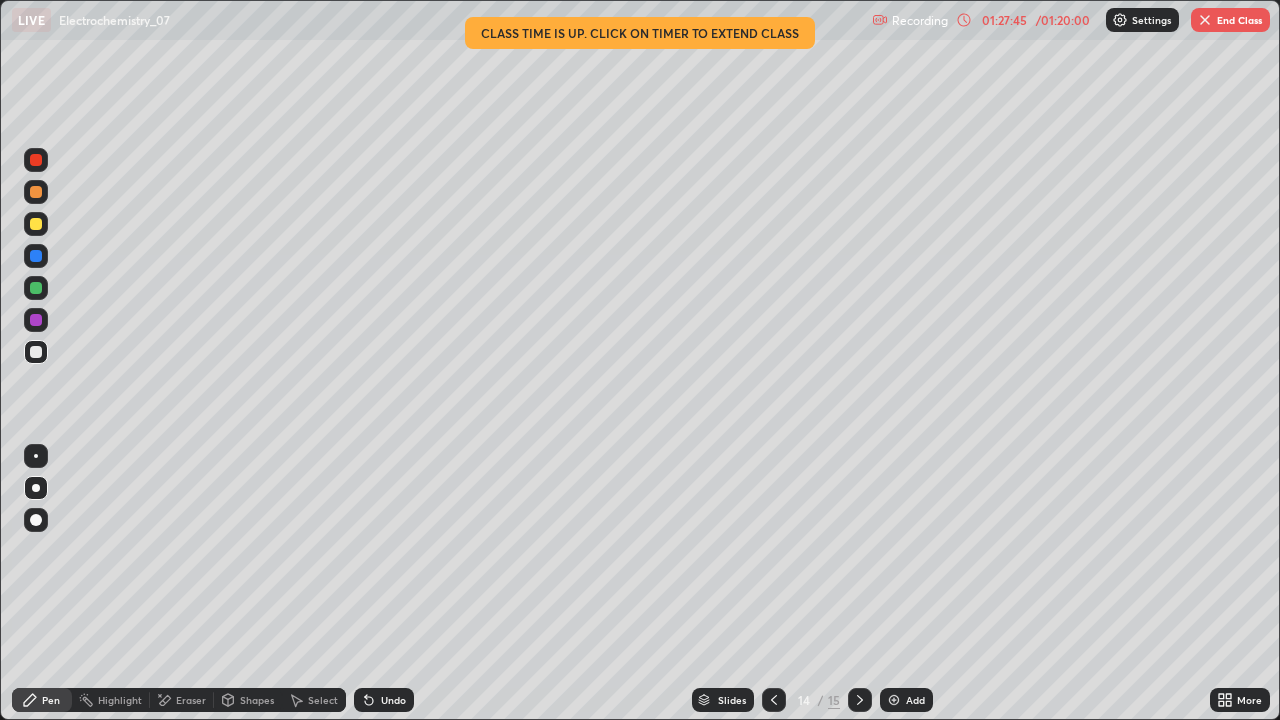 click on "Add" at bounding box center (906, 700) 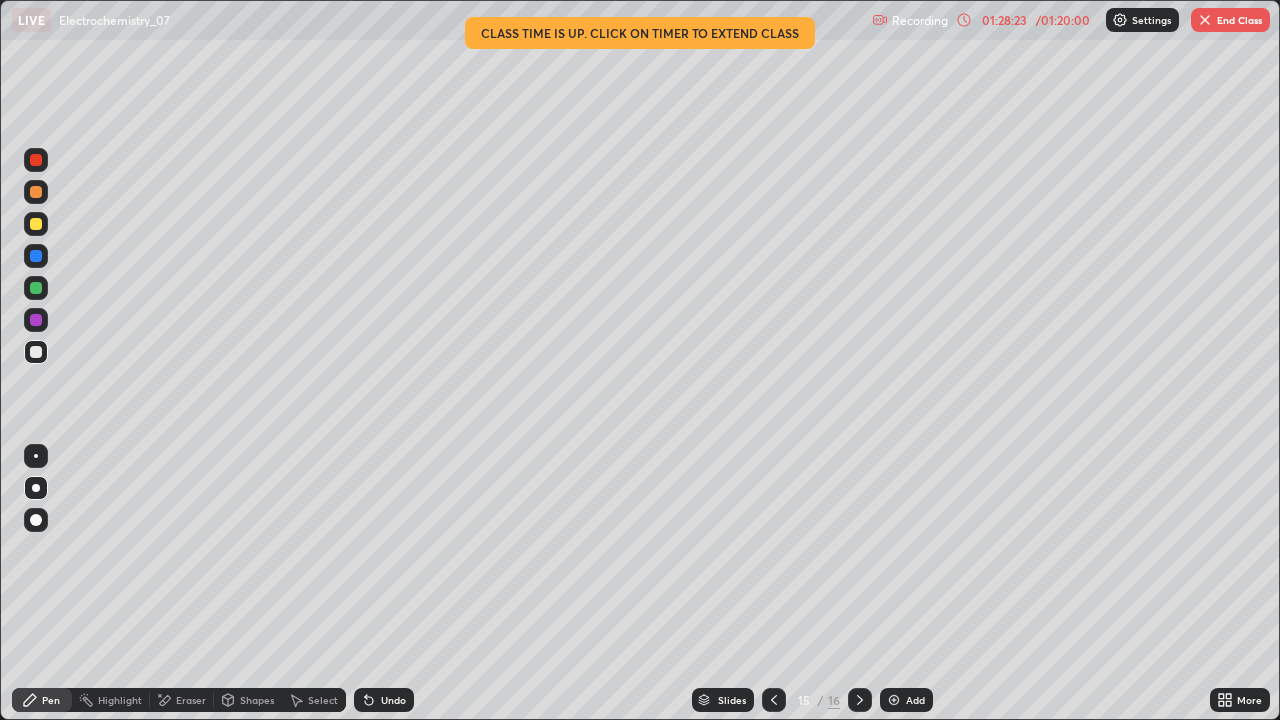 click on "Undo" at bounding box center [384, 700] 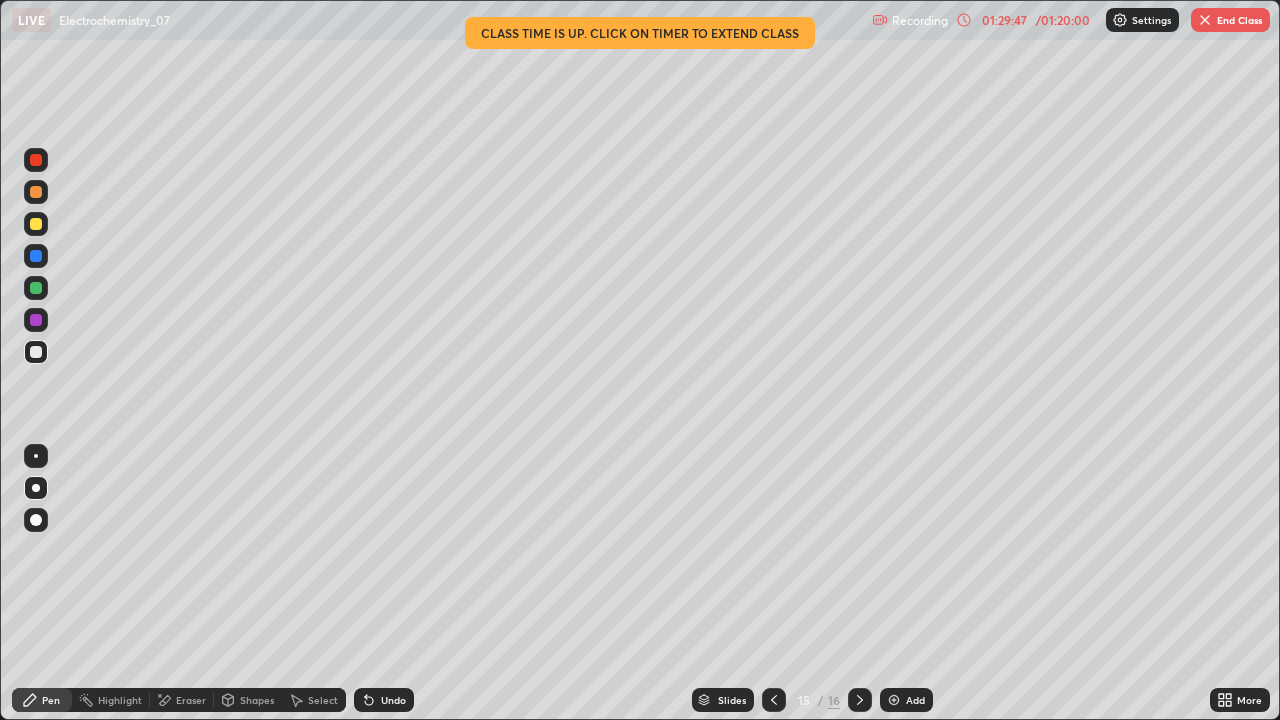 click on "Add" at bounding box center [906, 700] 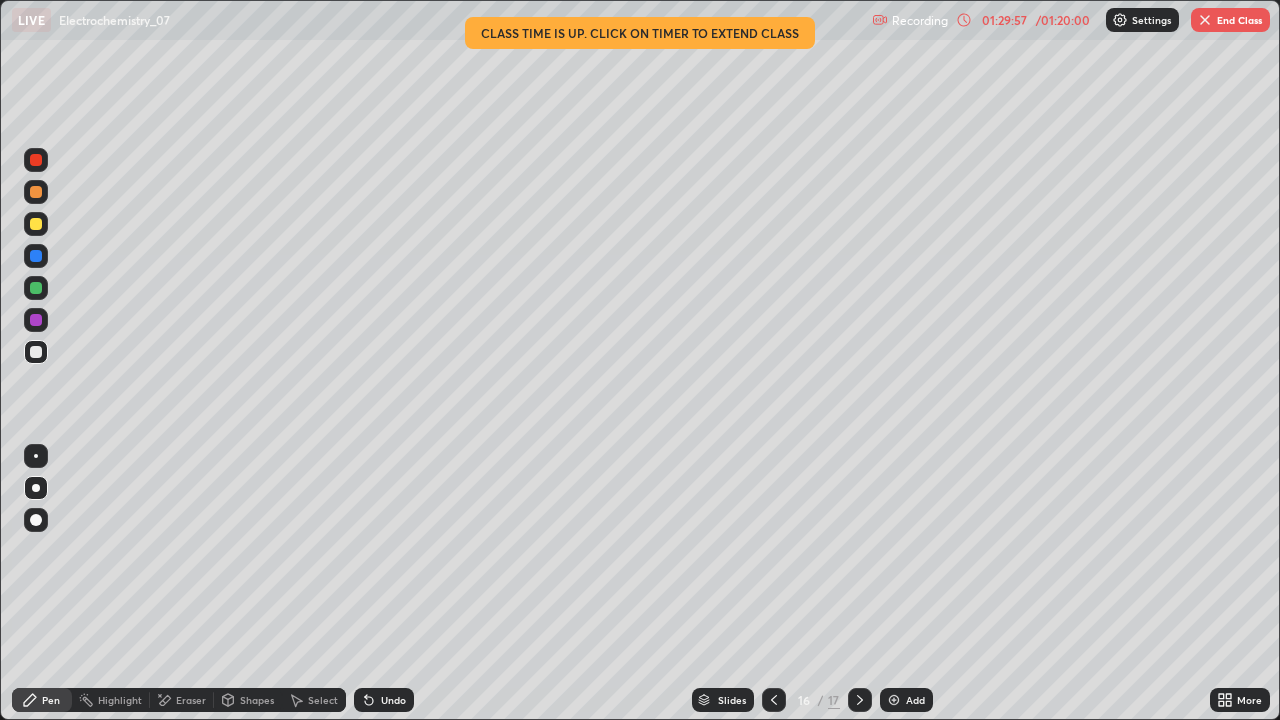 click on "/  01:20:00" at bounding box center (1063, 20) 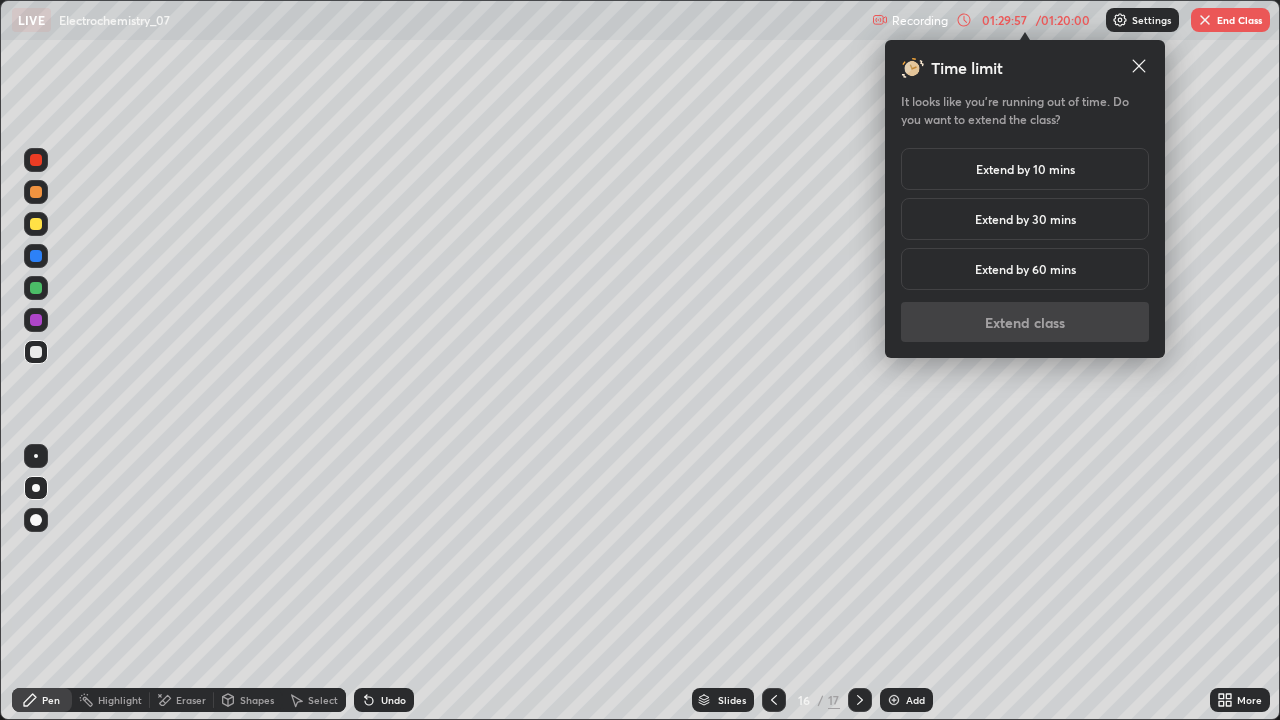 click on "Extend by 30 mins" at bounding box center (1025, 219) 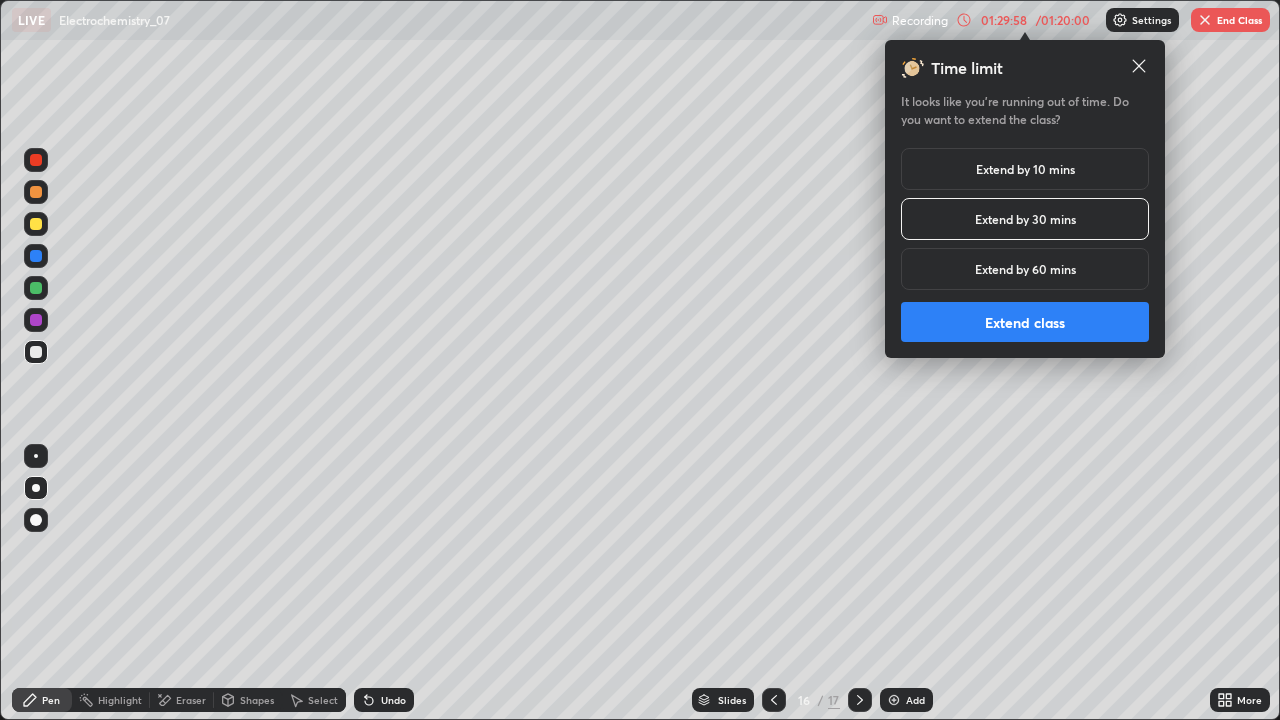 click on "Extend class" at bounding box center (1025, 322) 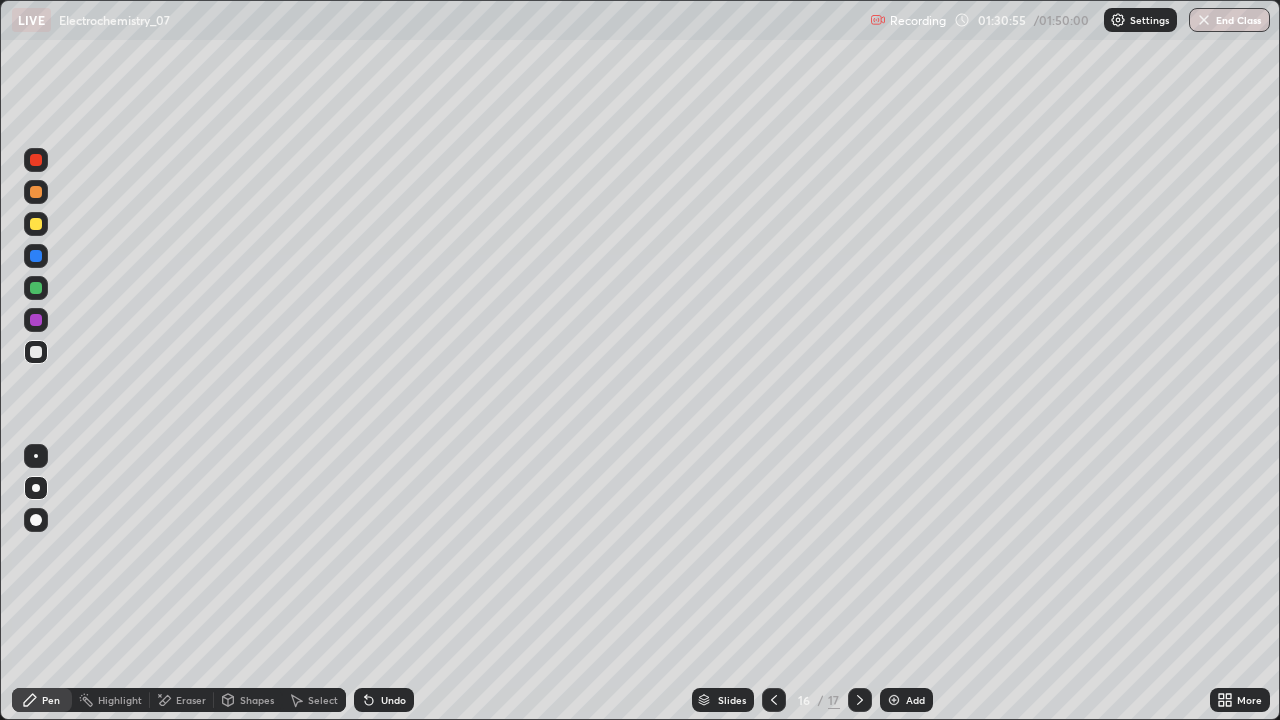 click on "Undo" at bounding box center [393, 700] 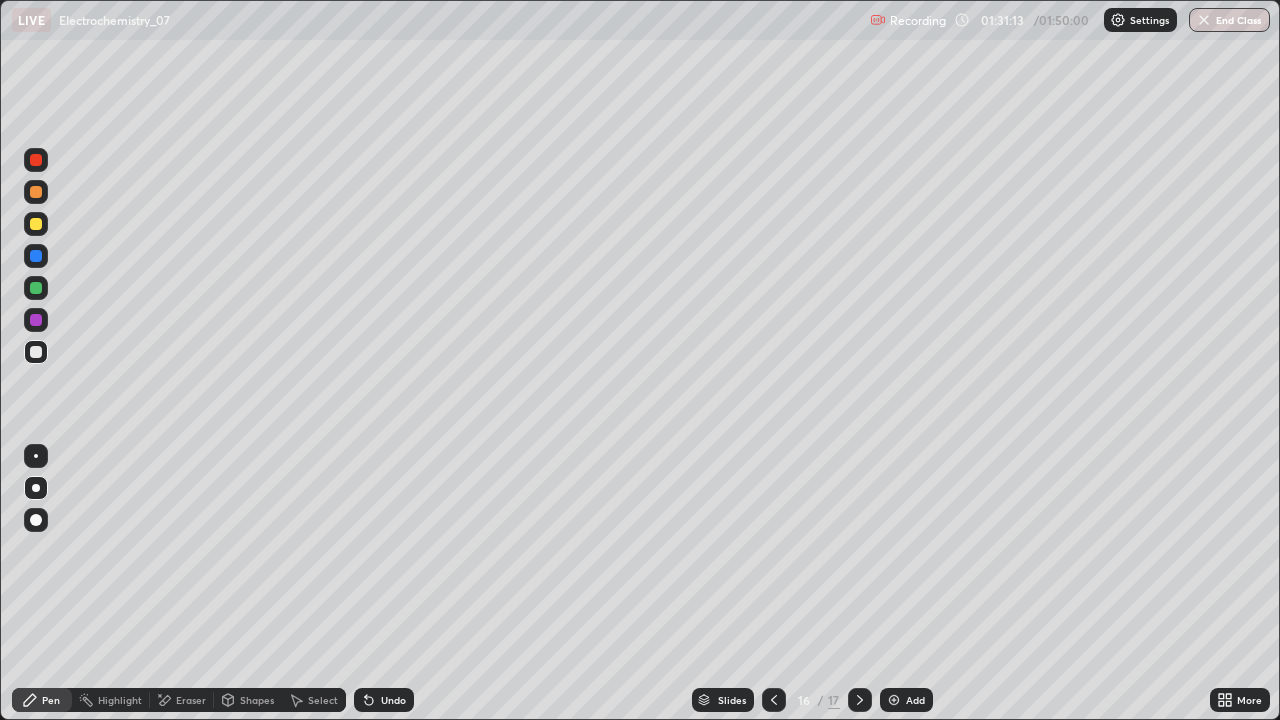 click on "Eraser" at bounding box center (182, 700) 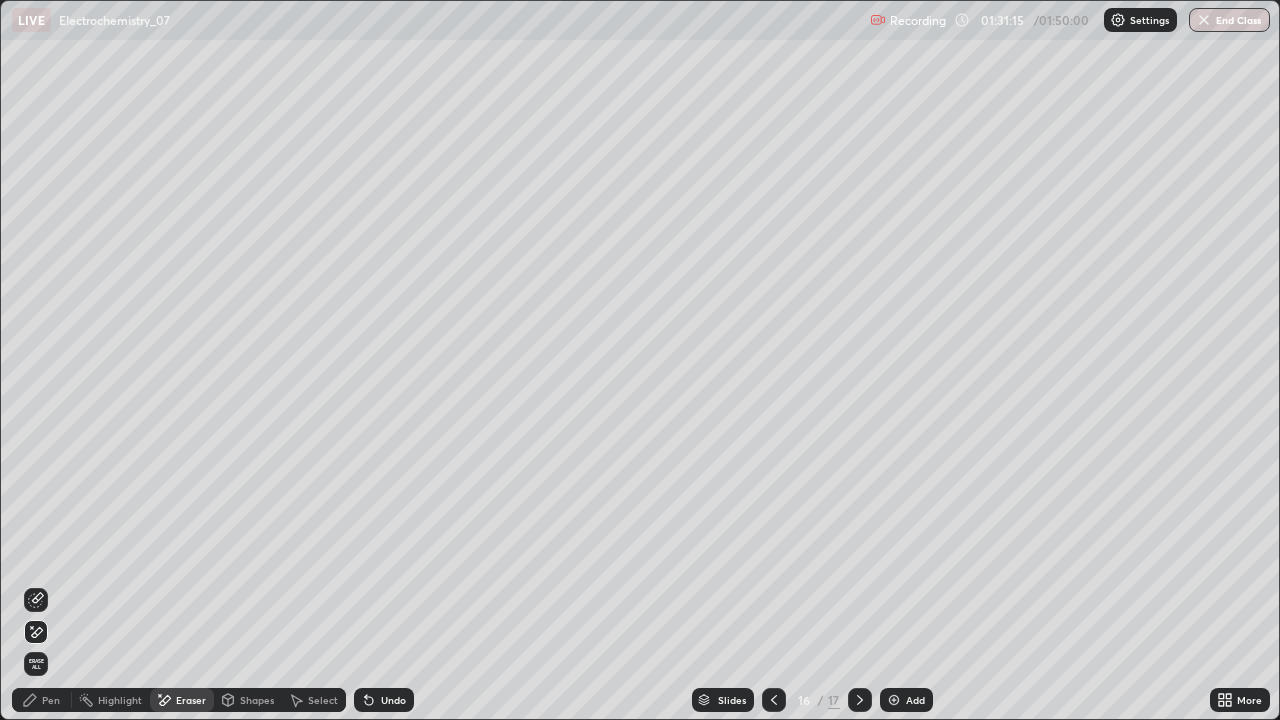 click on "Pen" at bounding box center (42, 700) 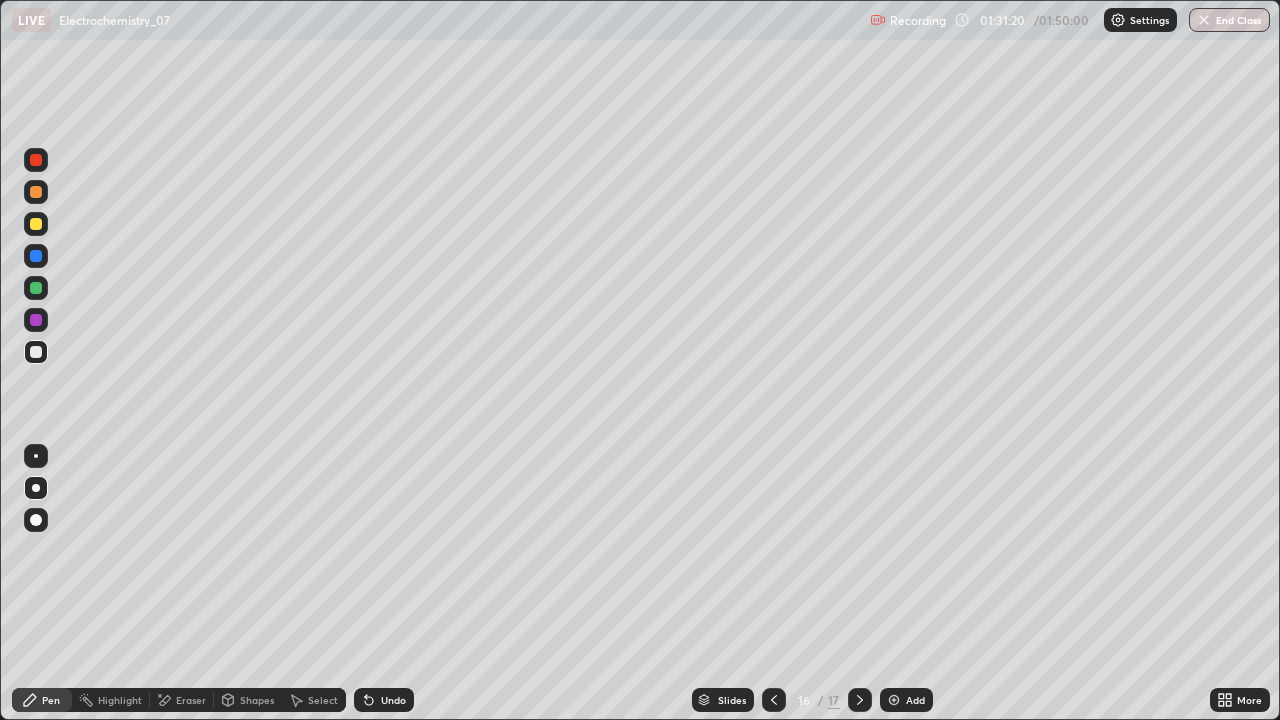 click on "Eraser" at bounding box center [182, 700] 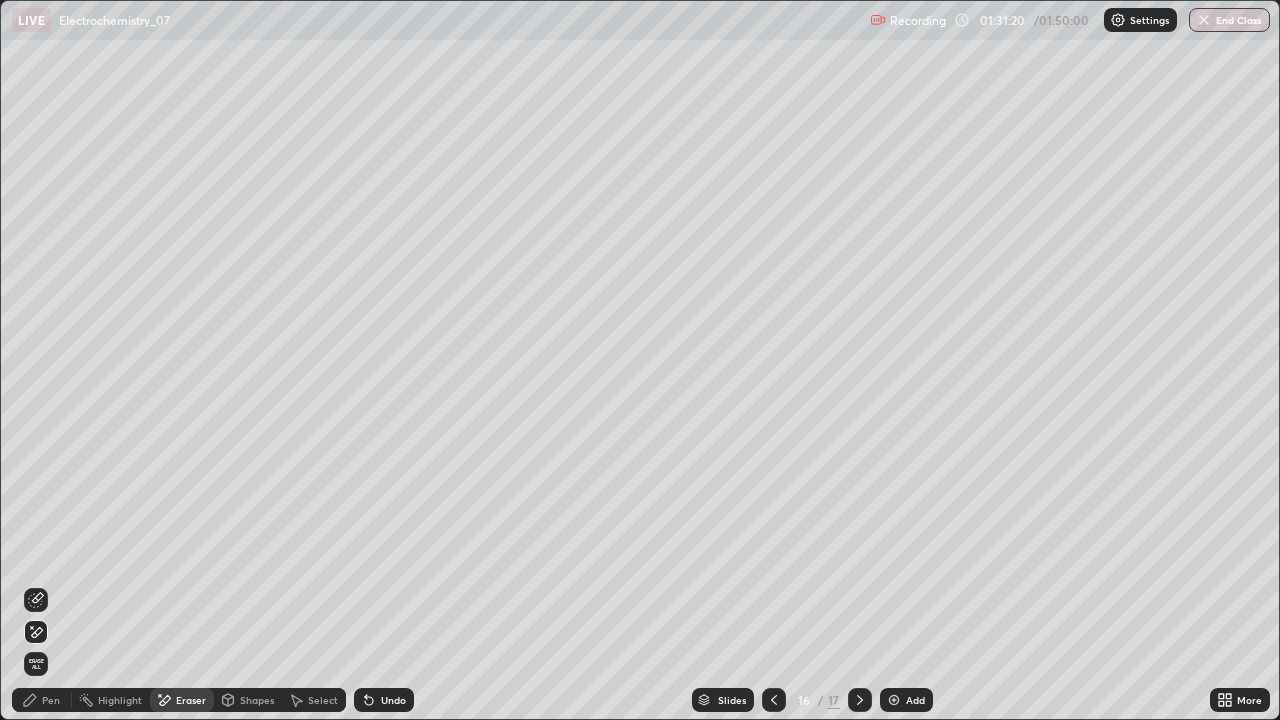 click at bounding box center (36, 600) 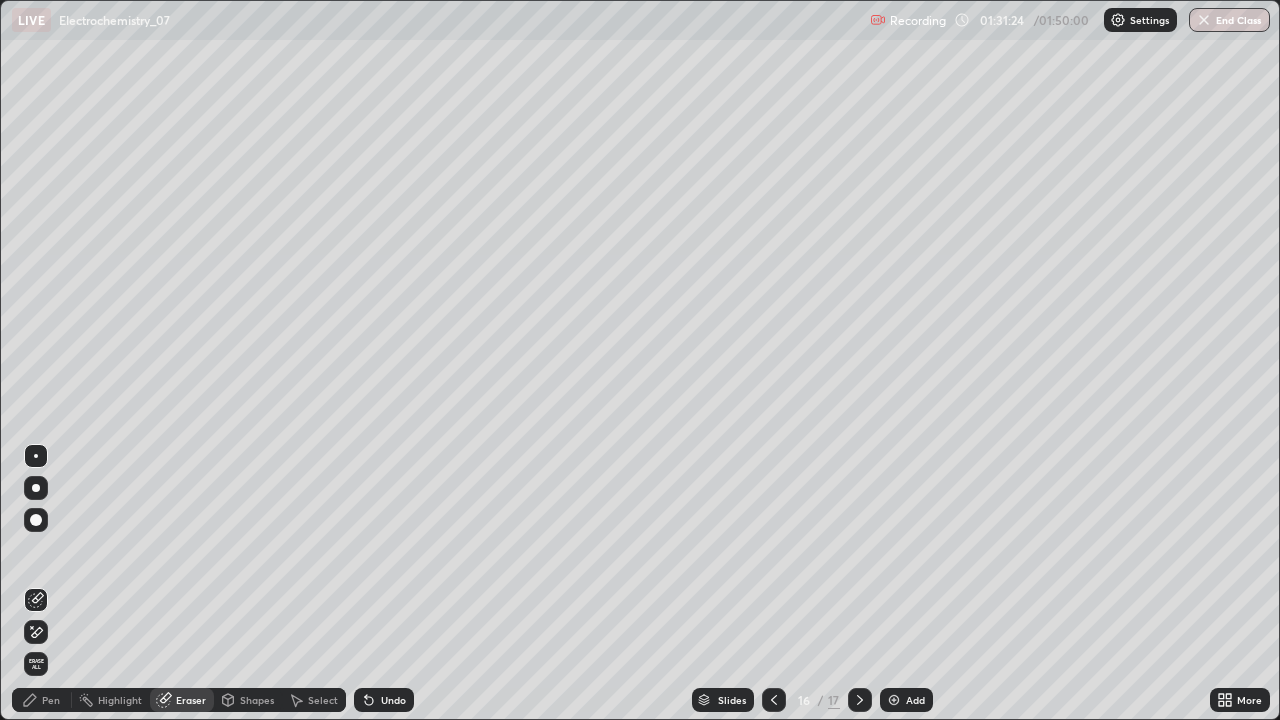 click 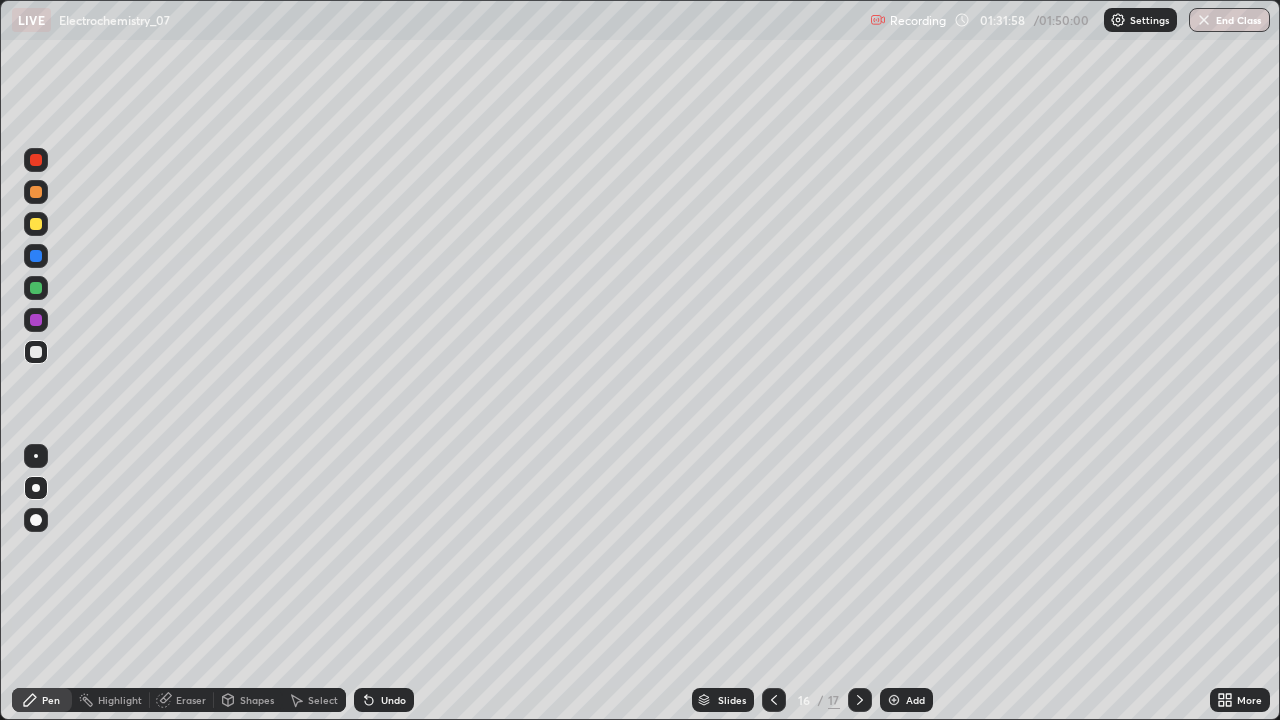 click on "Undo" at bounding box center [393, 700] 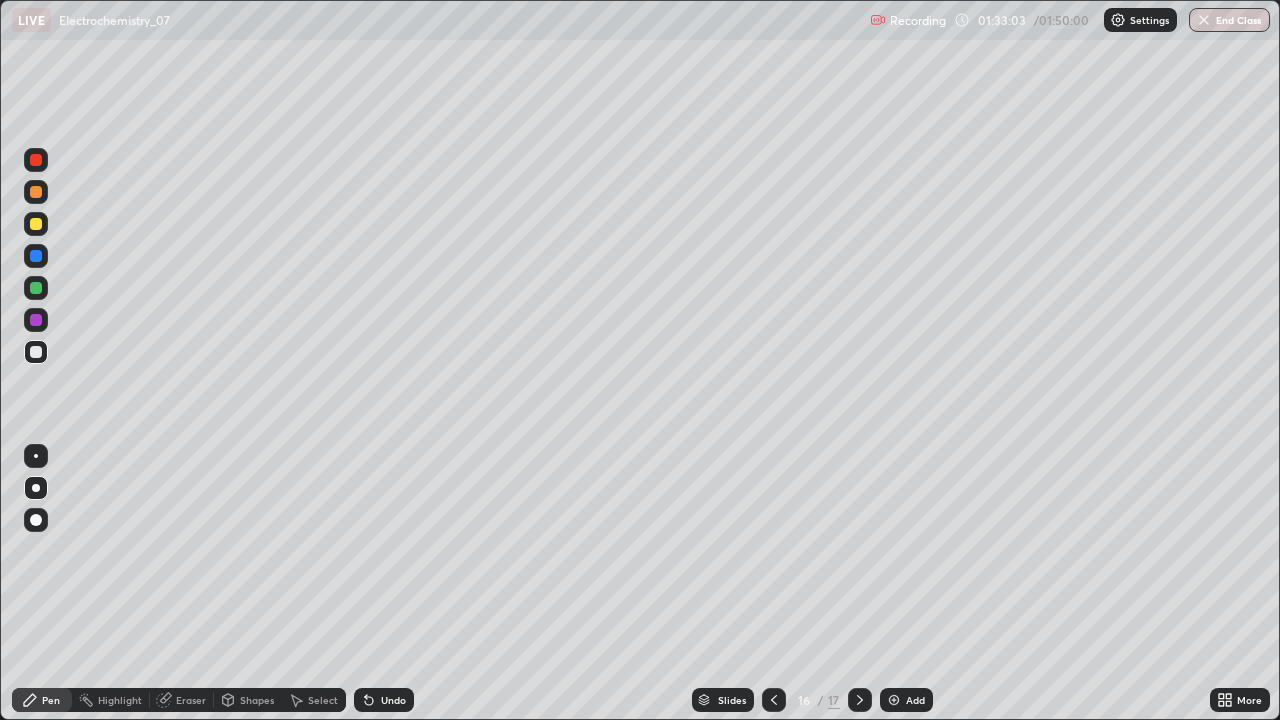 click on "Undo" at bounding box center (393, 700) 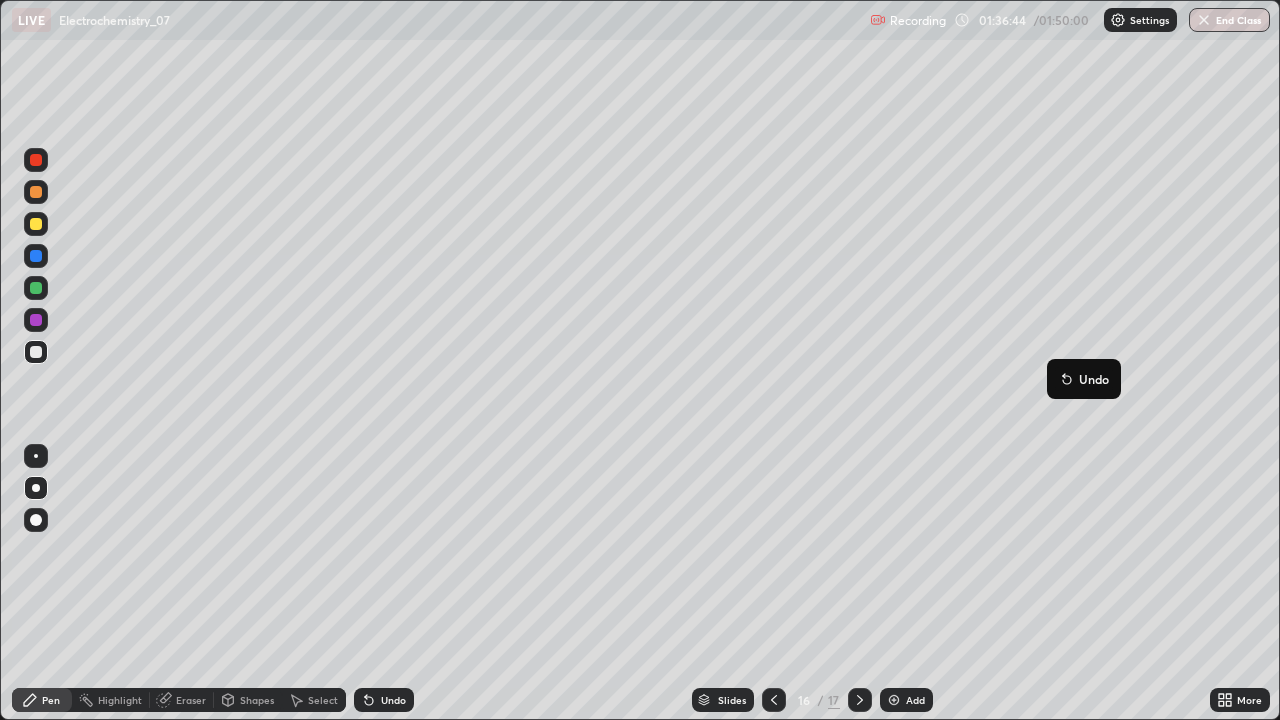 click on "Add" at bounding box center (915, 700) 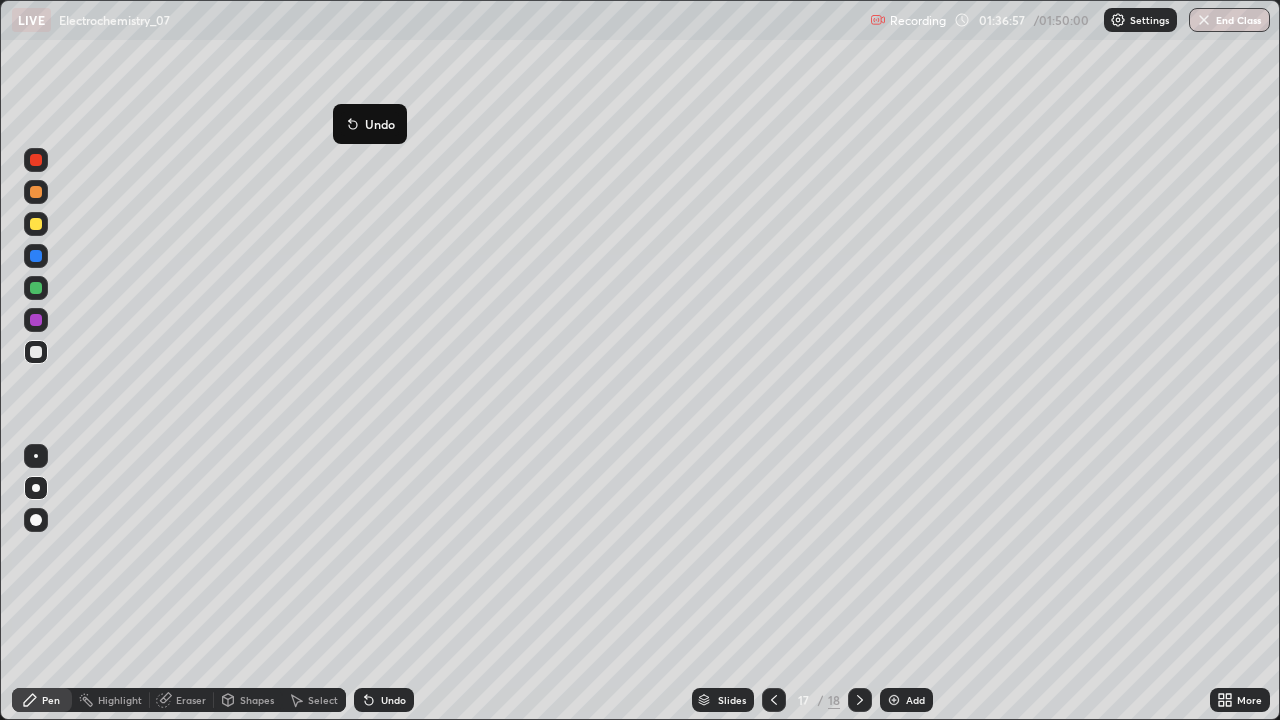 click on "Undo" at bounding box center (380, 124) 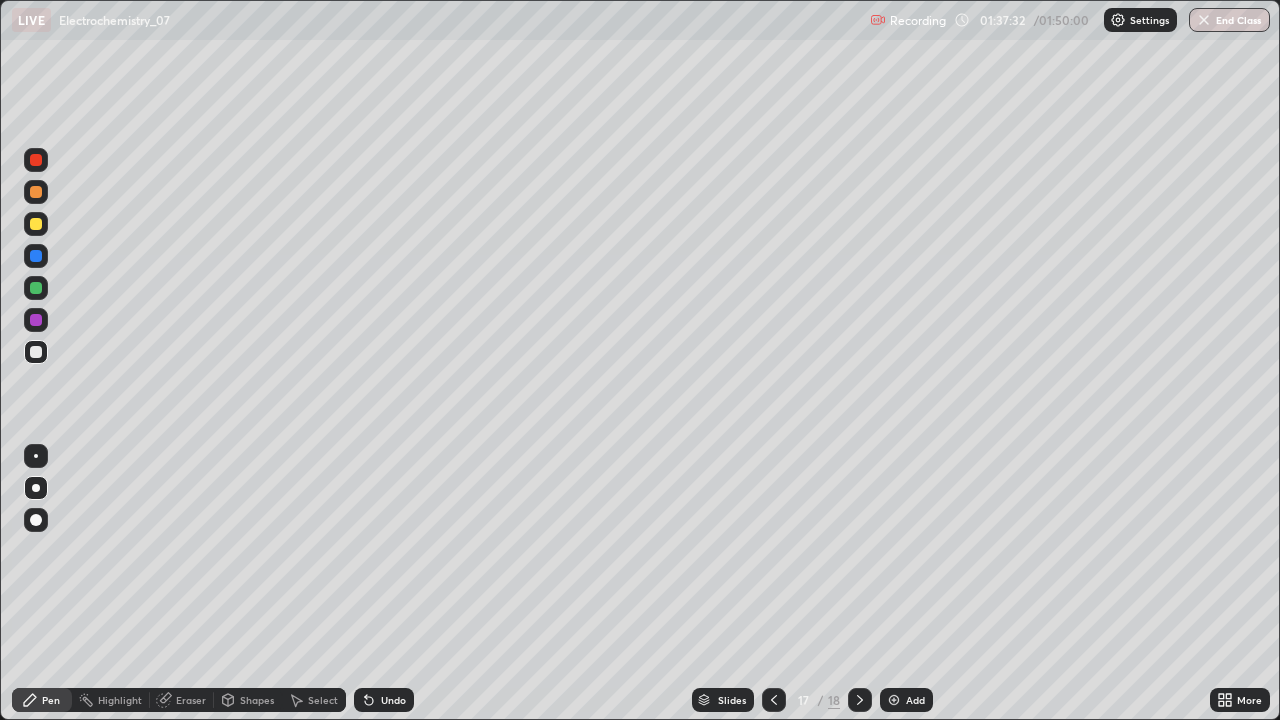 click on "Undo" at bounding box center (384, 700) 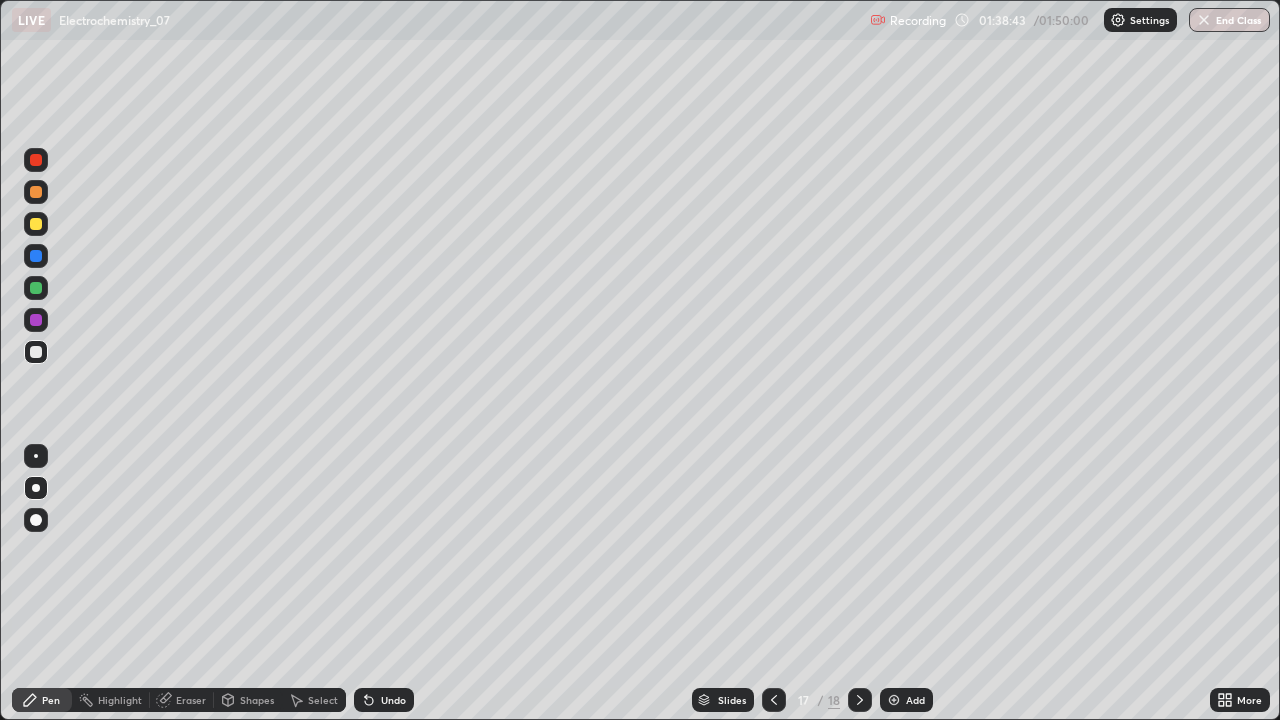 click on "Add" at bounding box center [906, 700] 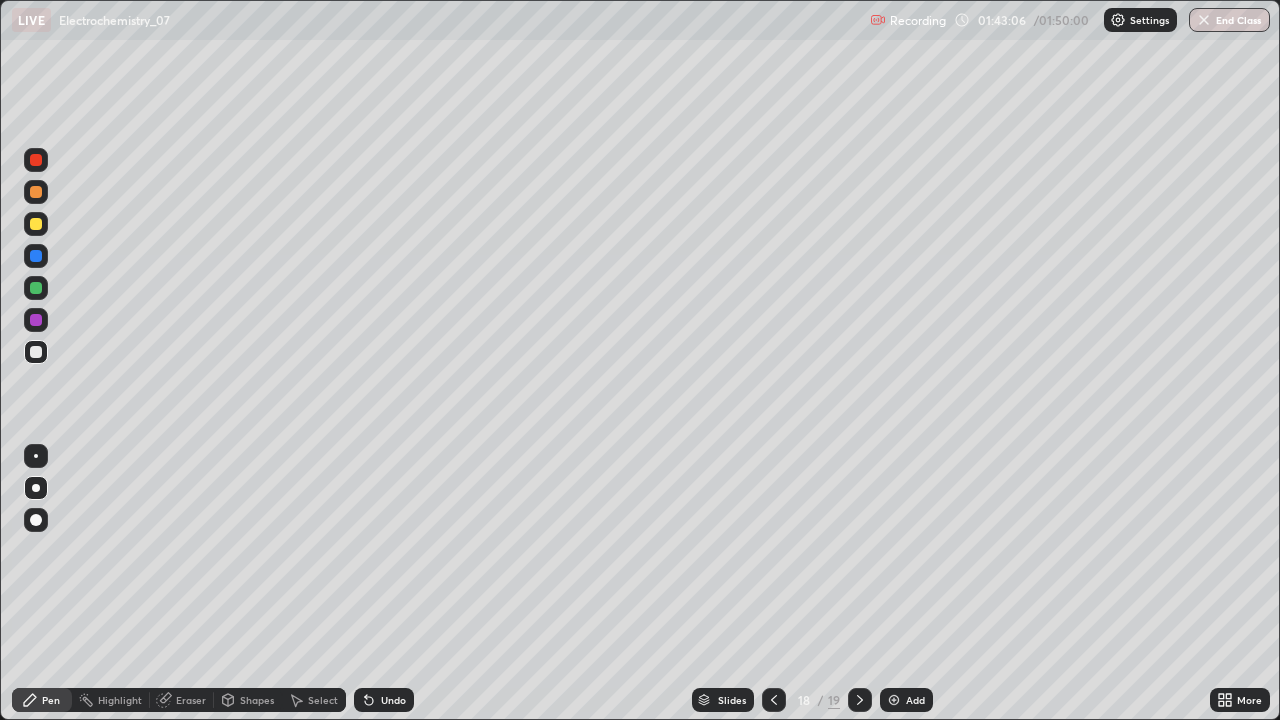 click on "End Class" at bounding box center (1229, 20) 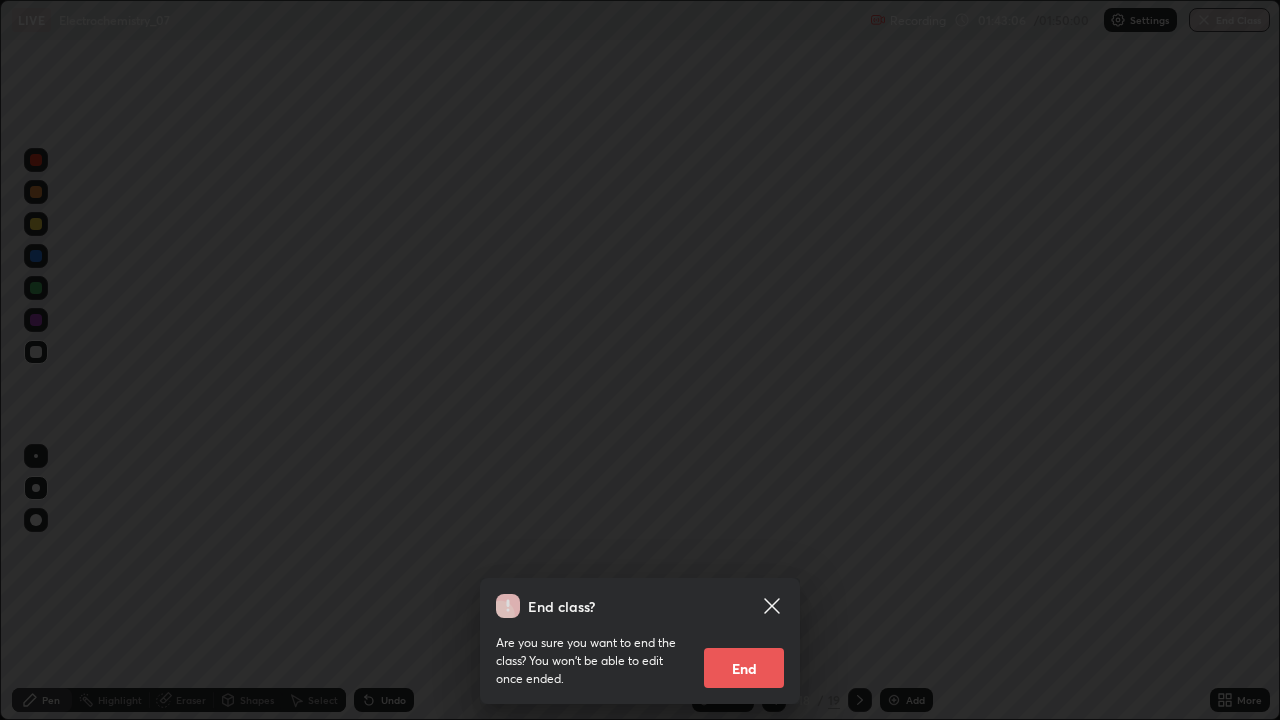 click on "End" at bounding box center (744, 668) 